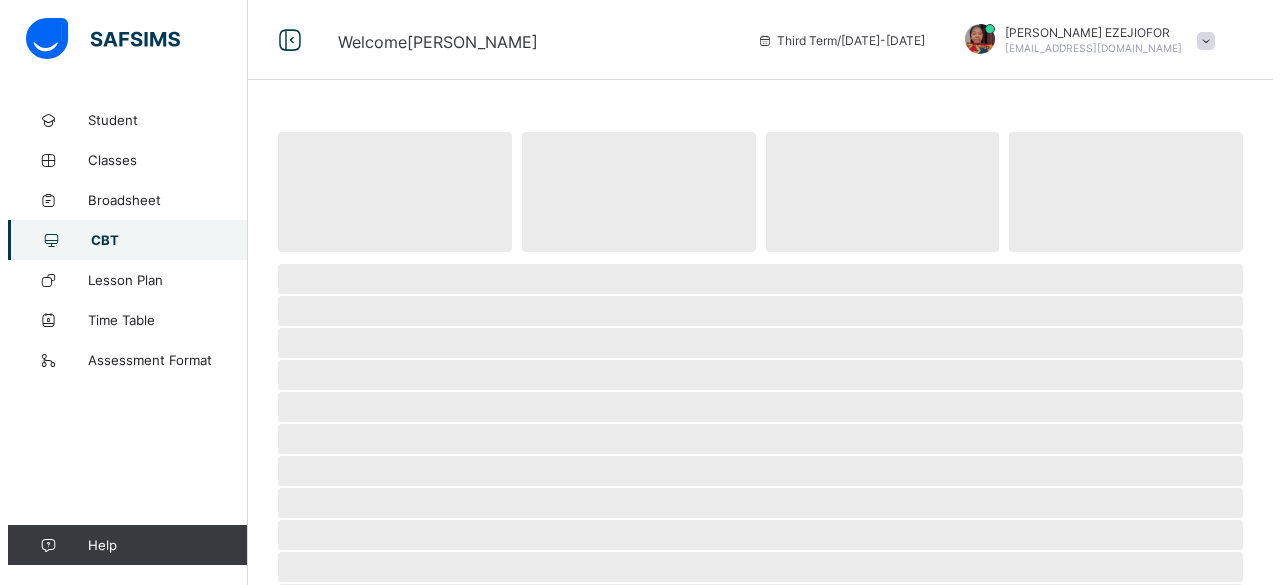 scroll, scrollTop: 0, scrollLeft: 0, axis: both 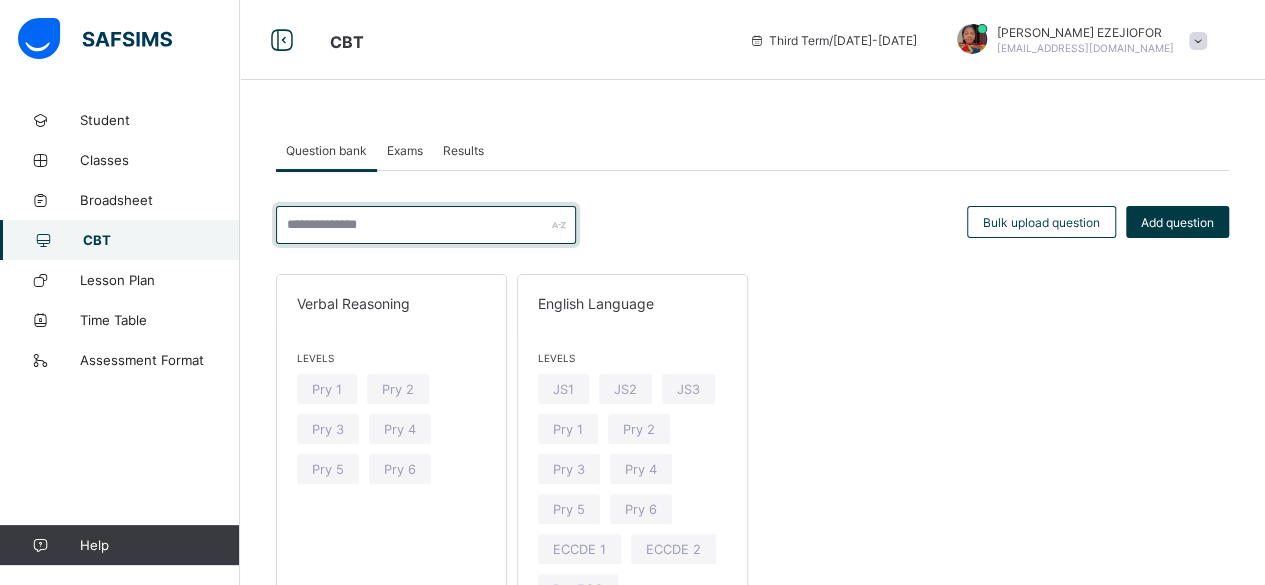 click at bounding box center (426, 225) 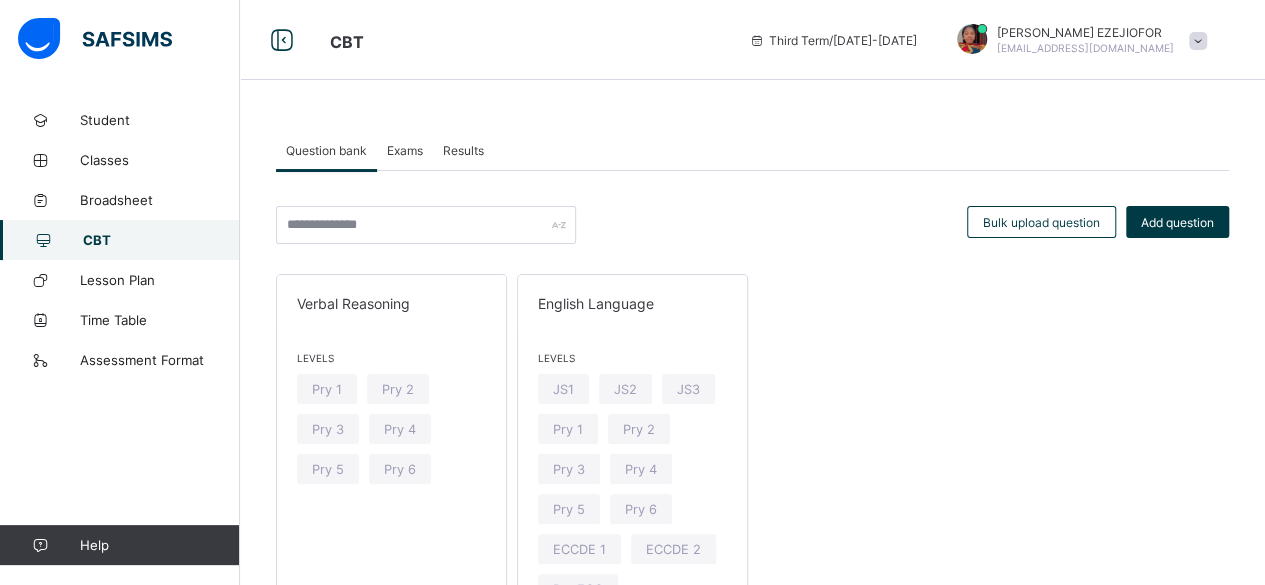 click at bounding box center [426, 225] 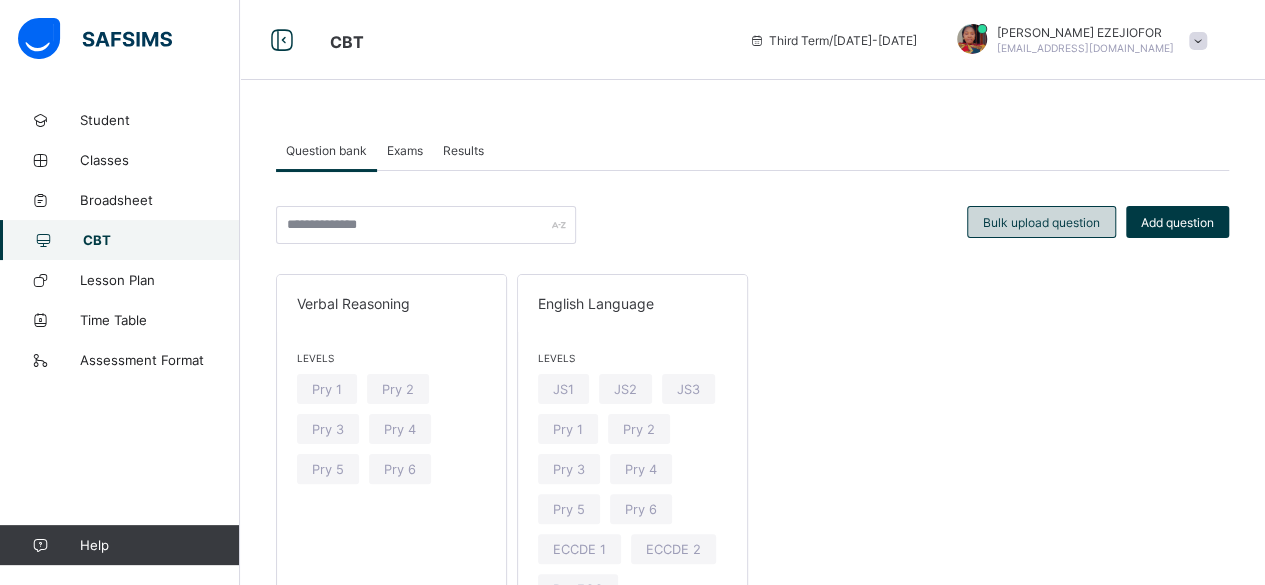 click on "Bulk upload question" at bounding box center [1041, 222] 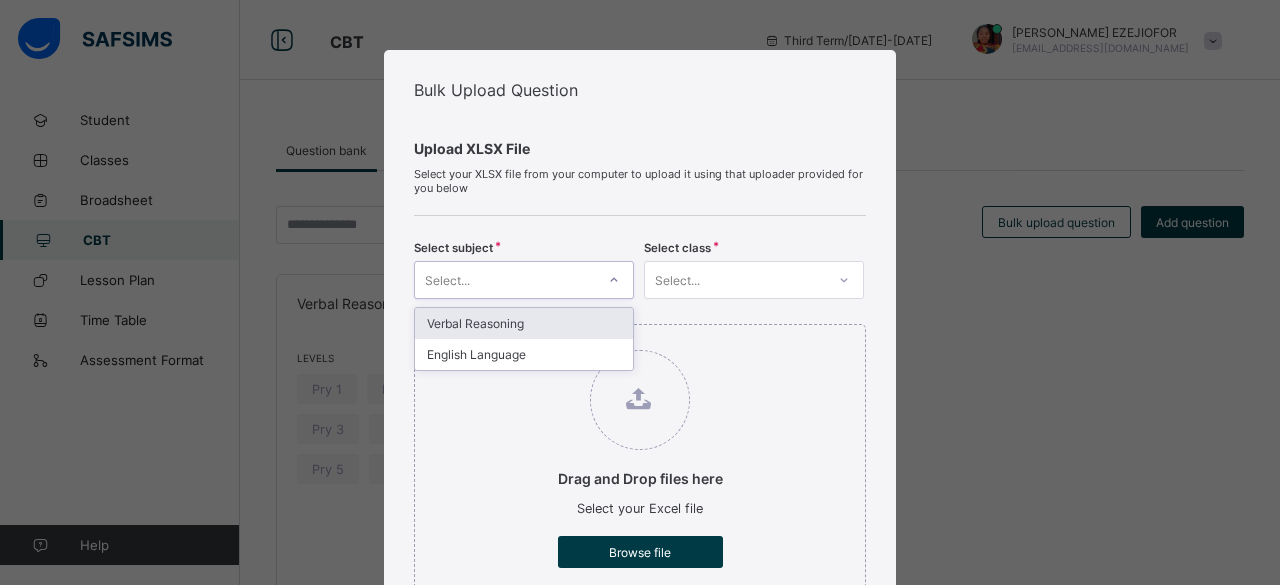 click 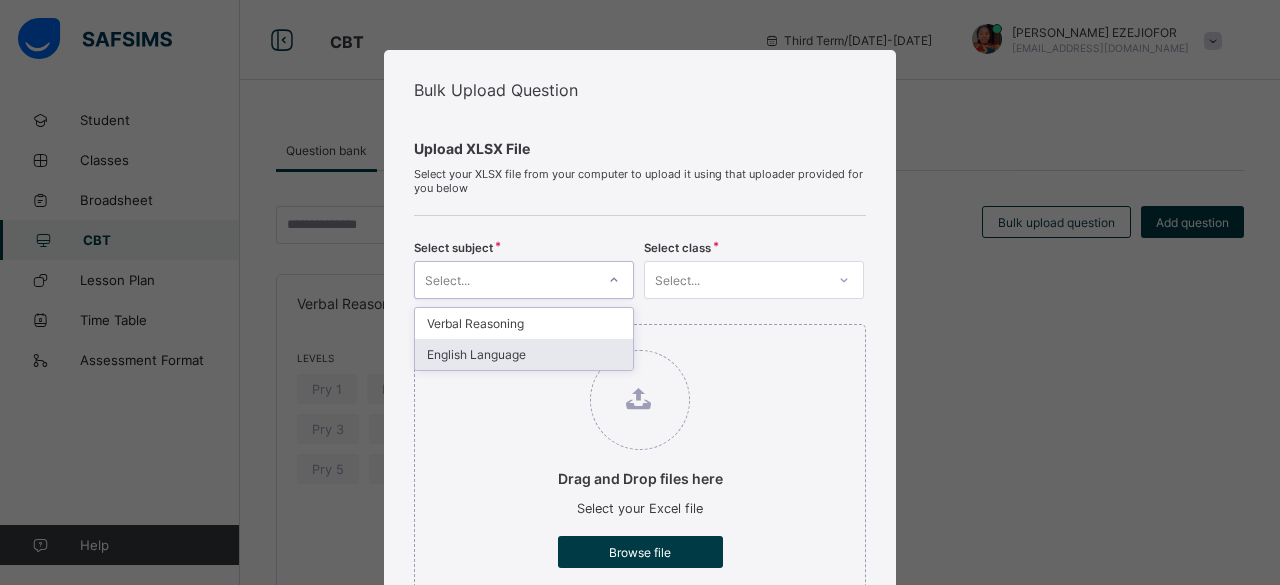 click on "Drag and Drop files here Select your Excel file Browse file Maximum size 2.5mb" at bounding box center [640, 476] 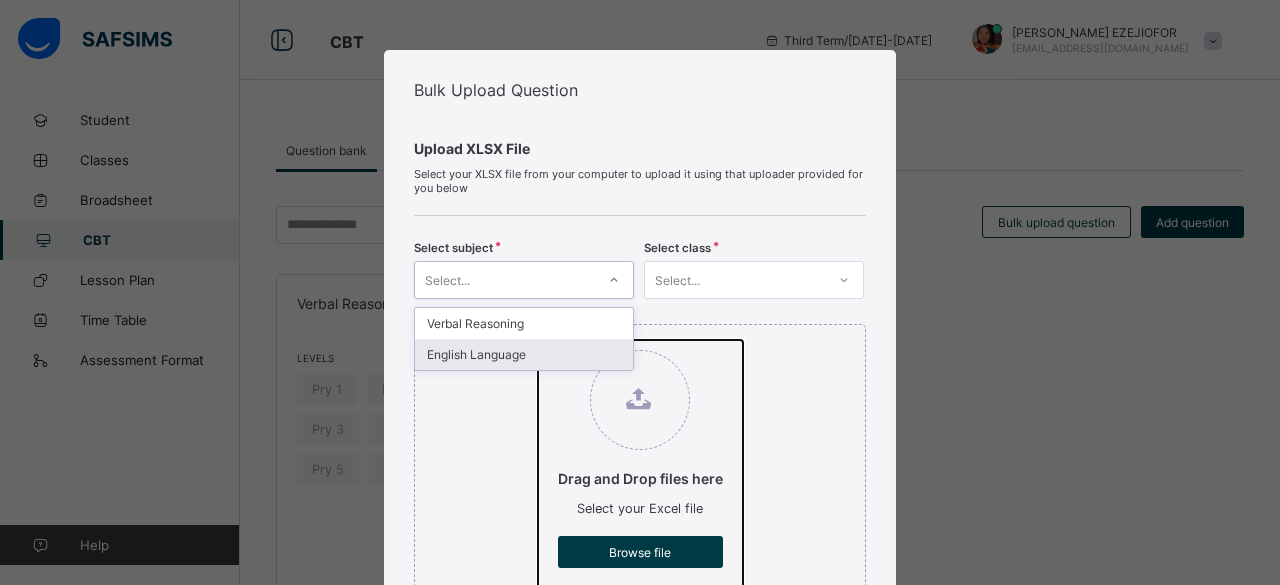 click on "Drag and Drop files here Select your Excel file Browse file Maximum size 2.5mb" at bounding box center (538, 340) 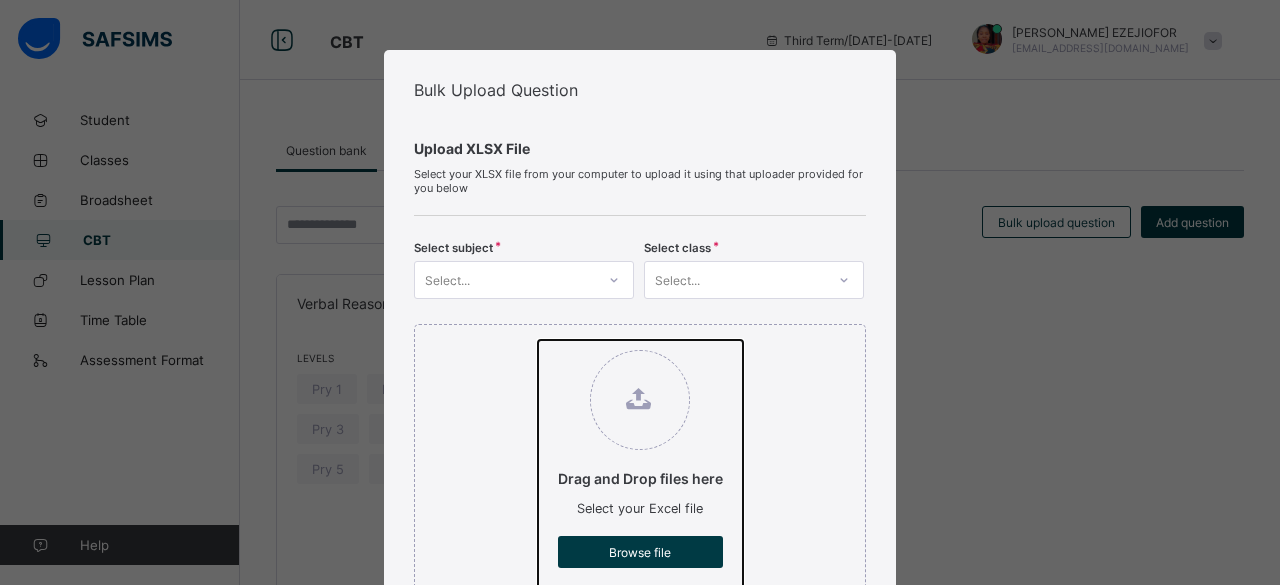 type on "**********" 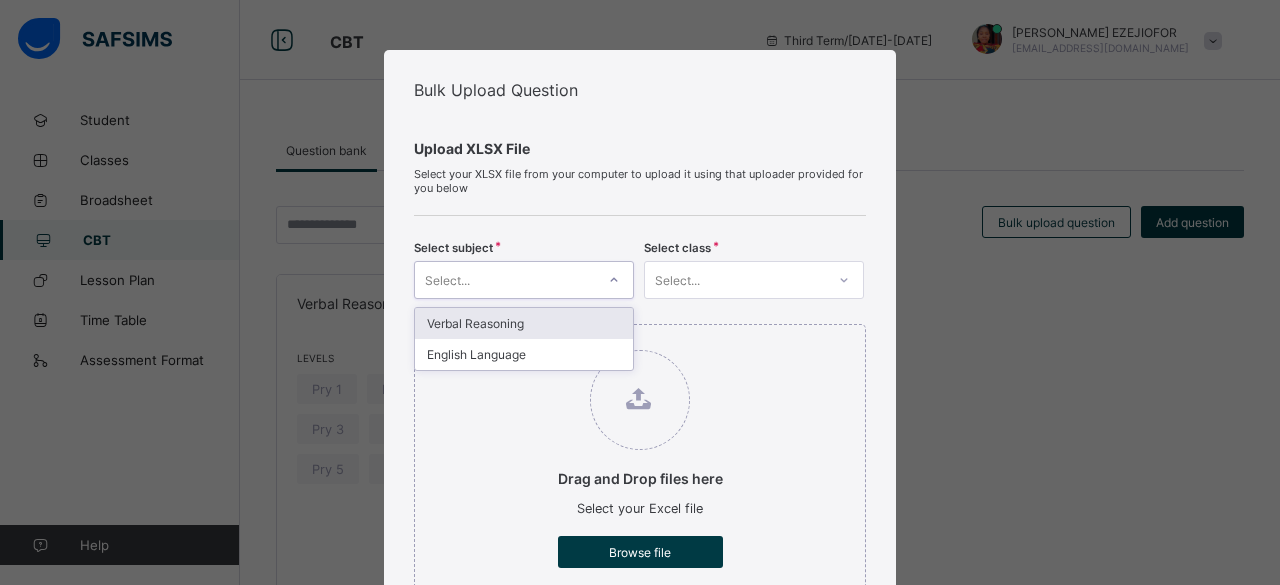 click 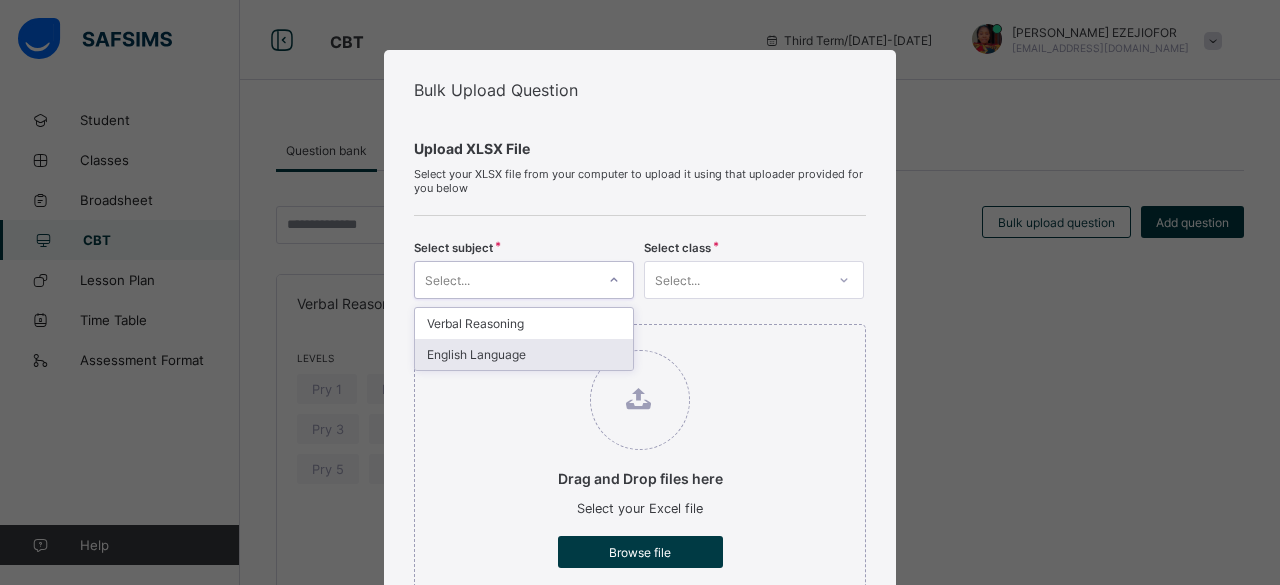 click on "English Language" at bounding box center [524, 354] 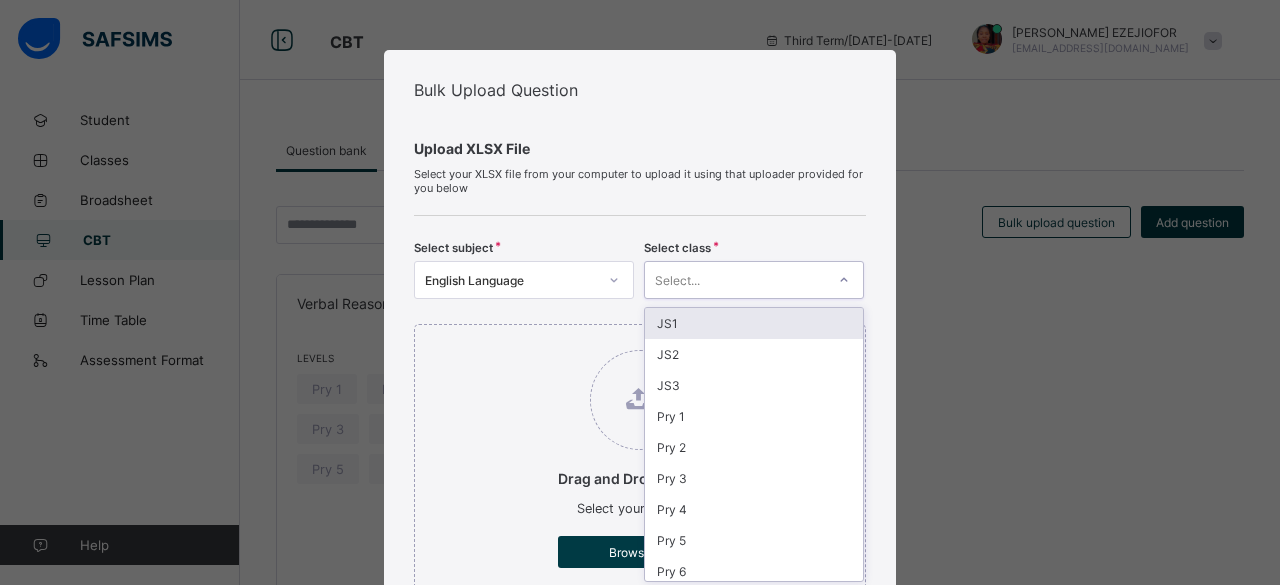 scroll, scrollTop: 28, scrollLeft: 0, axis: vertical 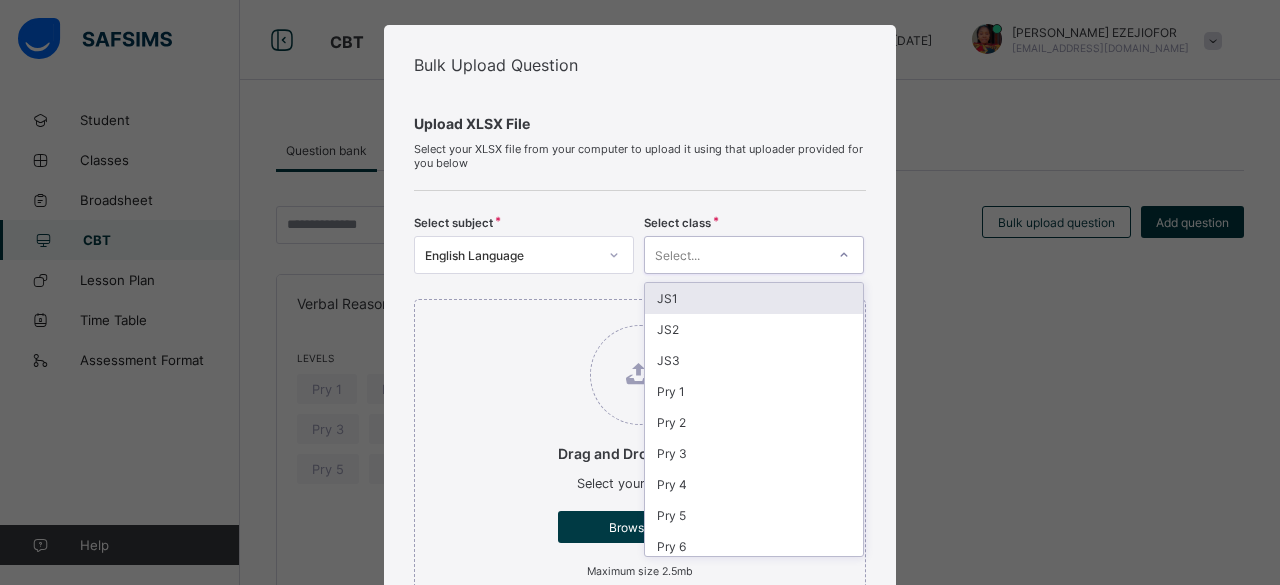 click on "Upload XLSX File    Select your XLSX file from your computer to upload it using that uploader provided for you below   Select subject English Language Select class      option JS1 focused, 1 of 12. 12 results available. Use Up and Down to choose options, press Enter to select the currently focused option, press Escape to exit the menu, press Tab to select the option and exit the menu. Select... JS1 JS2 JS3 Pry 1 Pry 2 Pry 3 Pry 4 Pry 5 Pry 6 ECCDE 1 ECCDE 2 Pre ECC Drag and Drop files here Select your Excel file Browse file Maximum size 2.5mb File:  English language third term 2025 promotion examination basic 2.xlsx   Upload Excel File" at bounding box center (640, 393) 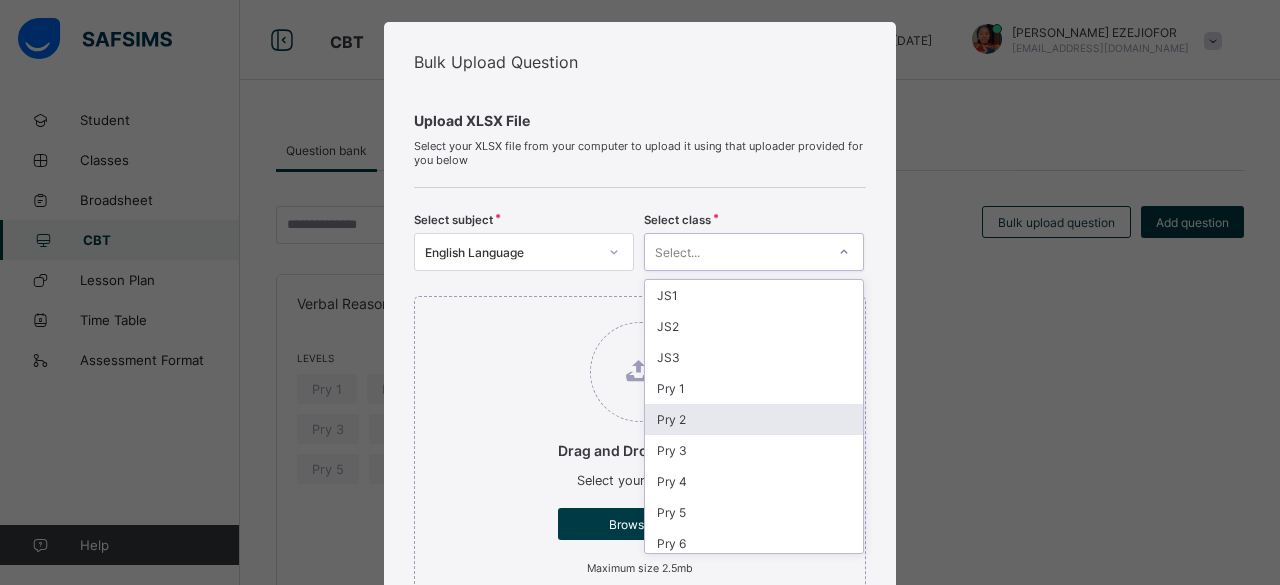 click on "Pry 2" at bounding box center [754, 419] 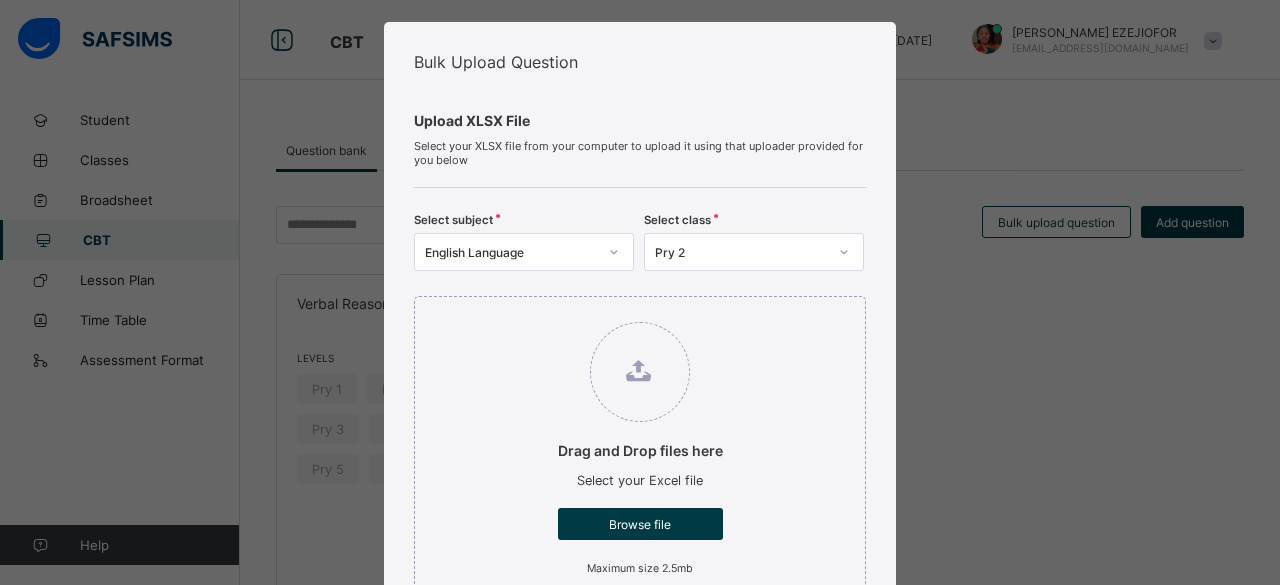 click on "Drag and Drop files here Select your Excel file Browse file Maximum size 2.5mb" at bounding box center [640, 450] 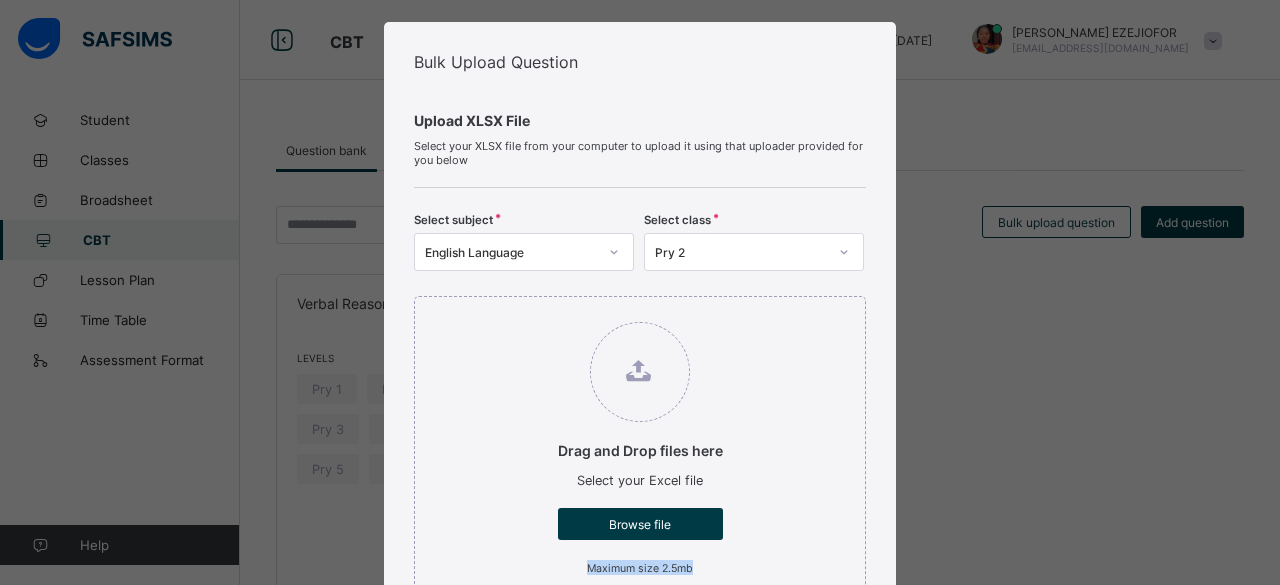 click on "Drag and Drop files here Select your Excel file Browse file Maximum size 2.5mb" at bounding box center [640, 450] 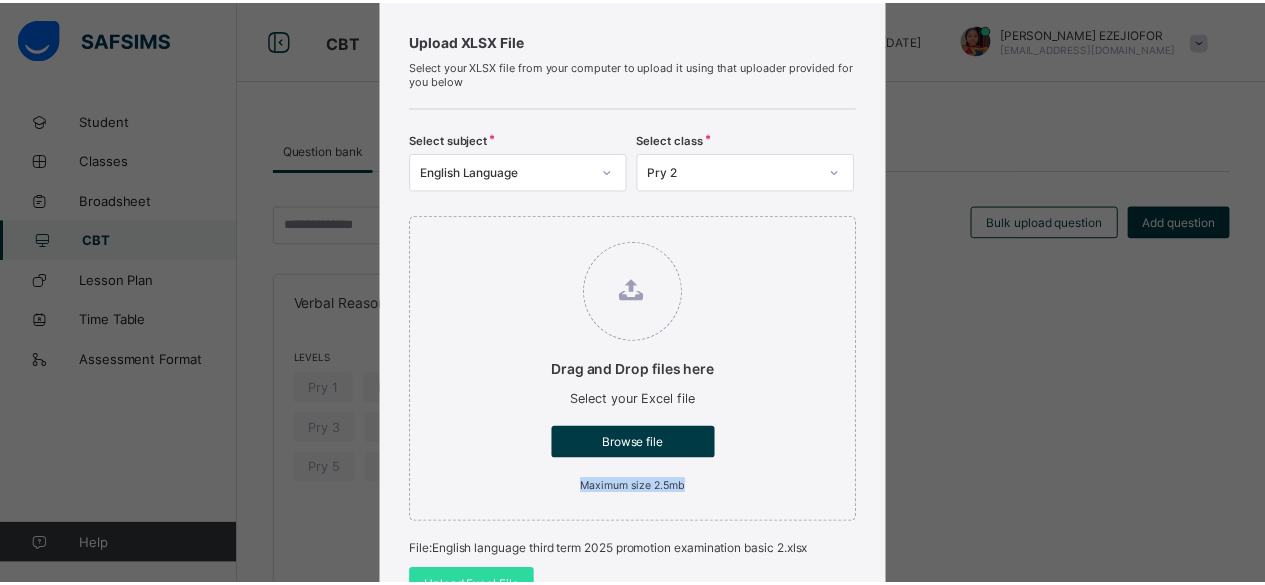 scroll, scrollTop: 228, scrollLeft: 0, axis: vertical 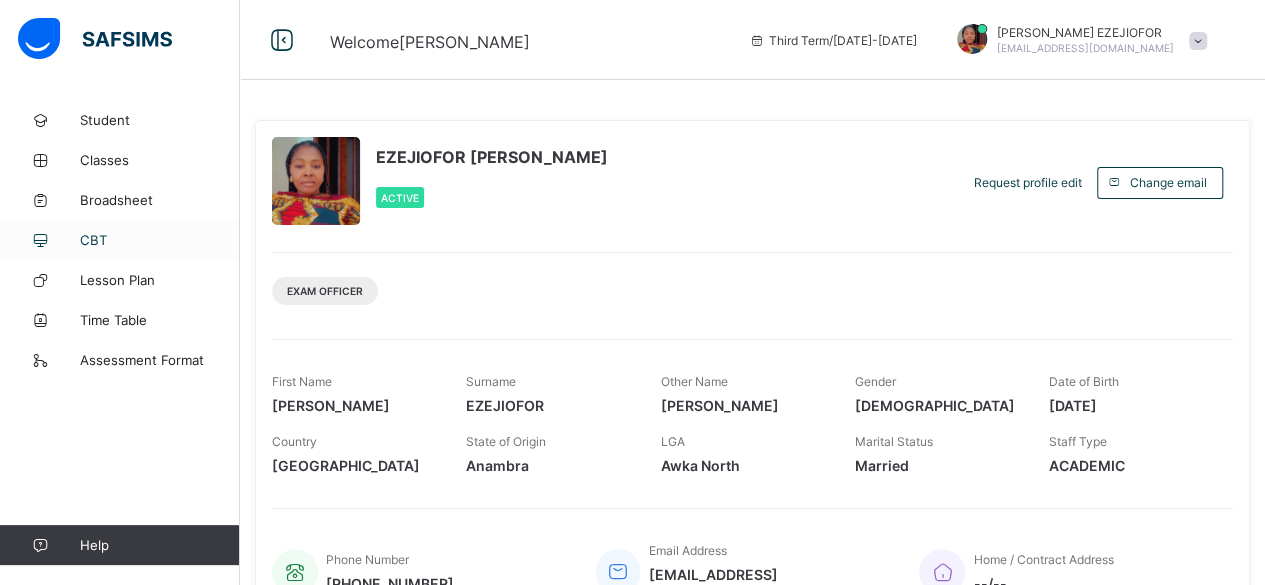 click on "CBT" at bounding box center [160, 240] 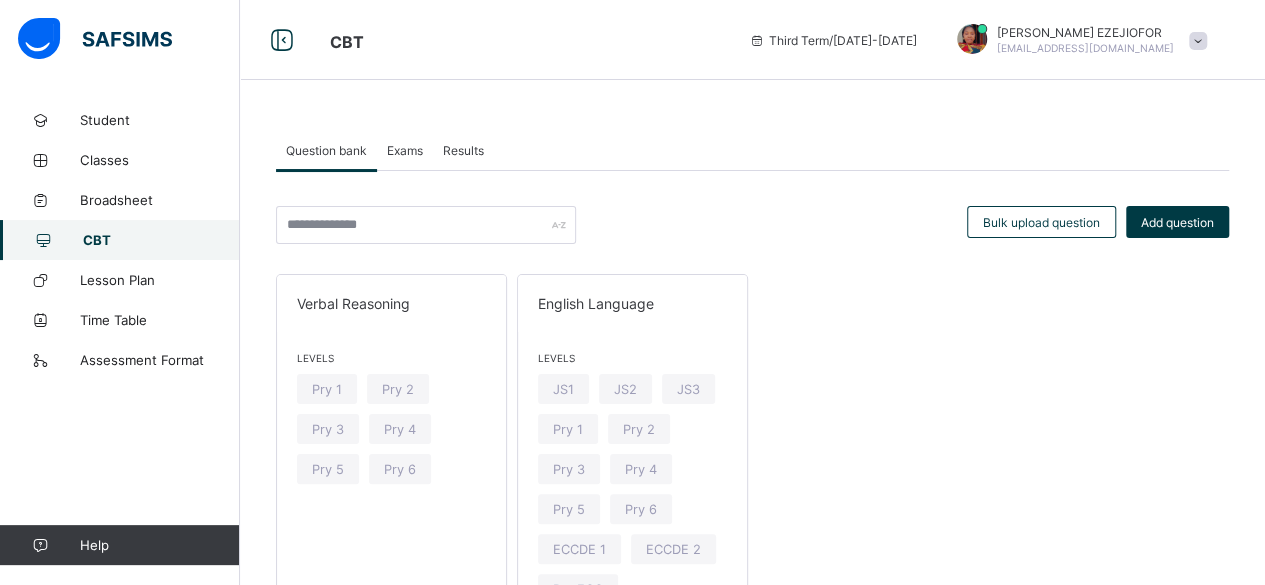 click on "Question bank" at bounding box center [326, 150] 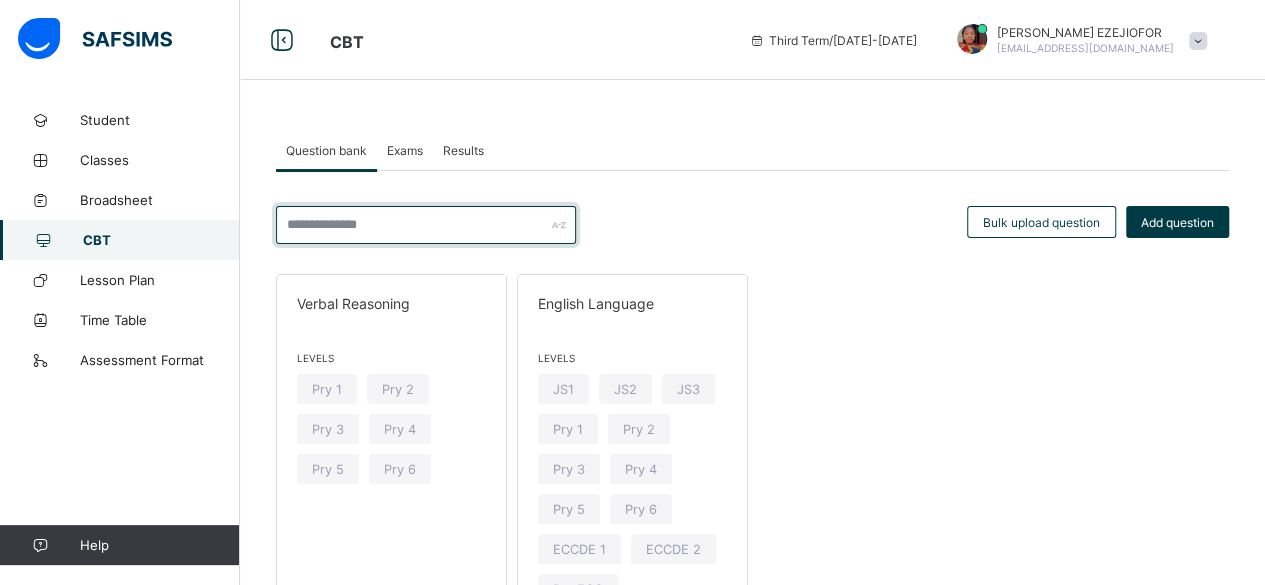 click at bounding box center [426, 225] 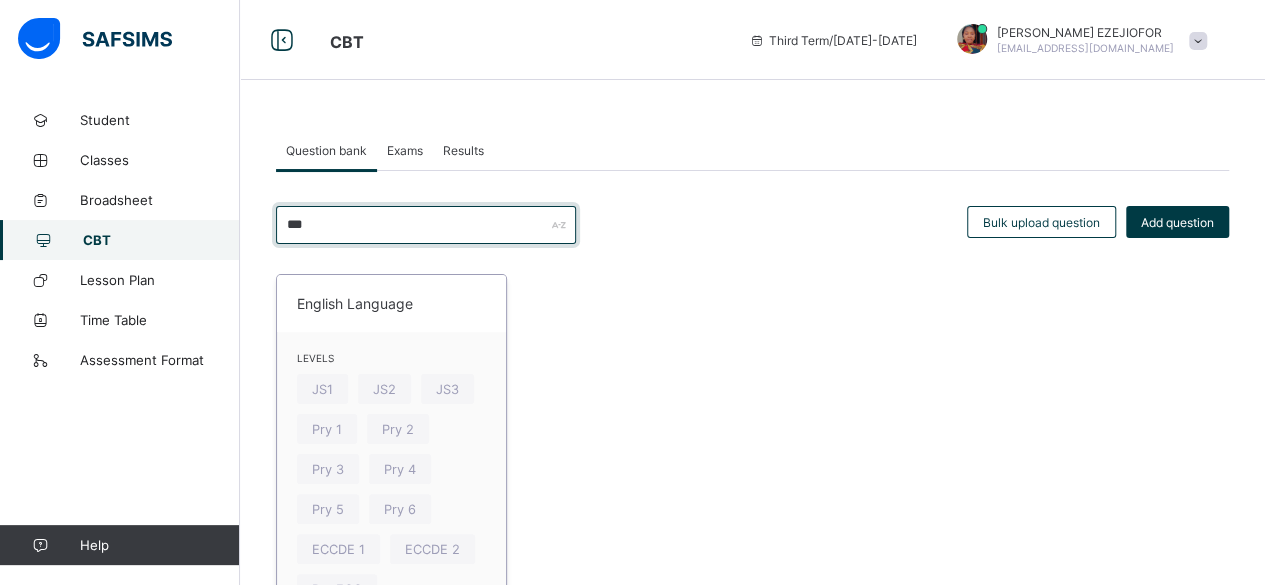 type on "***" 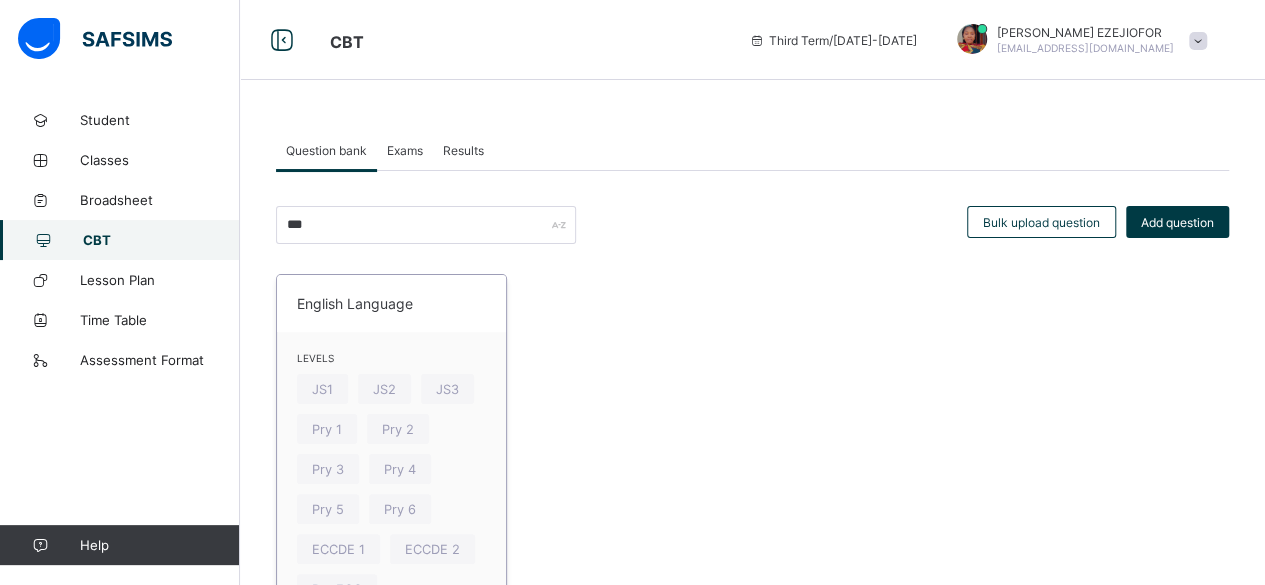 click on "English Language" at bounding box center [391, 303] 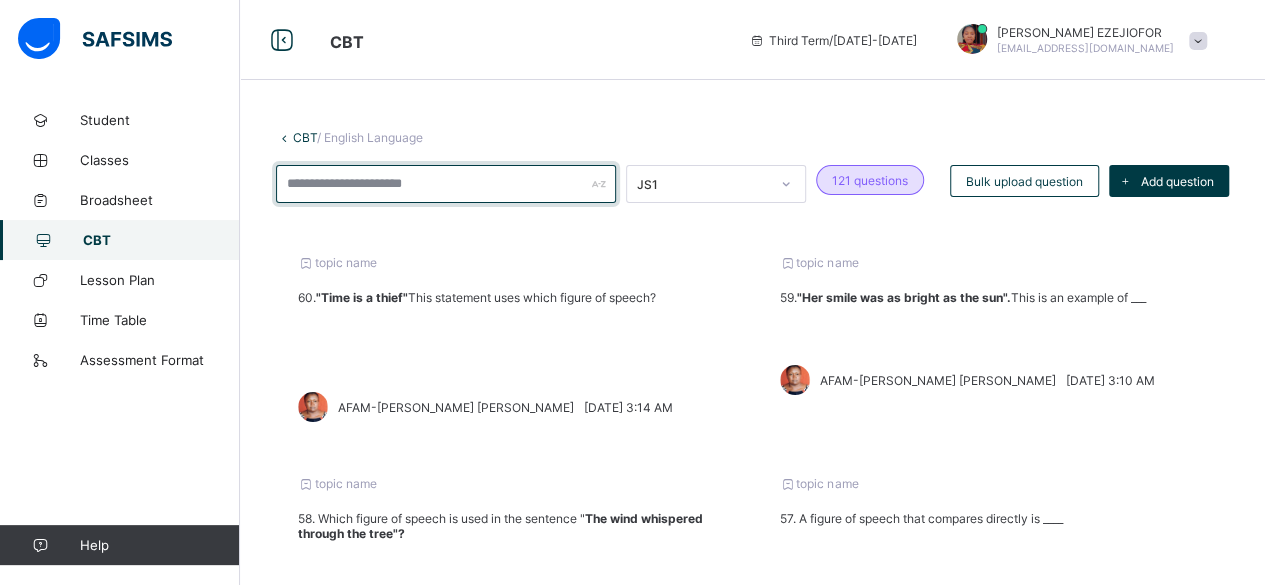 click at bounding box center (446, 184) 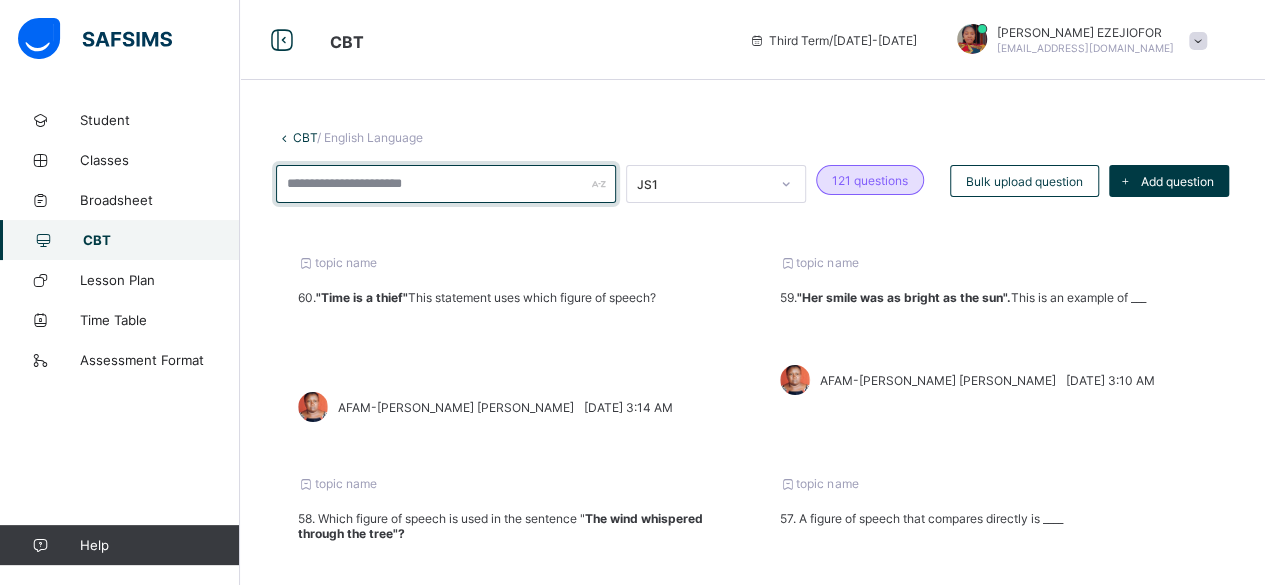 click at bounding box center (446, 184) 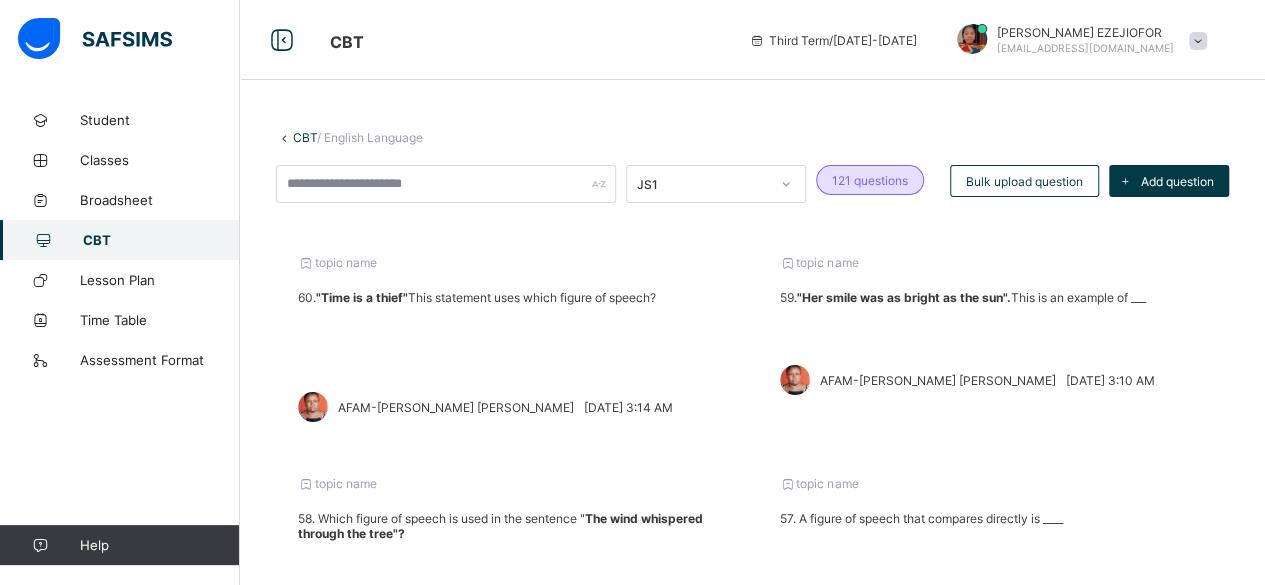 click on "CBT" at bounding box center [161, 240] 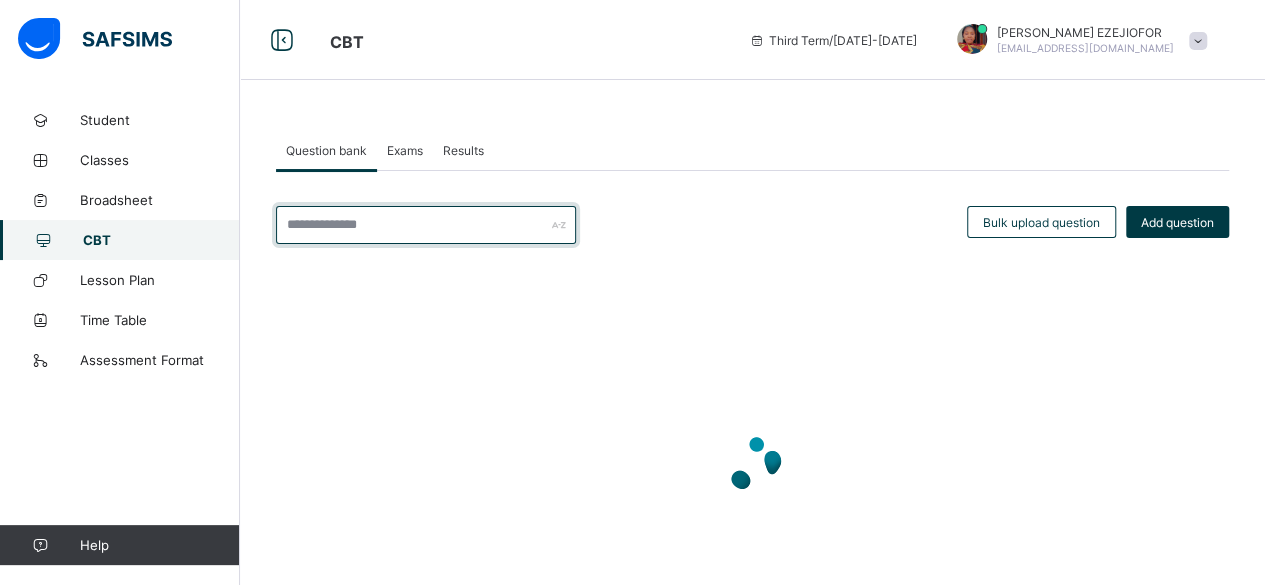 click at bounding box center [426, 225] 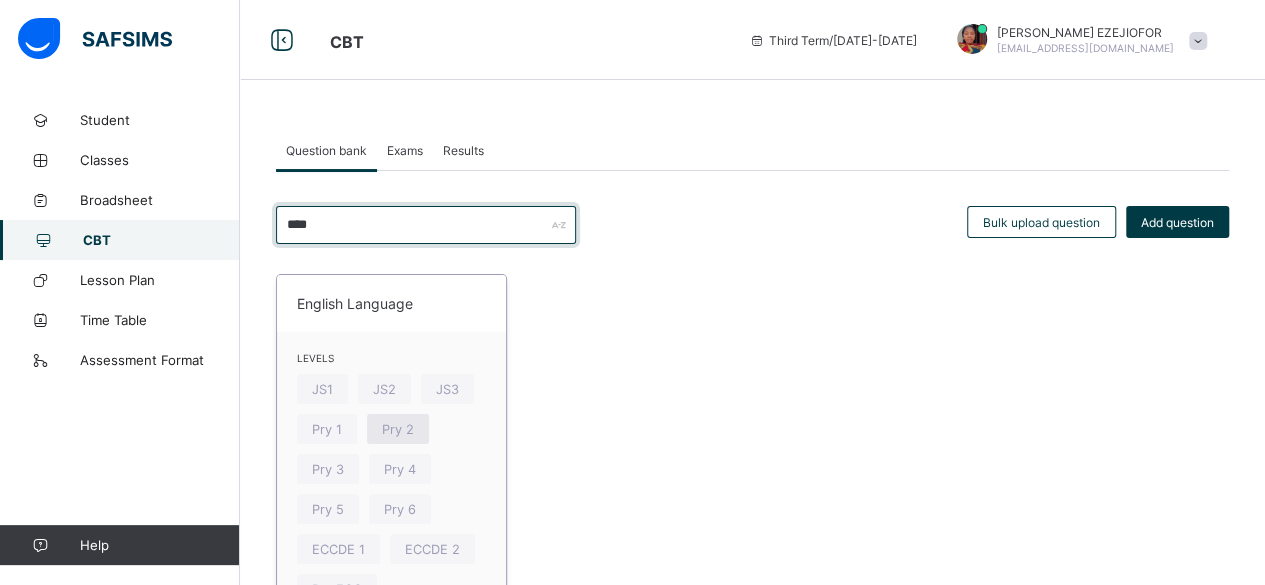 type on "****" 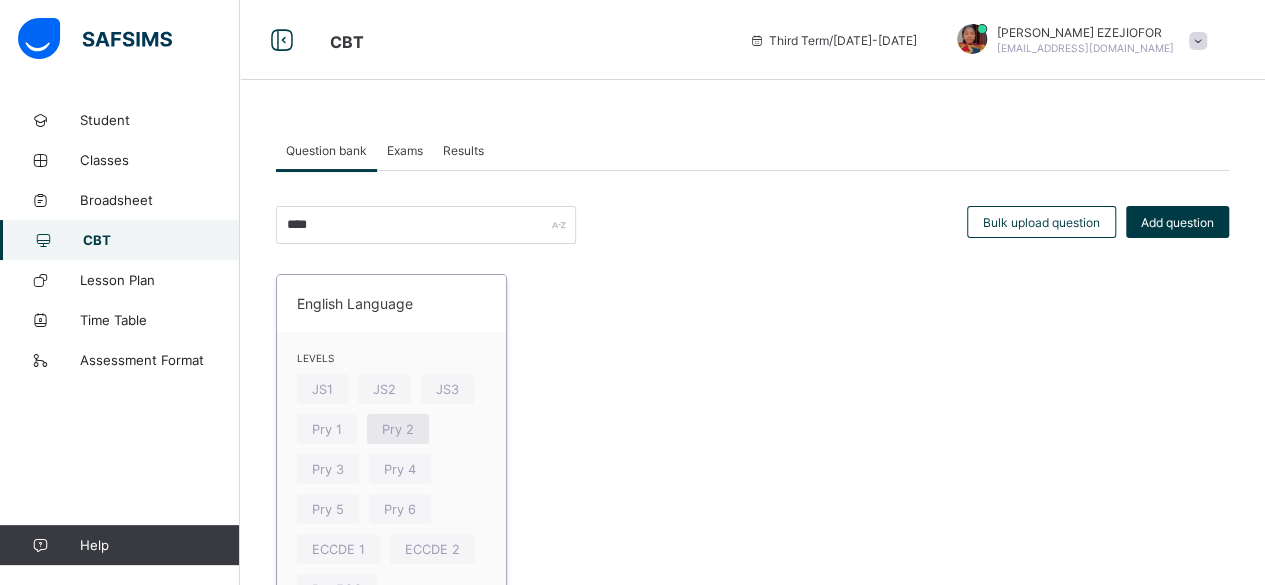 click on "Pry 2" at bounding box center [398, 429] 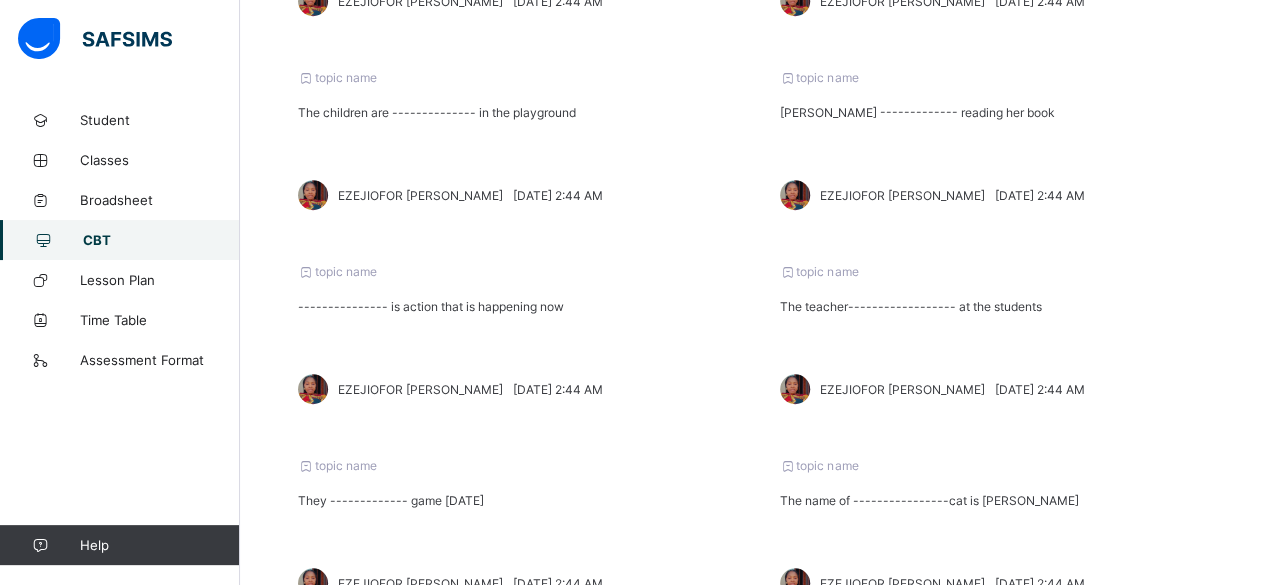 scroll, scrollTop: 706, scrollLeft: 0, axis: vertical 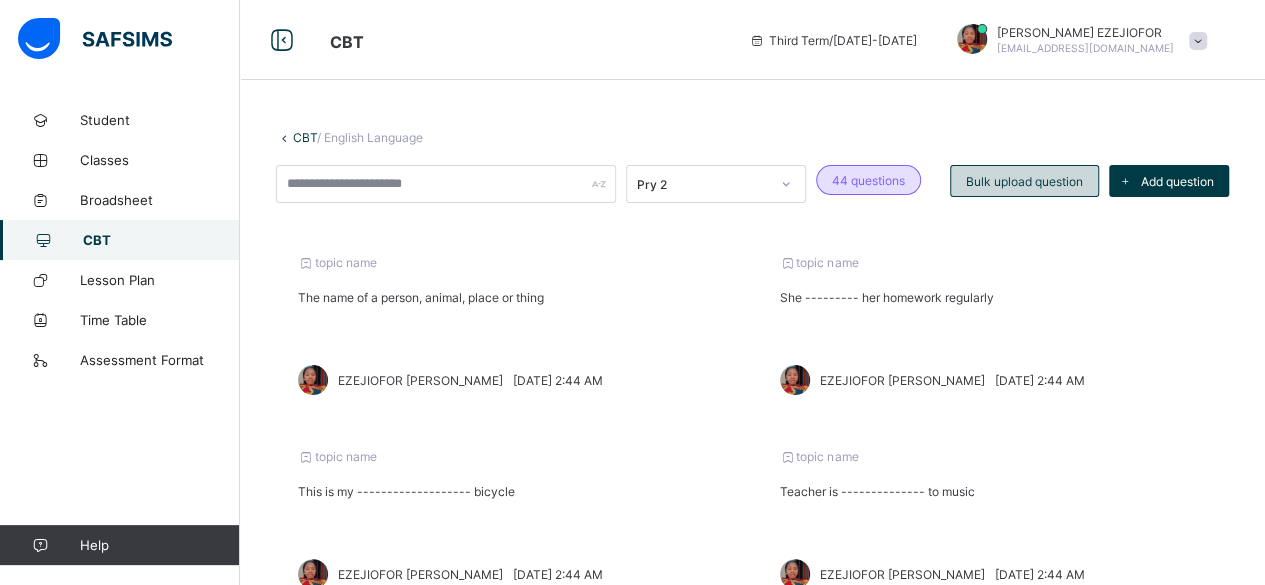 click on "Bulk upload question" at bounding box center [1024, 181] 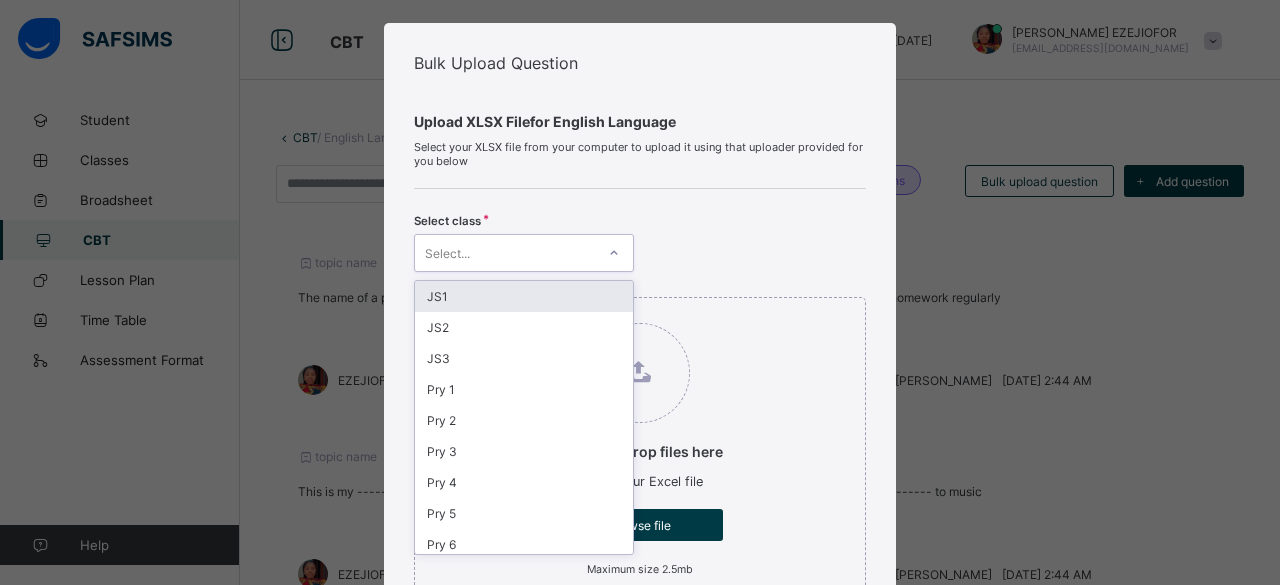 click on "Upload XLSX File   for English Language   Select your XLSX file from your computer to upload it using that uploader provided for you below   Select class      option JS1 focused, 1 of 12. 12 results available. Use Up and Down to choose options, press Enter to select the currently focused option, press Escape to exit the menu, press Tab to select the option and exit the menu. Select... JS1 JS2 JS3 Pry 1 Pry 2 Pry 3 Pry 4 Pry 5 Pry 6 ECCDE 1 ECCDE 2 Pre ECC Drag and Drop files here Select your Excel file Browse file Maximum size 2.5mb   Upload Excel File" at bounding box center (640, 377) 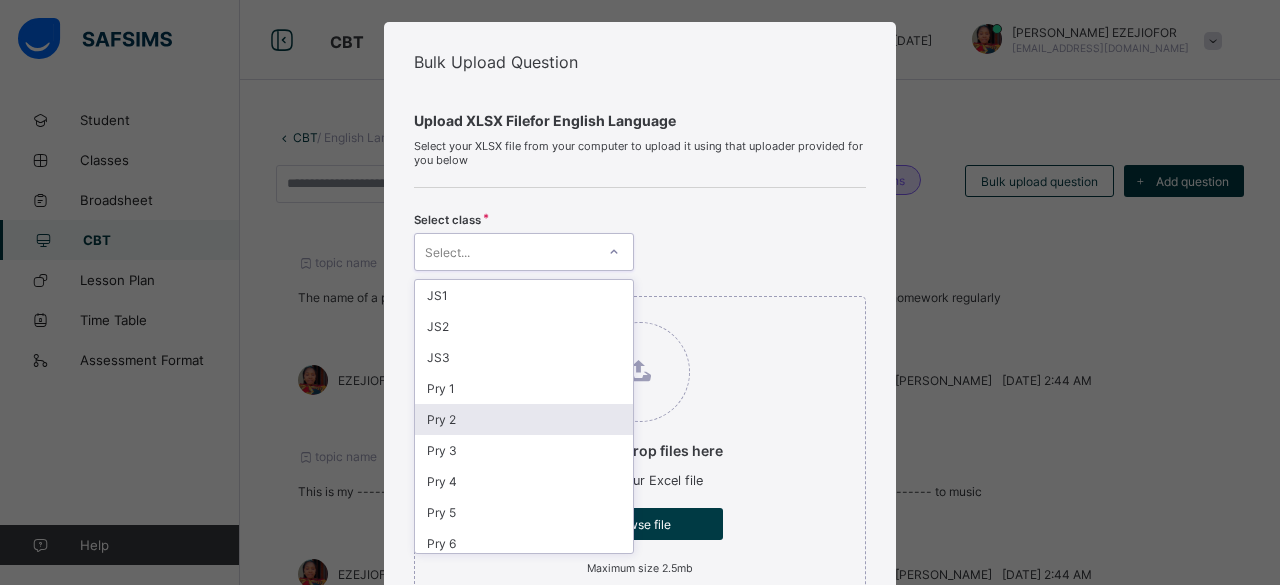 click on "Pry 2" at bounding box center (524, 419) 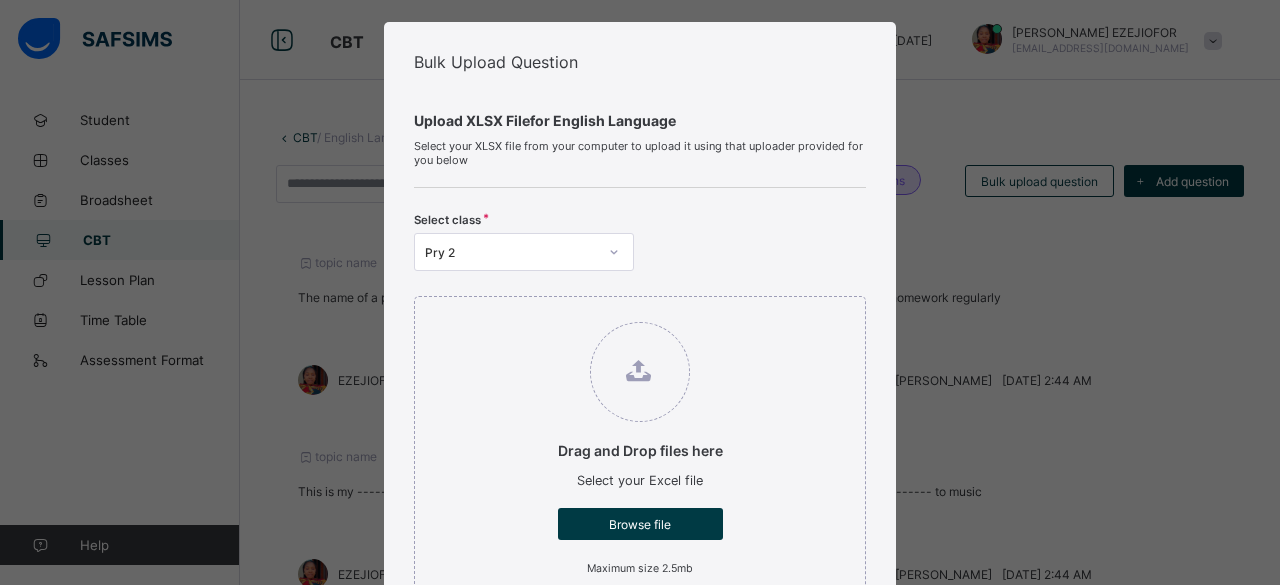 click on "Bulk Upload Question Upload XLSX File   for English Language   Select your XLSX file from your computer to upload it using that uploader provided for you below   Select class Pry 2 Drag and Drop files here Select your Excel file Browse file Maximum size 2.5mb   Upload Excel File   Download XLSX file   Follow the steps below to download and use the excel file effectively    Step 1:  Click the button below to download the student bulk create excel file Download XLSX File  Step 2:  Open the file on your computer  Step 3:  Skip sample Data and start filling from the next line  Step 4:  Fill all sections provided in the specified format using the sample provided as a guide, then save  Step 5:  Click on the 'Browse File' button to select the filled template saved on your computer  Step 6:  To add all the students in the file to a particular class, select a class above, else skip to Step 7  Step 7:  Click on the 'Upload Excel File' button to upload Cancel" at bounding box center [640, 292] 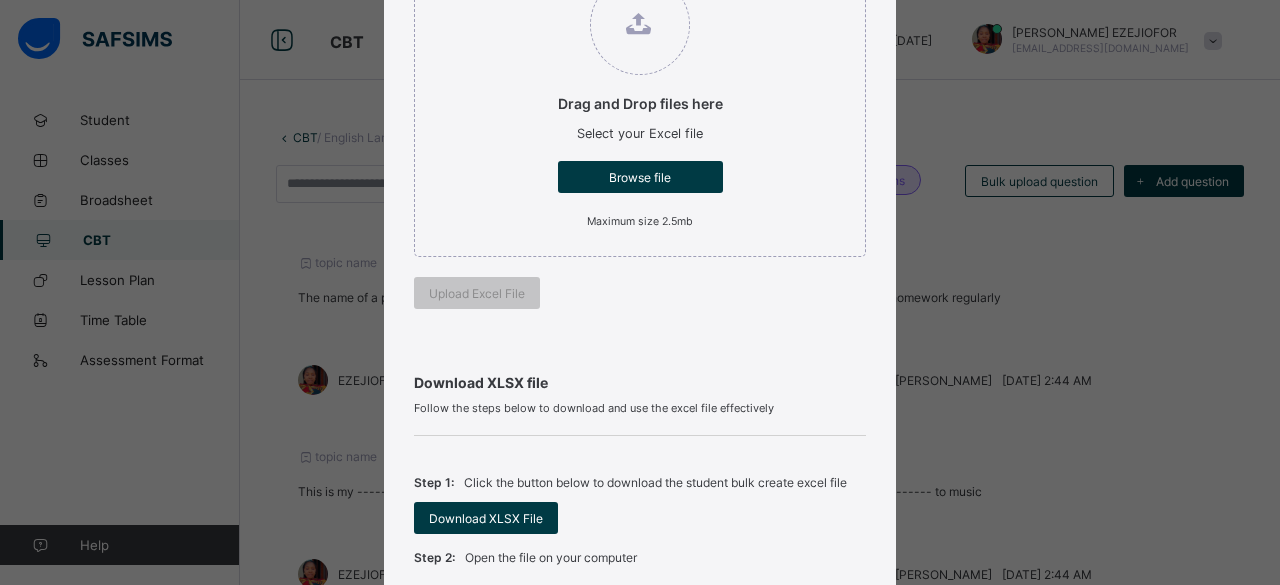 scroll, scrollTop: 428, scrollLeft: 0, axis: vertical 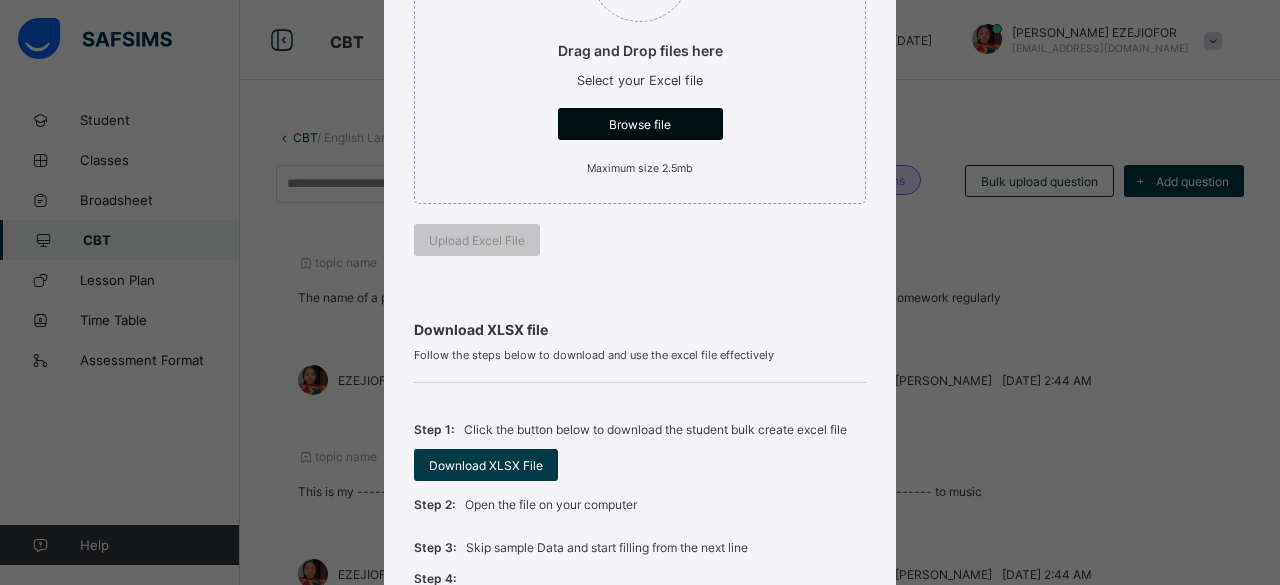 click on "Browse file" at bounding box center (640, 124) 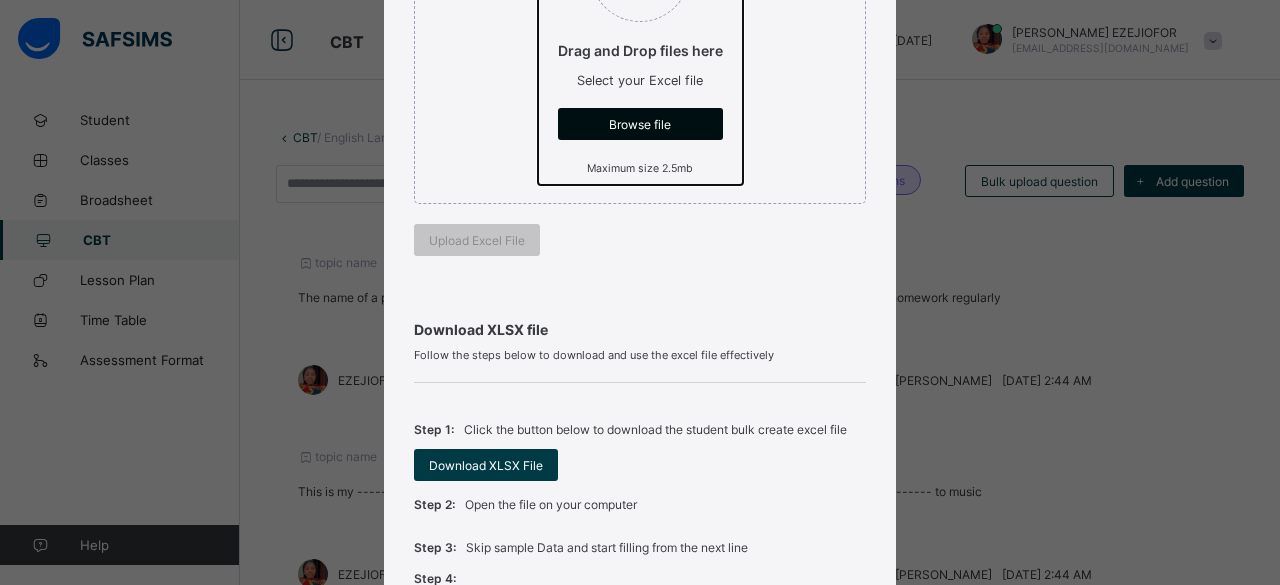 click on "Drag and Drop files here Select your Excel file Browse file Maximum size 2.5mb" at bounding box center (538, -88) 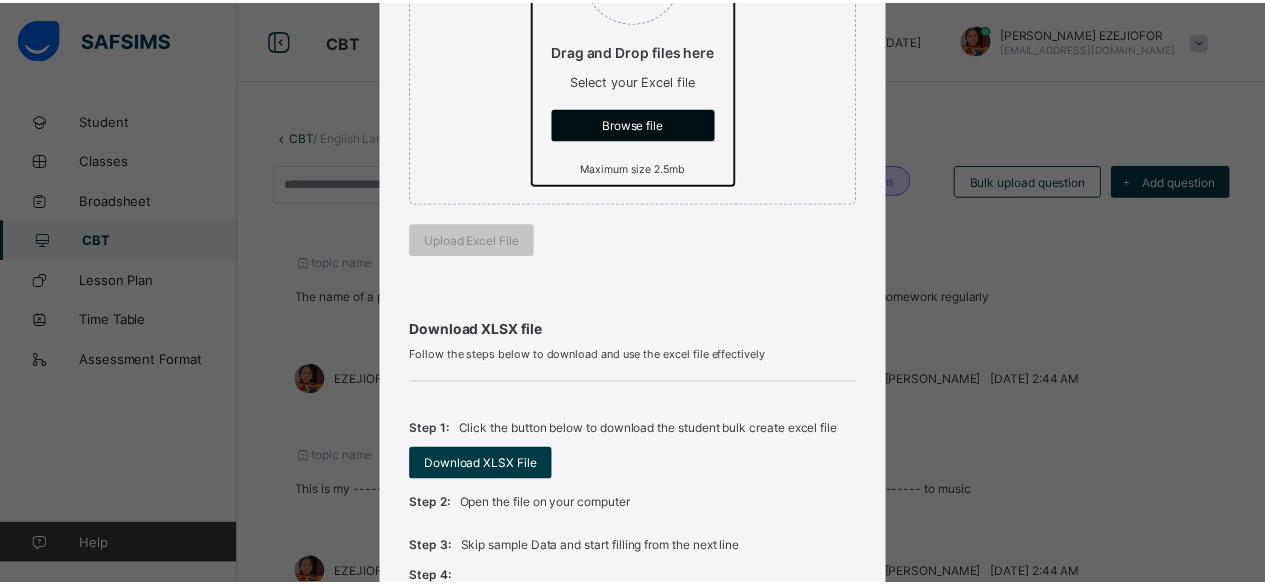 scroll, scrollTop: 44, scrollLeft: 0, axis: vertical 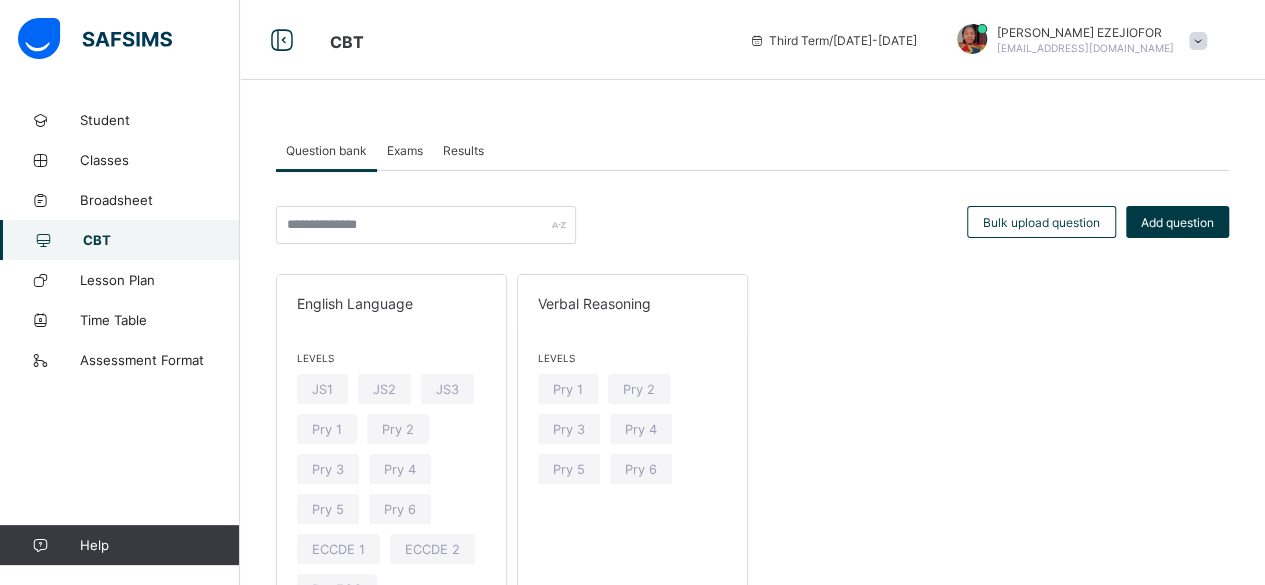 click on "CBT" at bounding box center (161, 240) 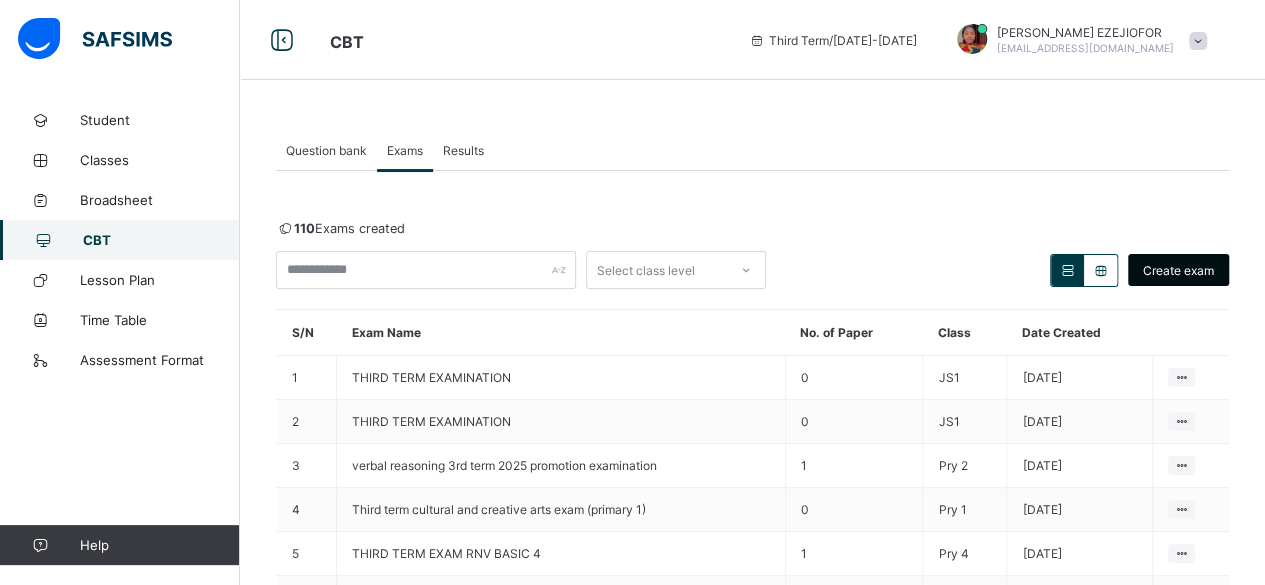 click on "Create exam" at bounding box center (1178, 270) 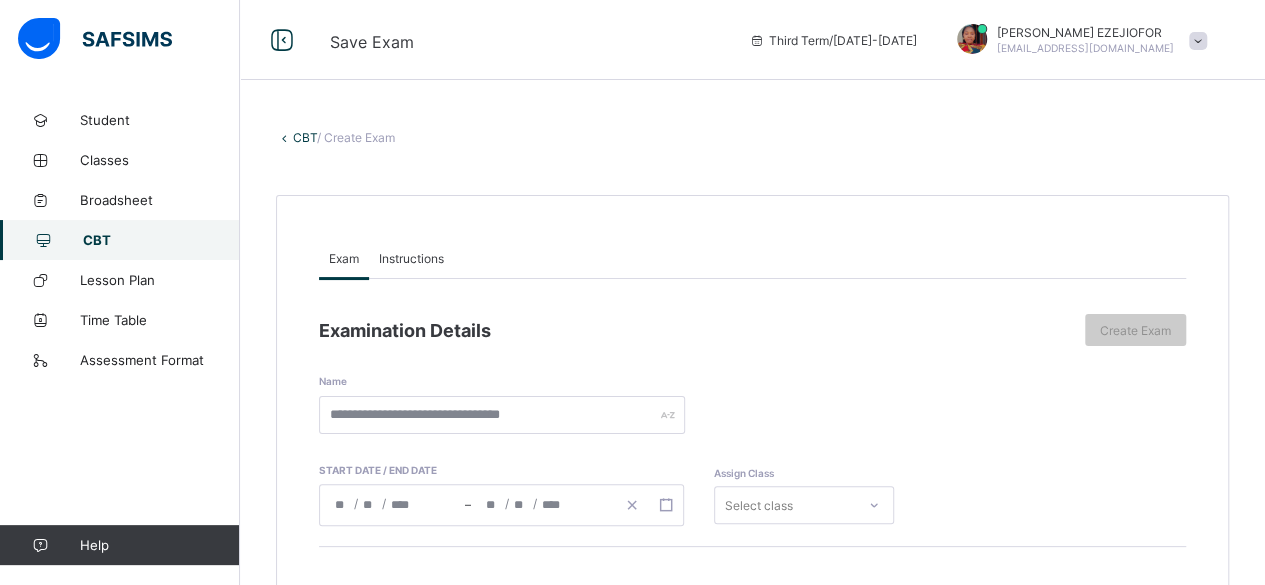click on "Instructions" at bounding box center [411, 258] 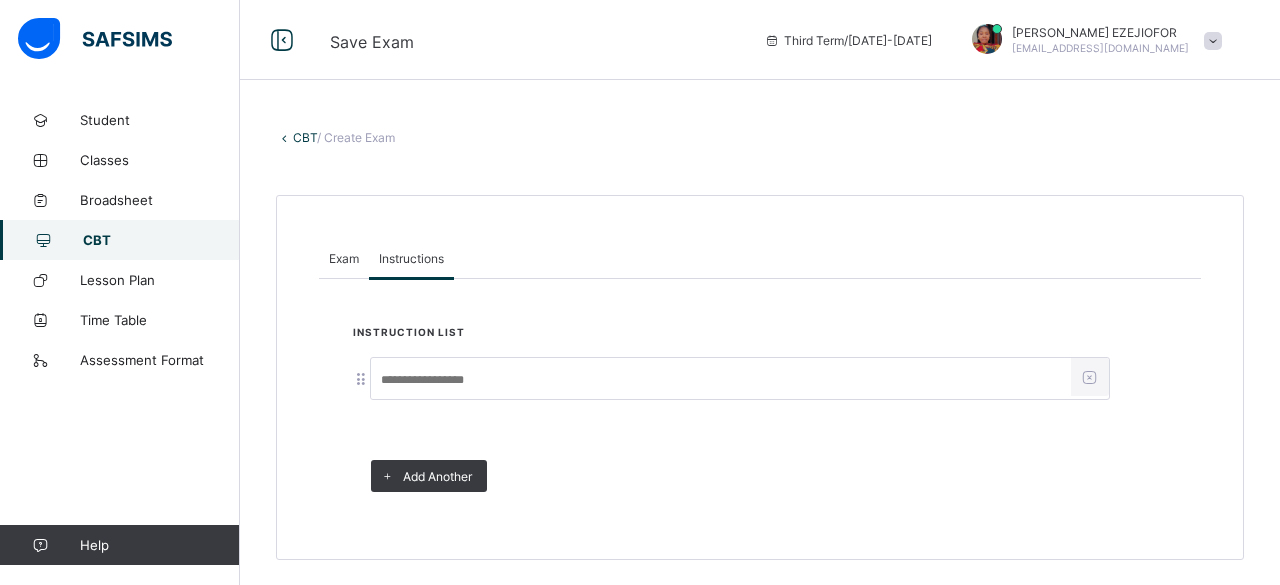 click at bounding box center (721, 380) 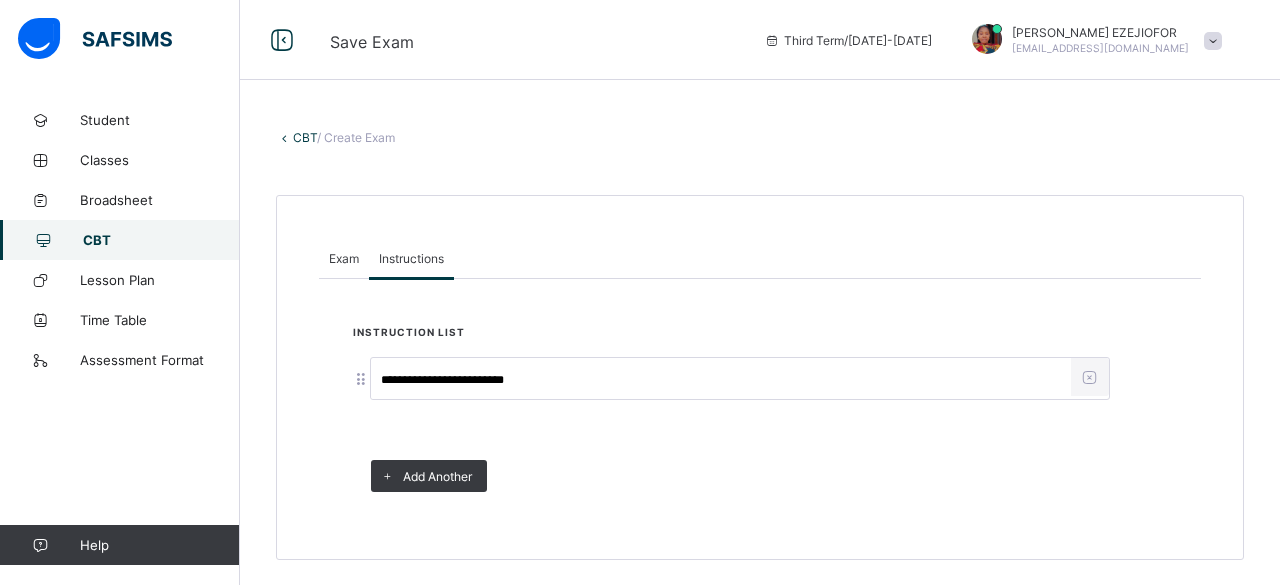 type on "**********" 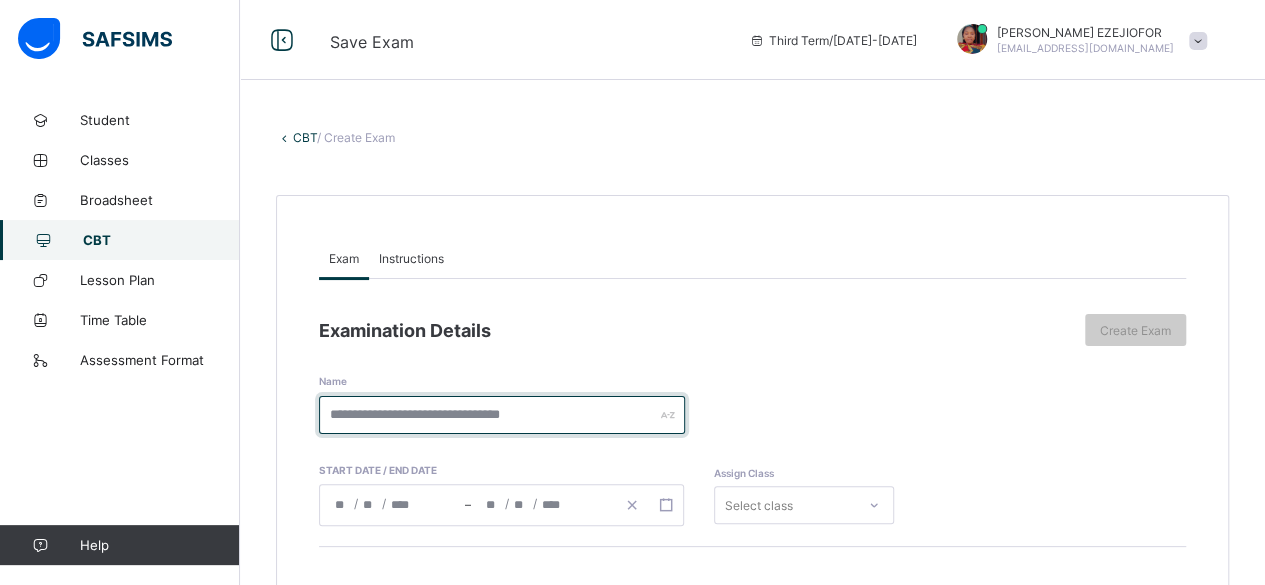 click at bounding box center [502, 415] 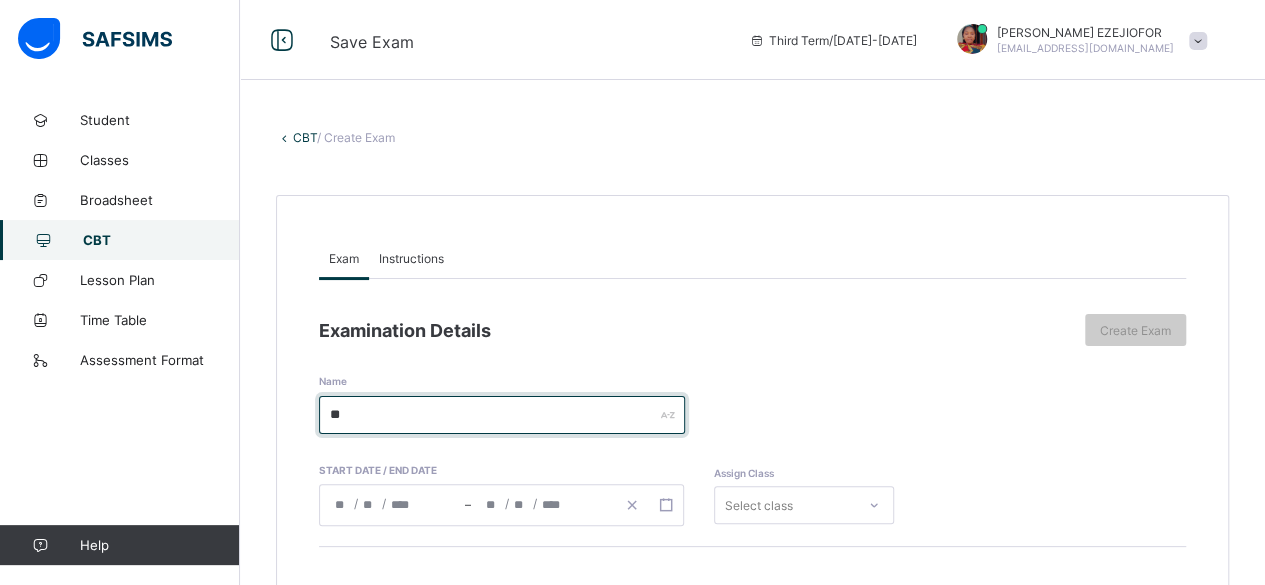 type on "*" 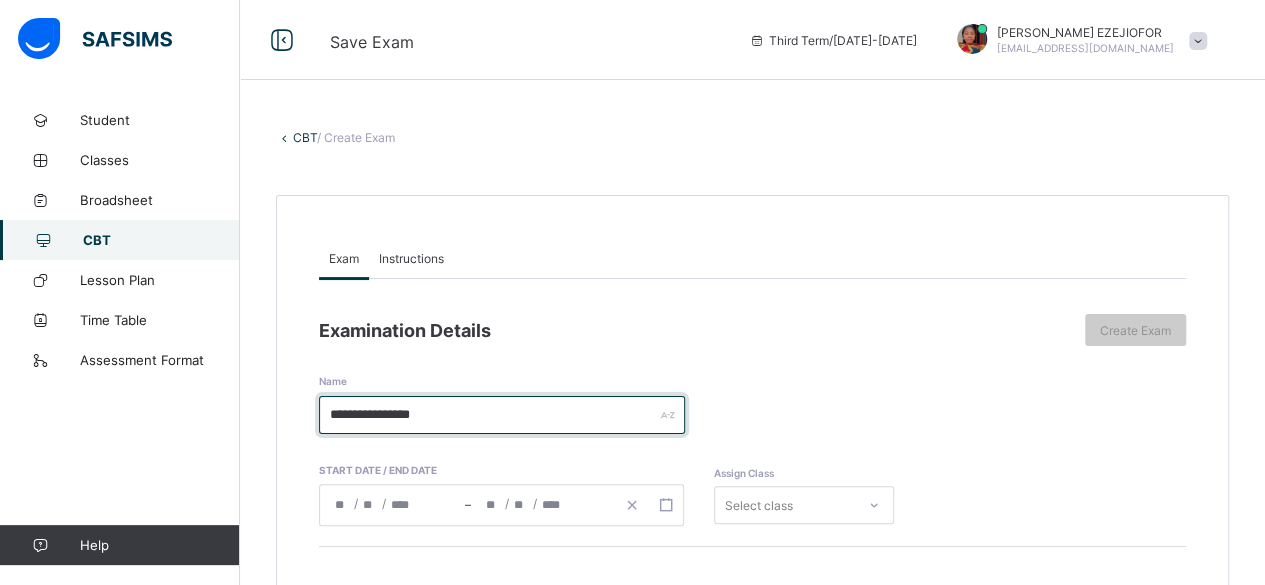 click on "**********" at bounding box center [502, 415] 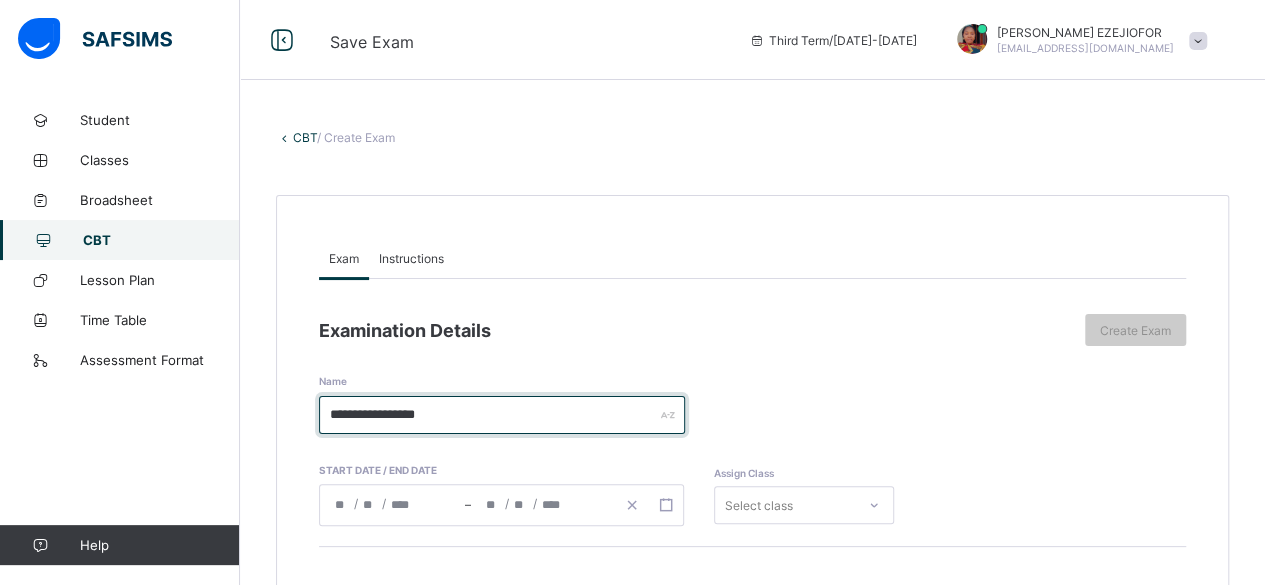 click on "**********" at bounding box center (502, 415) 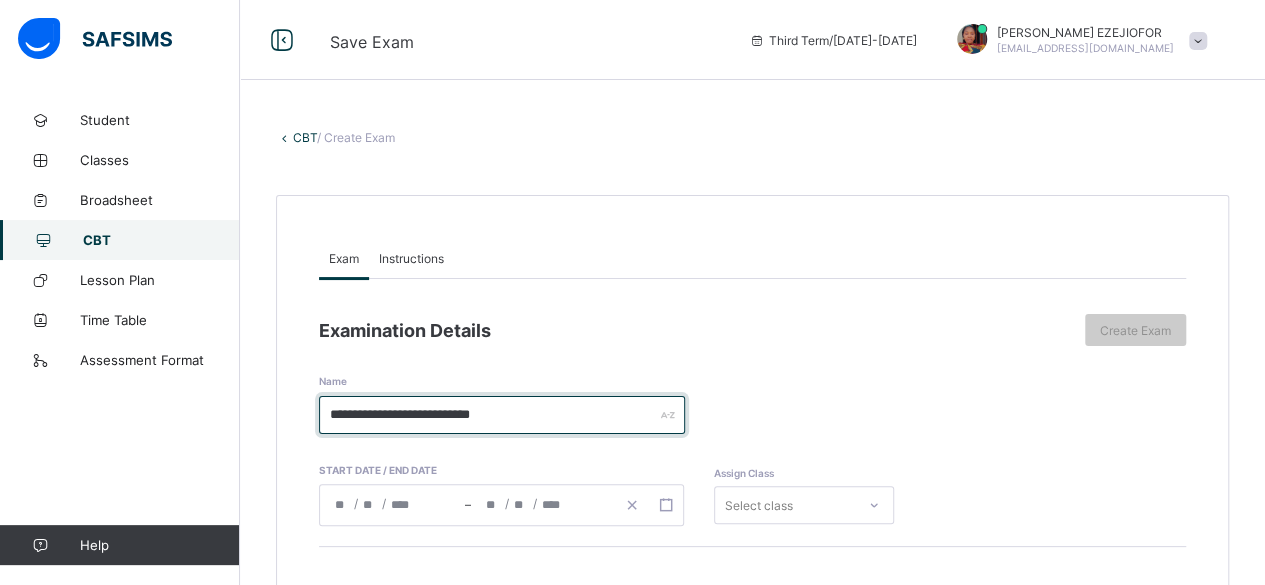 click on "**********" at bounding box center [502, 415] 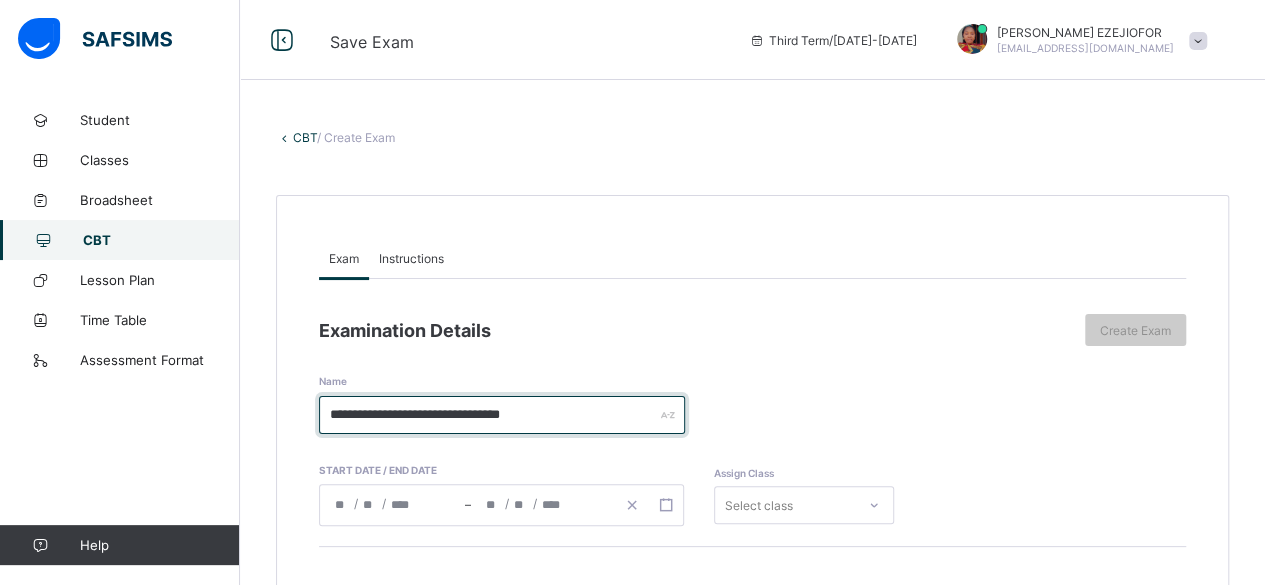 click on "**********" at bounding box center (502, 415) 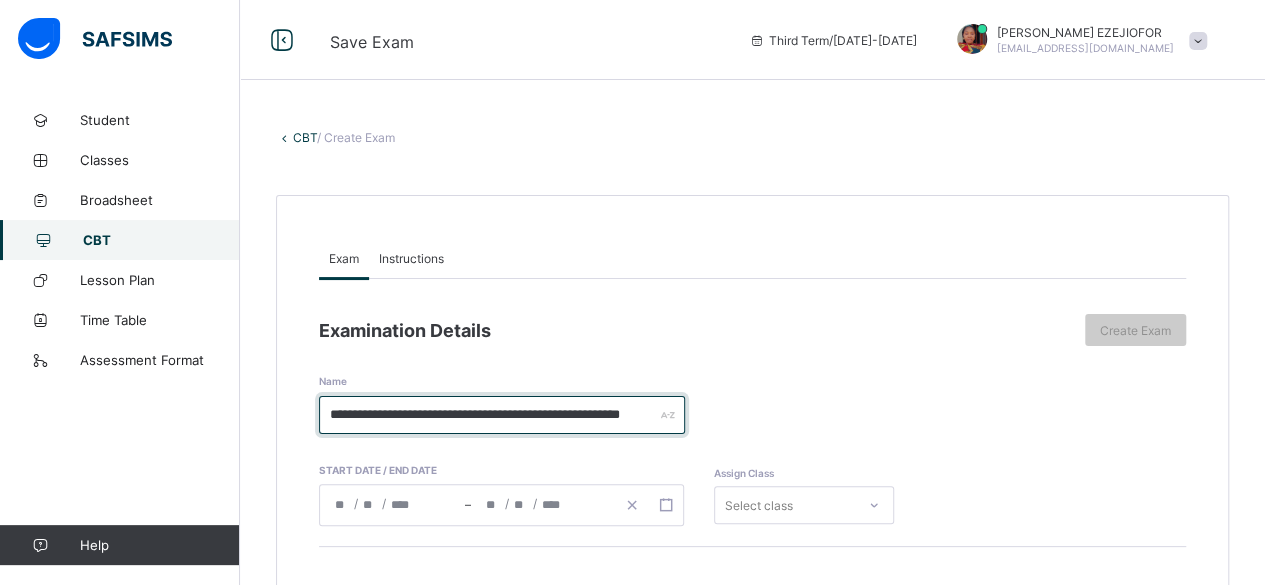 scroll, scrollTop: 0, scrollLeft: 13, axis: horizontal 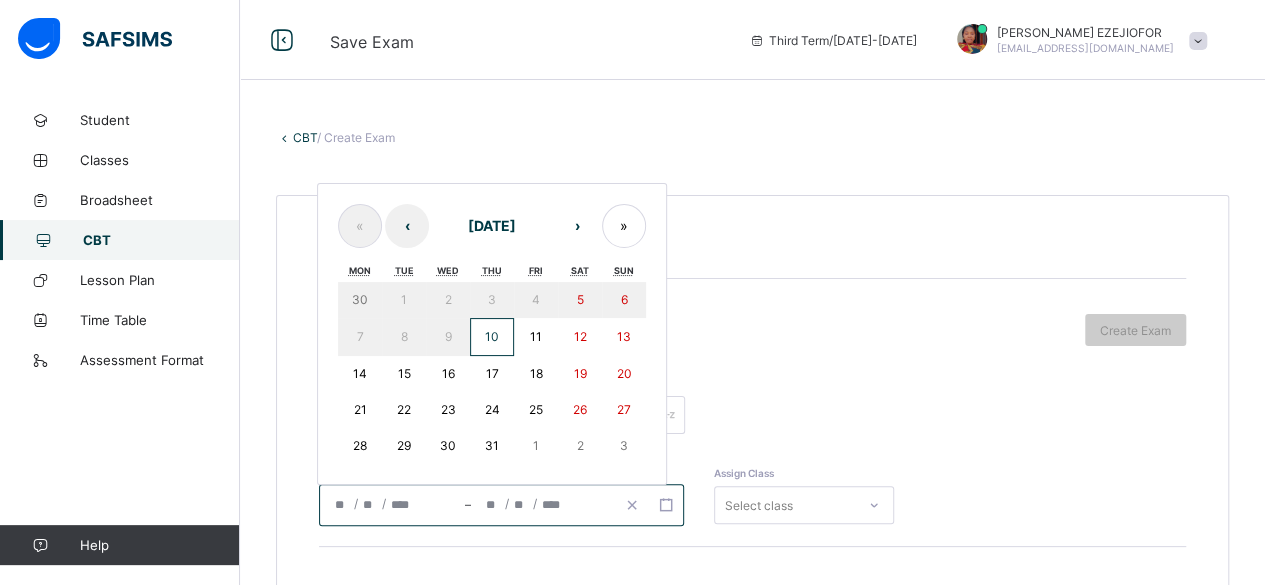 click 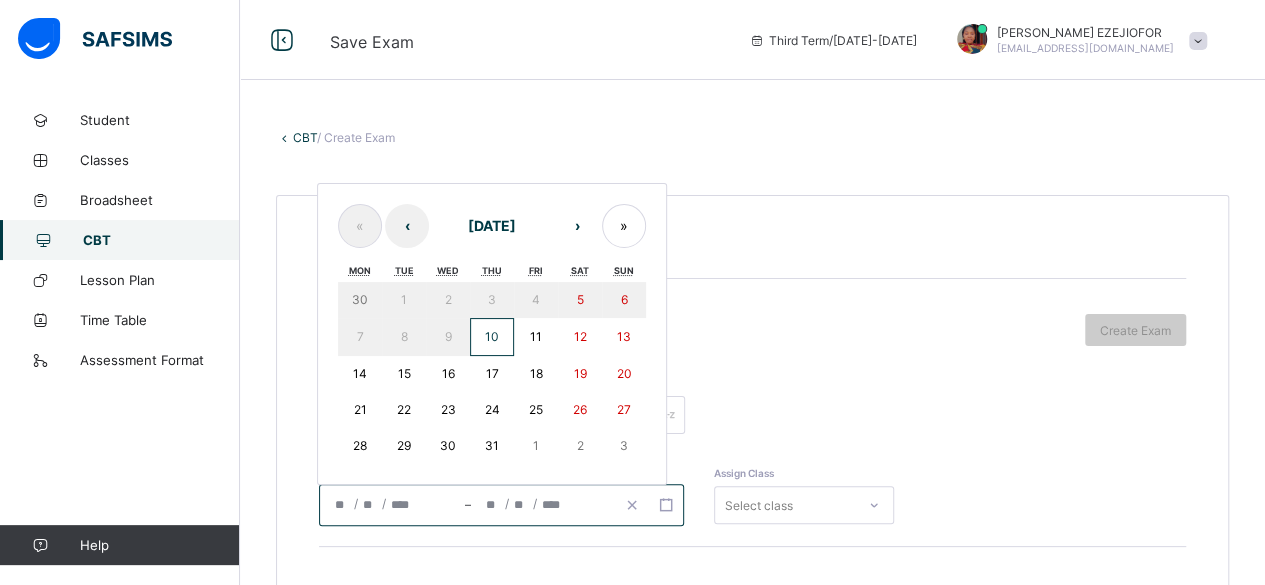 click on "11" at bounding box center (536, 336) 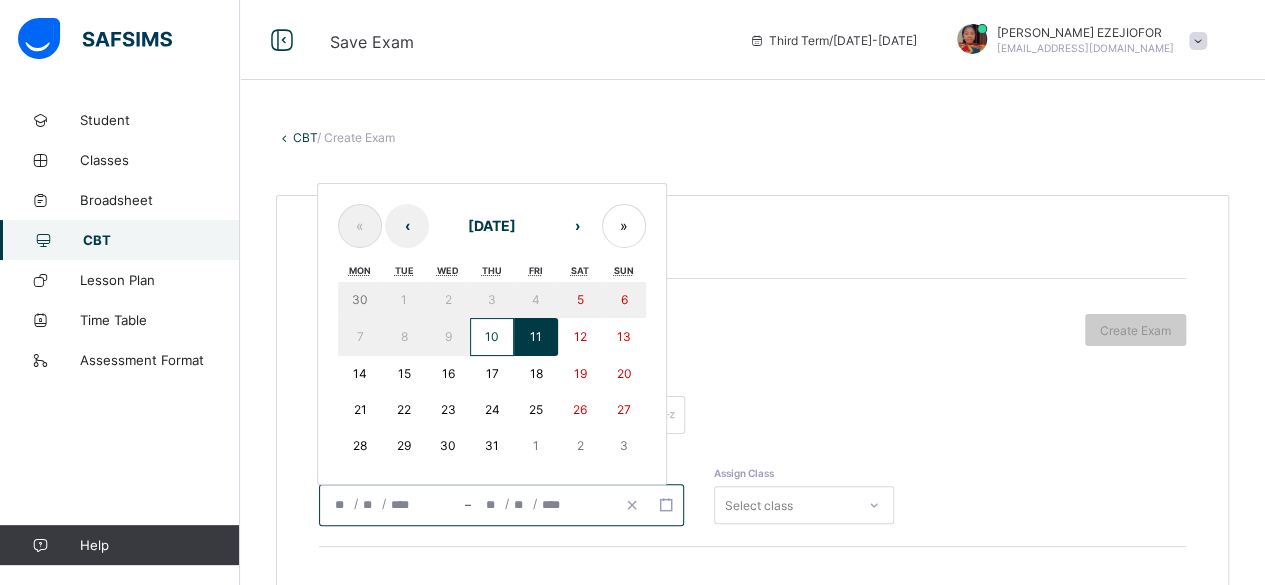 click on "11" at bounding box center [536, 336] 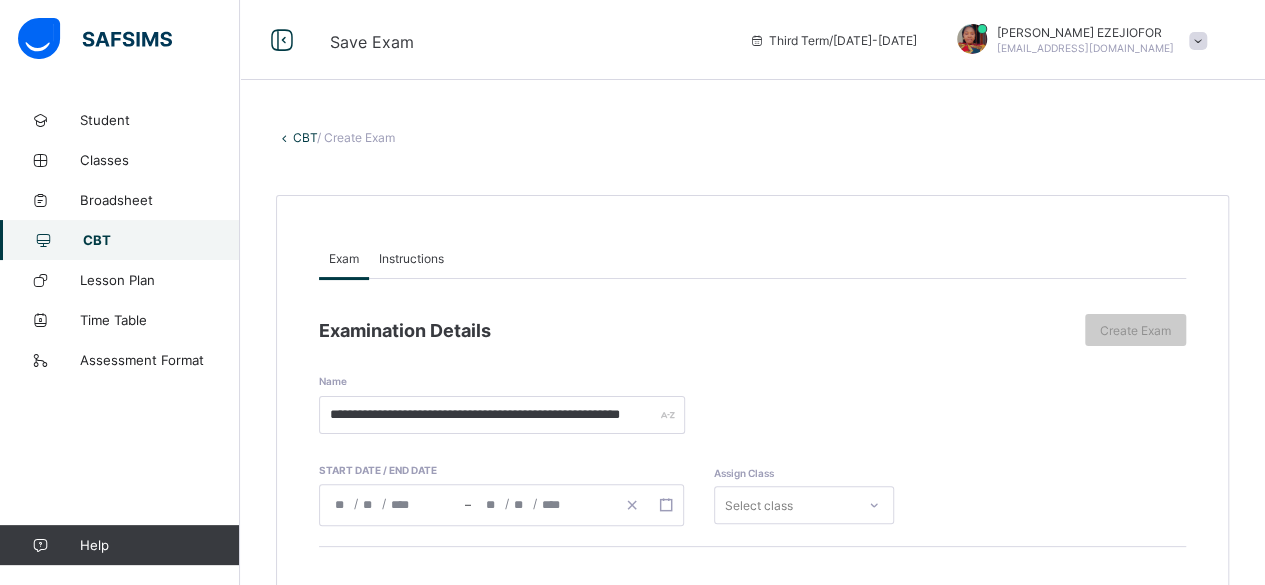 click on "Examination Details" at bounding box center [697, 330] 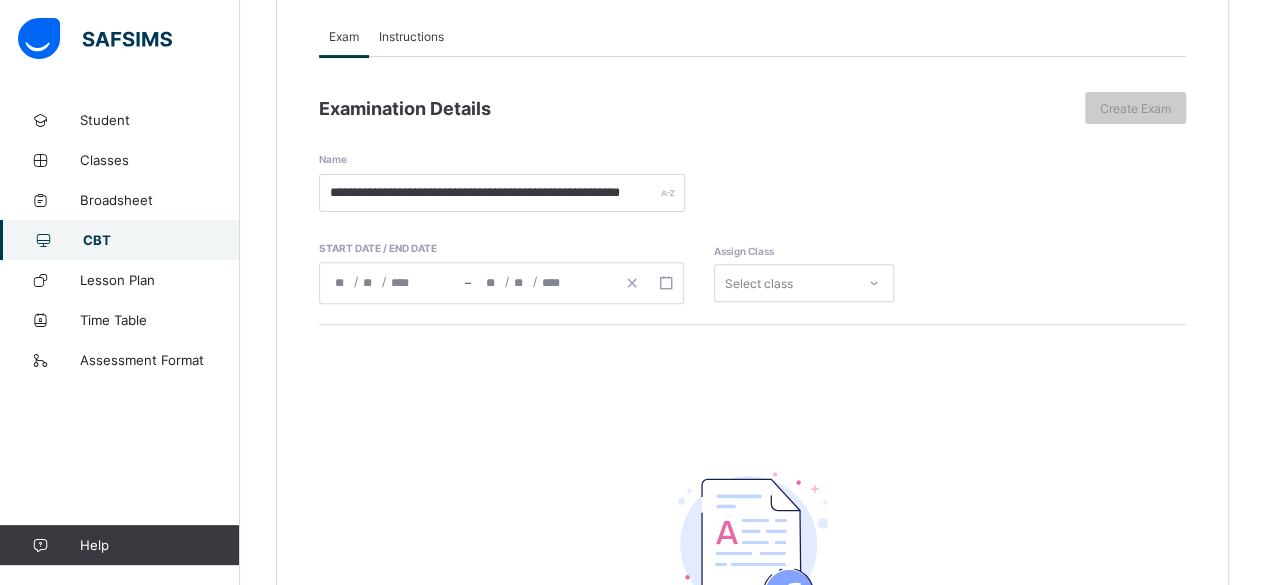 click on "Select class" at bounding box center (804, 283) 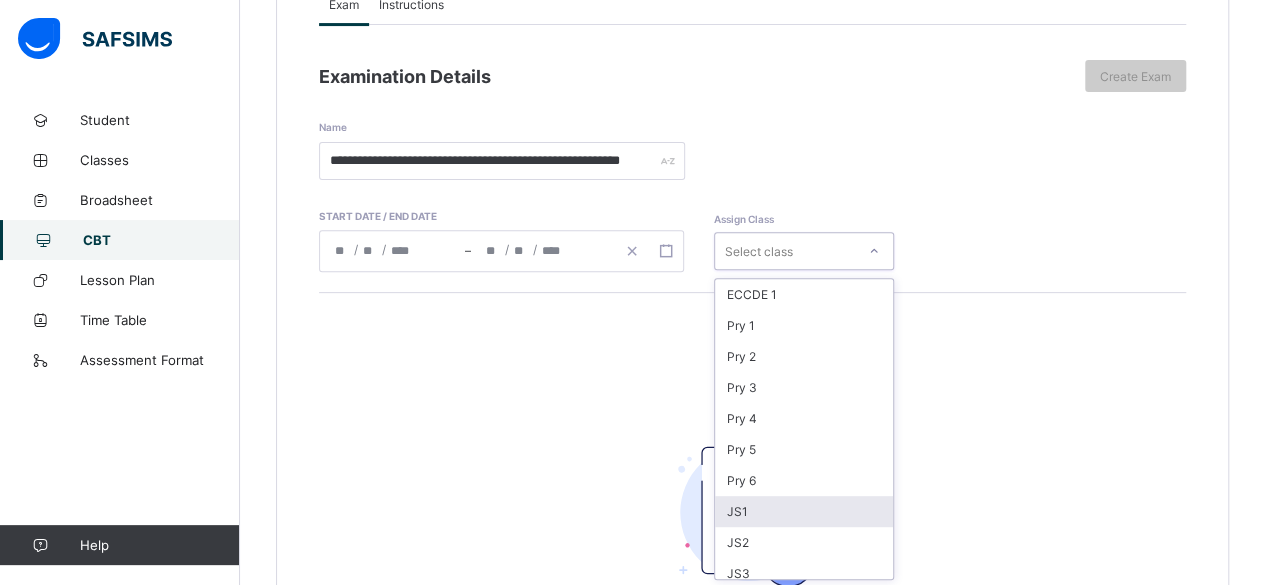 scroll, scrollTop: 254, scrollLeft: 0, axis: vertical 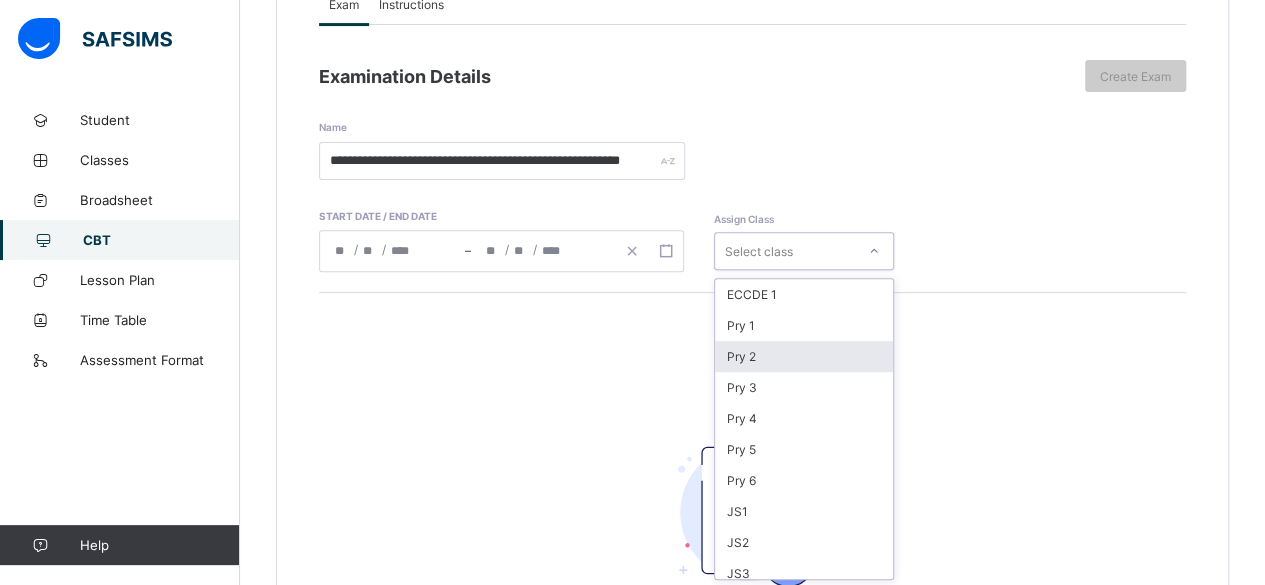 click on "Pry 2" at bounding box center (804, 356) 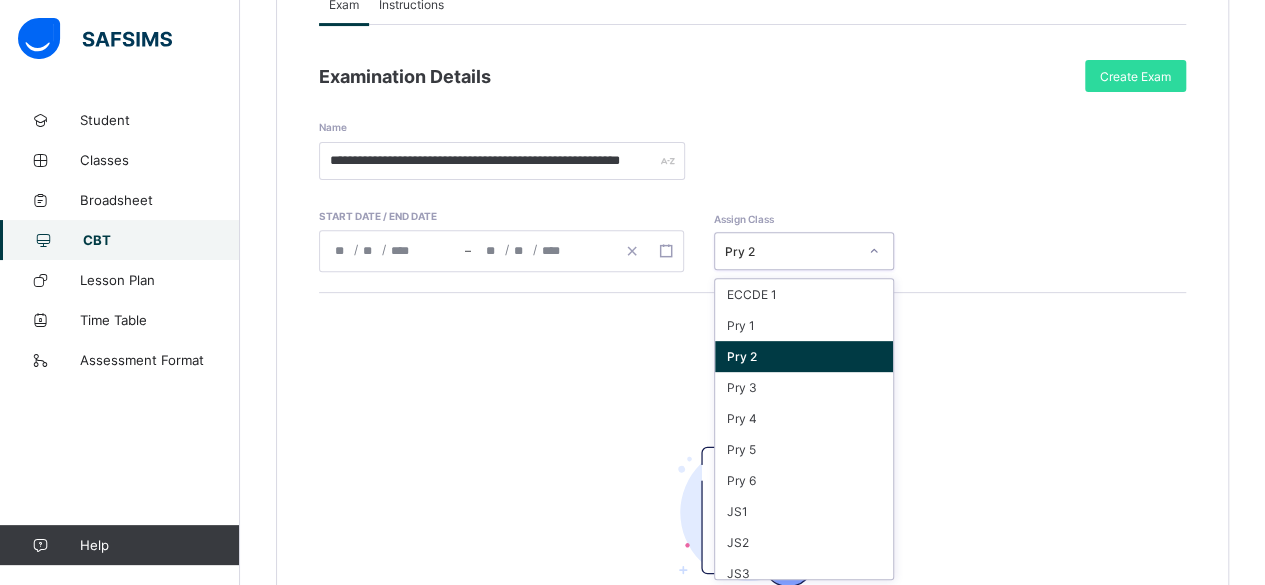 click on "Pry 2" at bounding box center [804, 356] 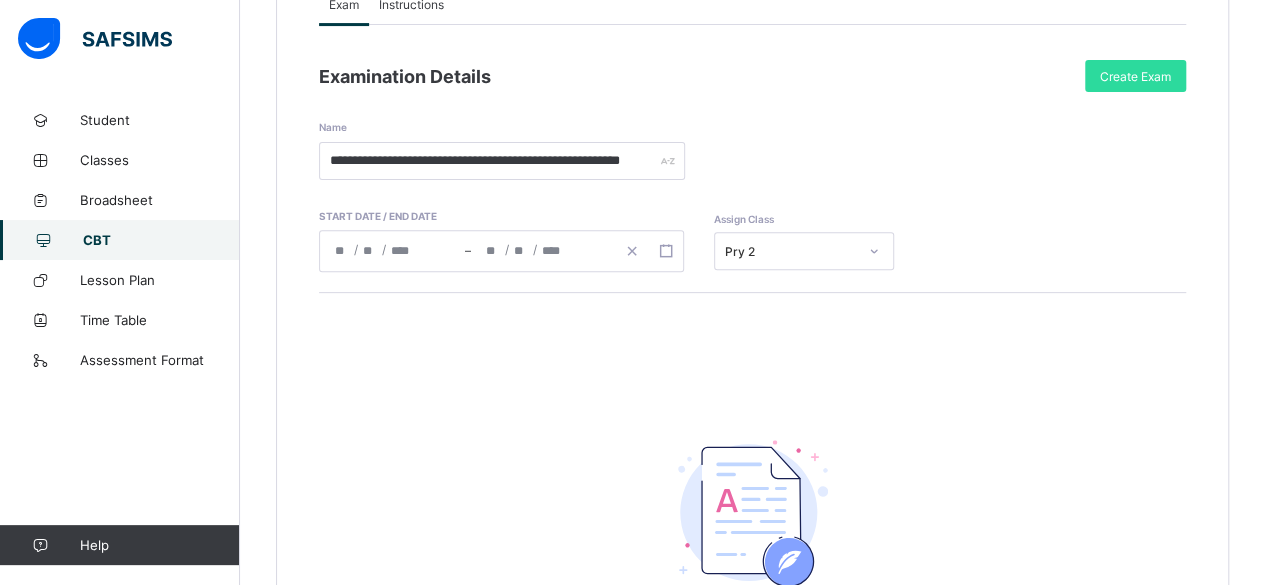 click at bounding box center (753, 513) 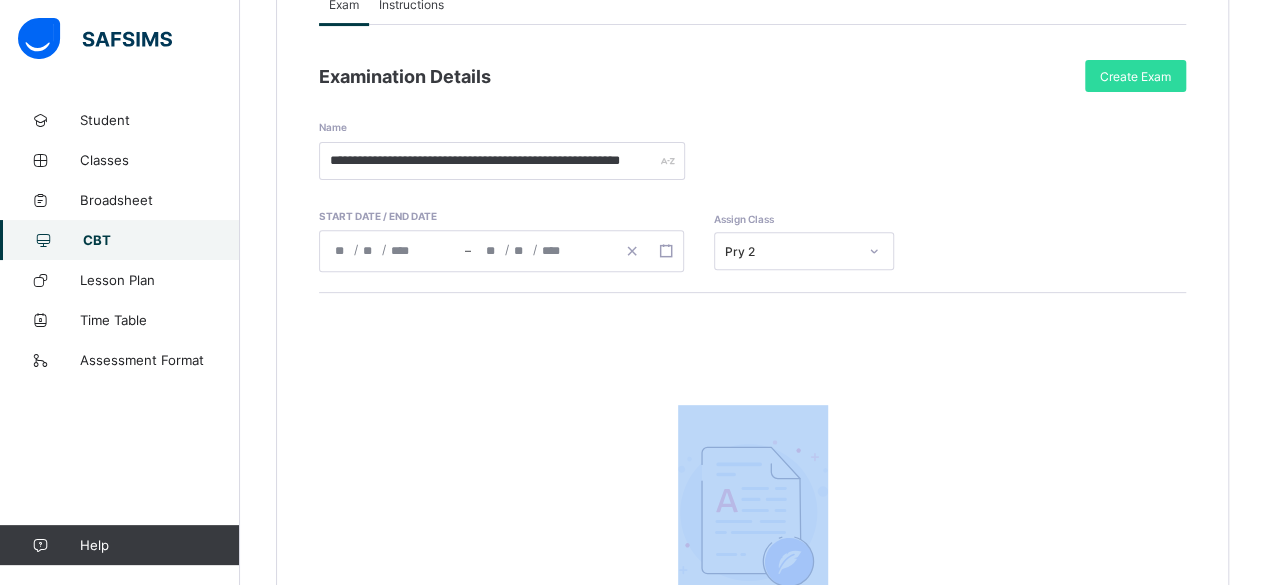 click on "Nohting to see here There’s currently no paper added, click the button below to get started Add paper" at bounding box center (753, 574) 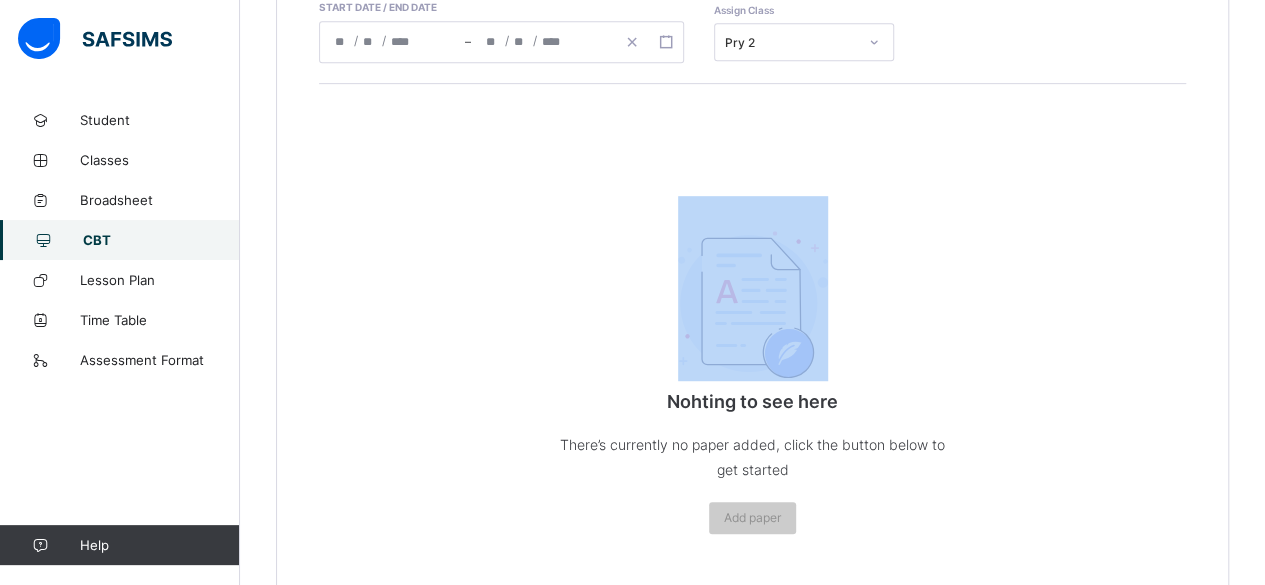 scroll, scrollTop: 534, scrollLeft: 0, axis: vertical 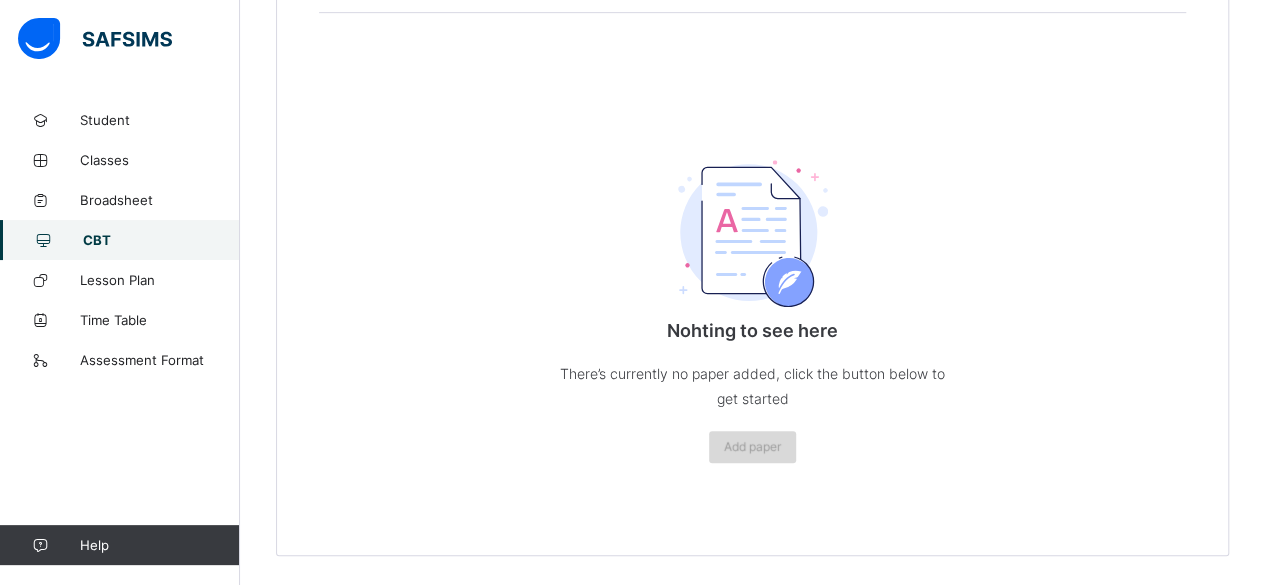click on "Add paper" at bounding box center [752, 446] 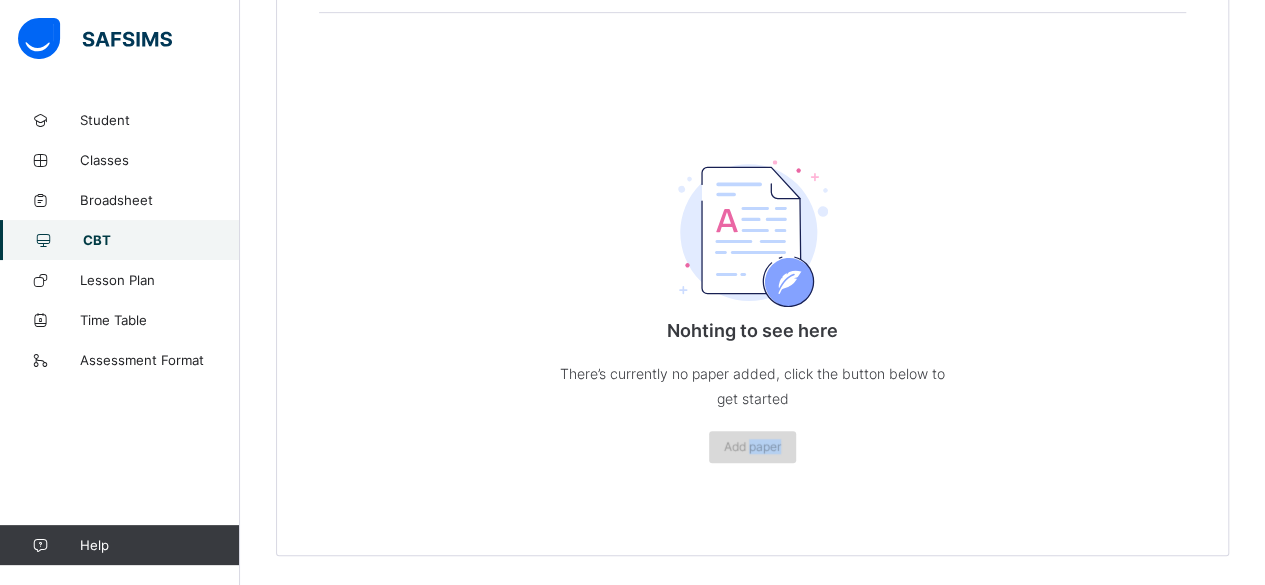 click on "Add paper" at bounding box center (752, 446) 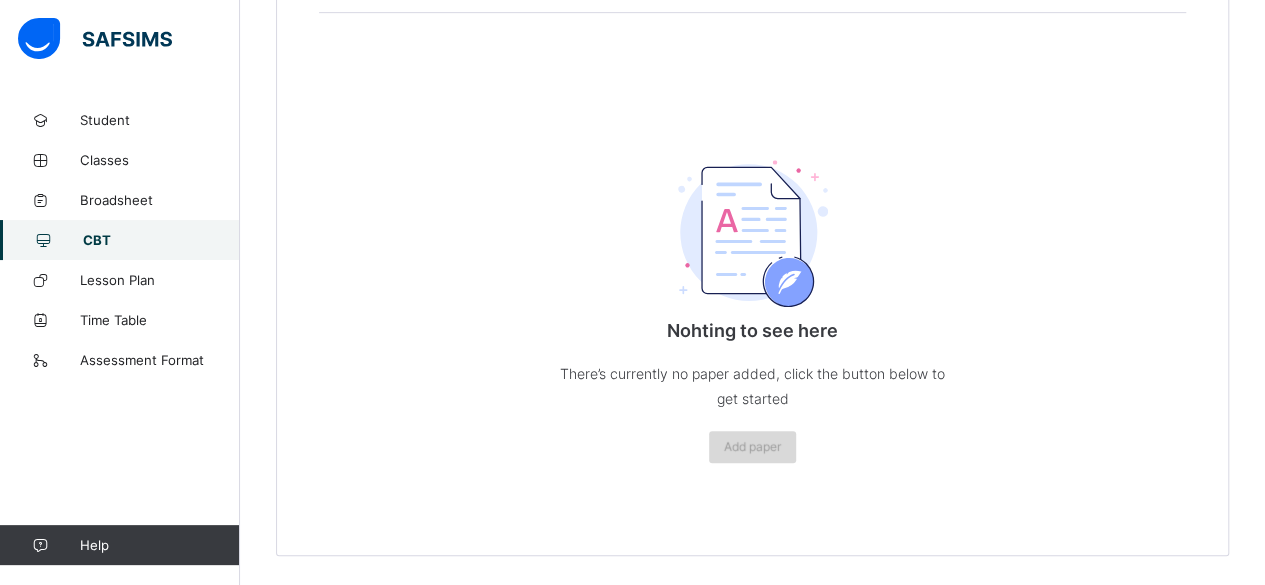 click on "Add paper" at bounding box center [752, 446] 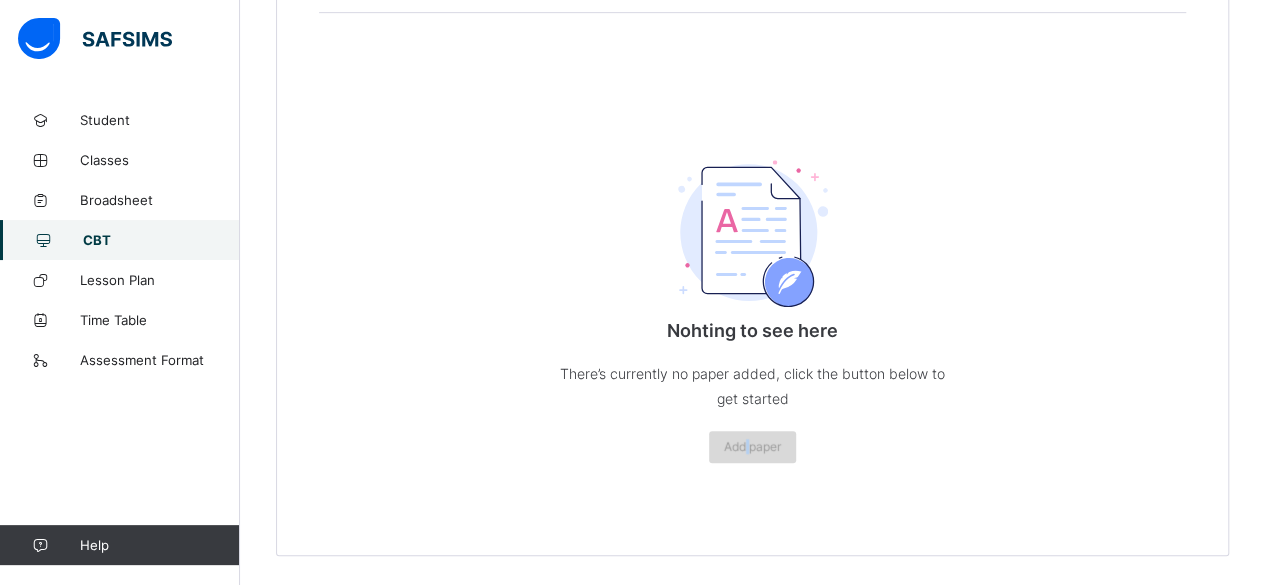 click on "Add paper" at bounding box center [752, 446] 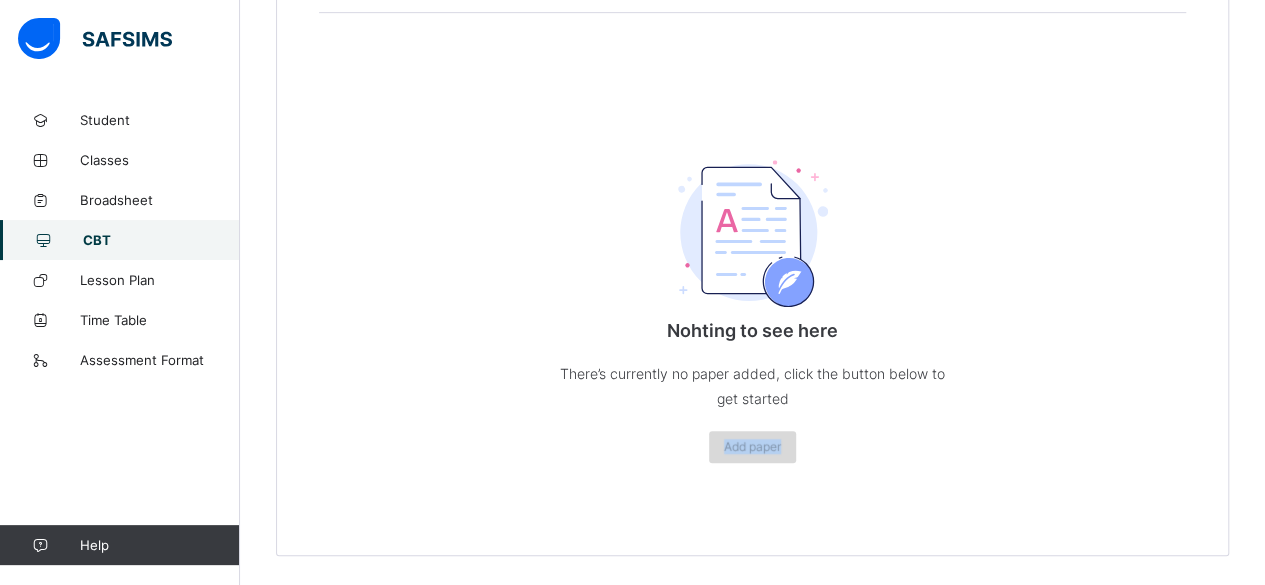 click on "Add paper" at bounding box center [752, 446] 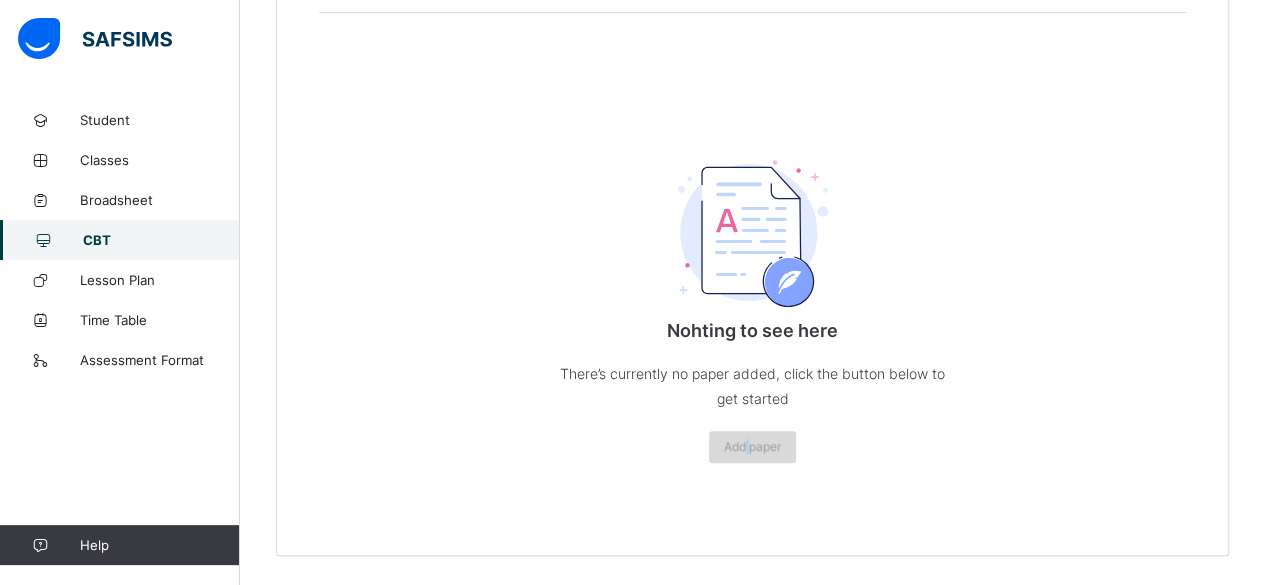 click on "Add paper" at bounding box center (752, 446) 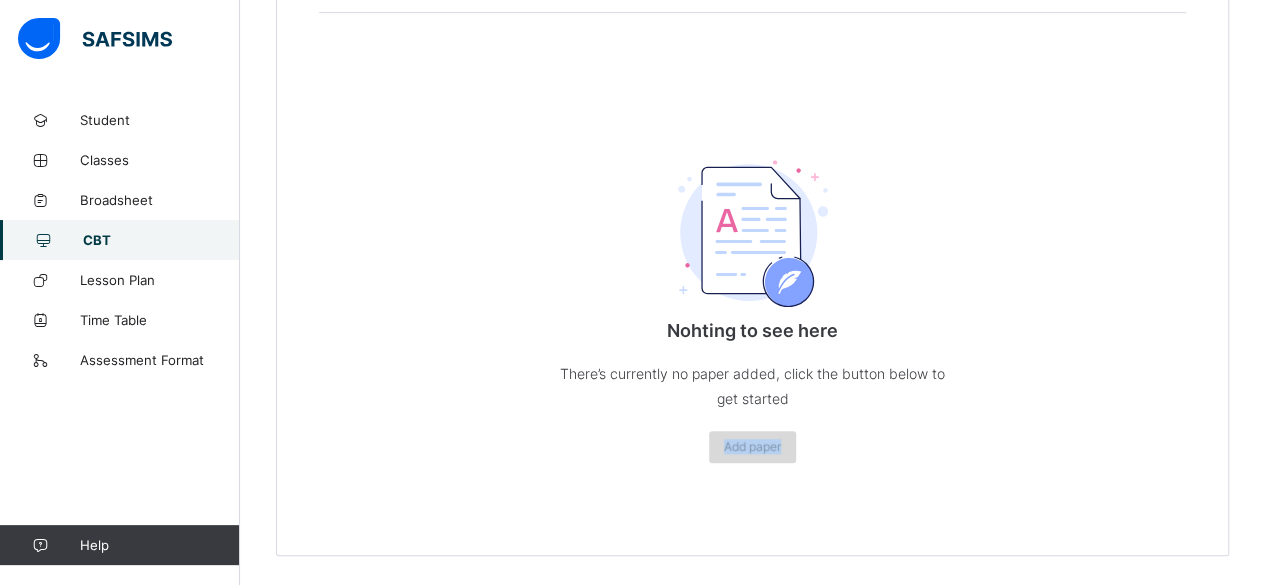 click on "Add paper" at bounding box center (752, 446) 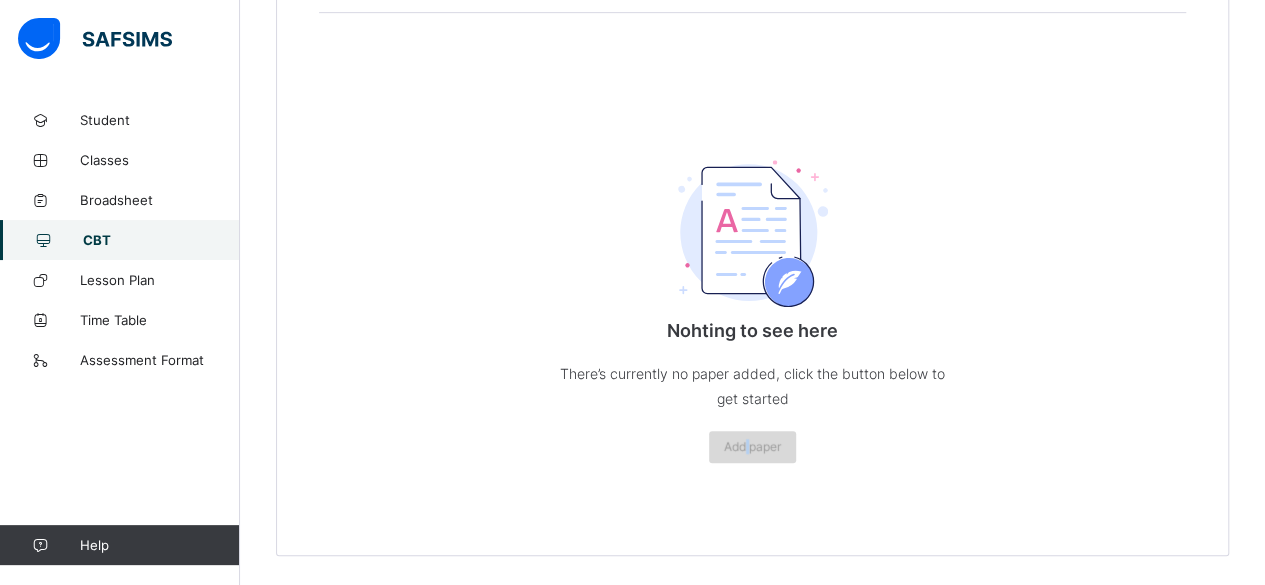 click on "Add paper" at bounding box center [752, 446] 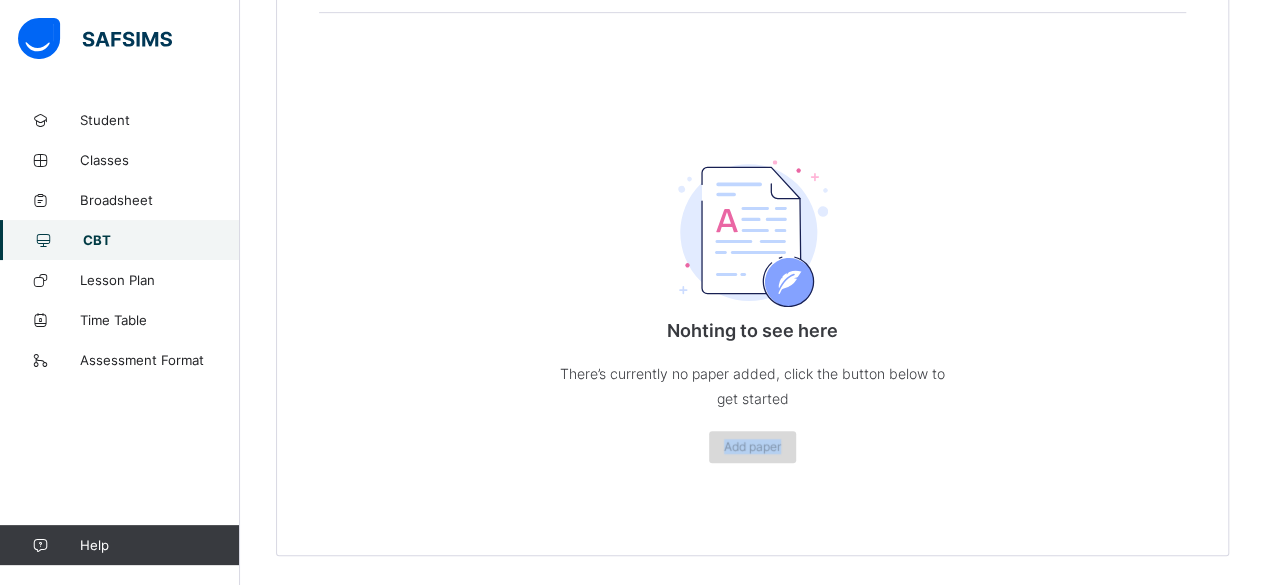 click on "Add paper" at bounding box center [752, 446] 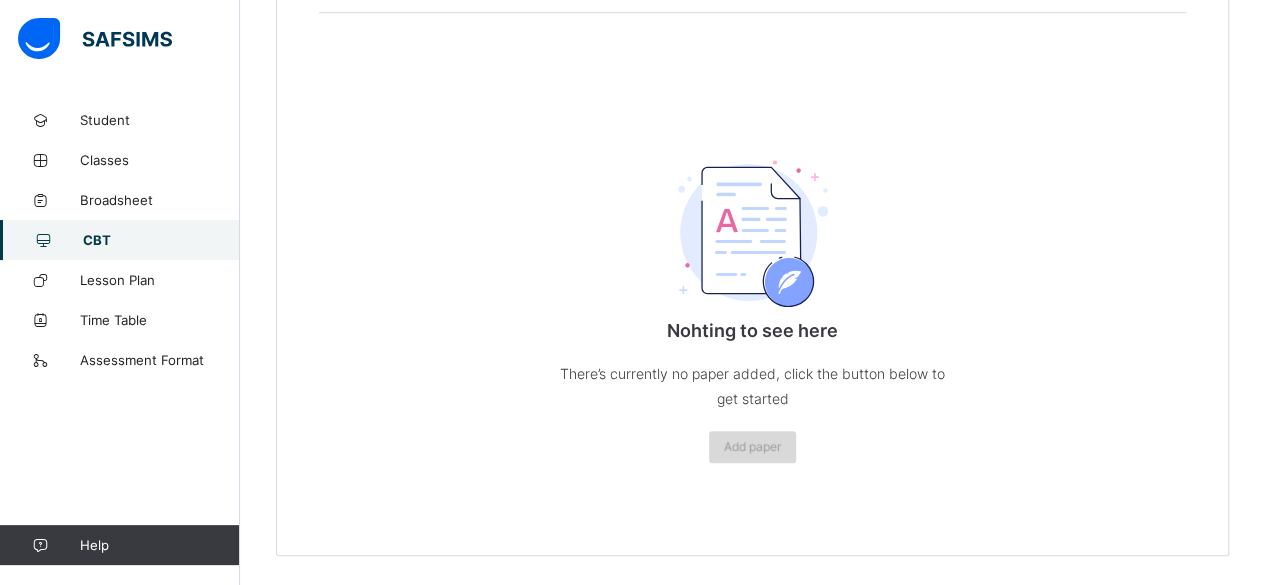 click on "Add paper" at bounding box center (752, 446) 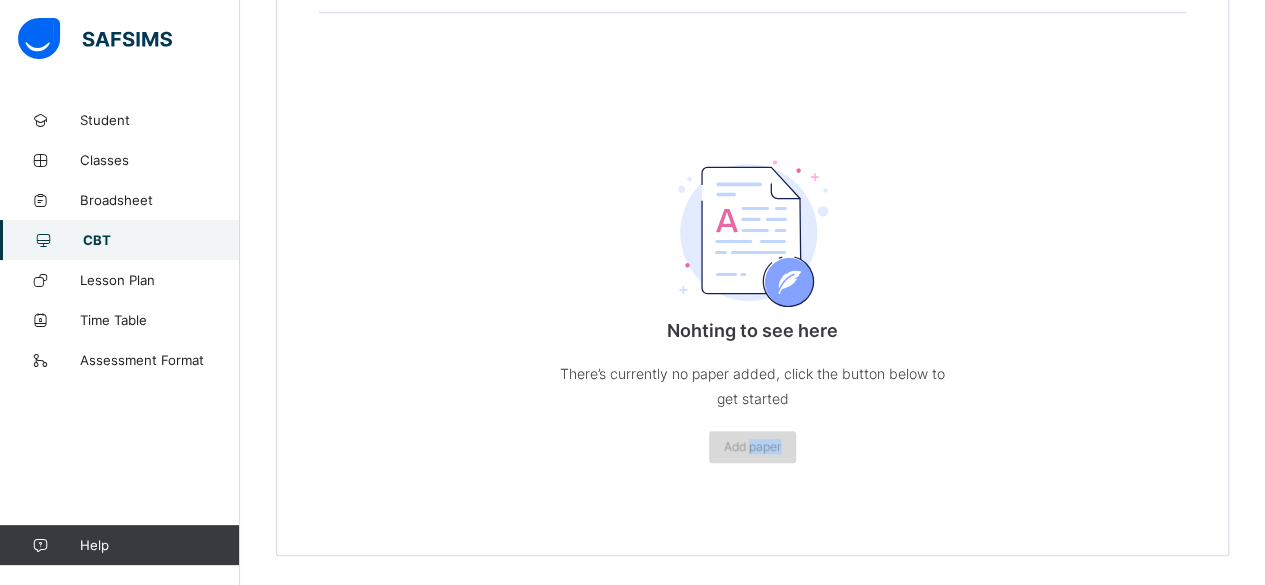 click on "Add paper" at bounding box center (752, 446) 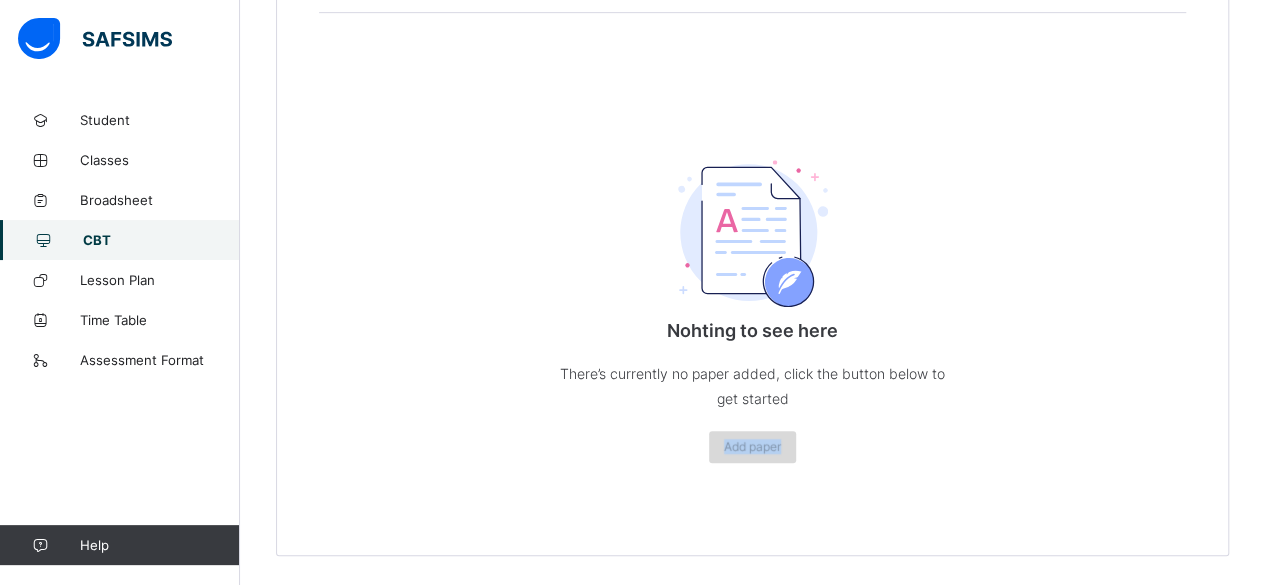 click on "Add paper" at bounding box center (752, 446) 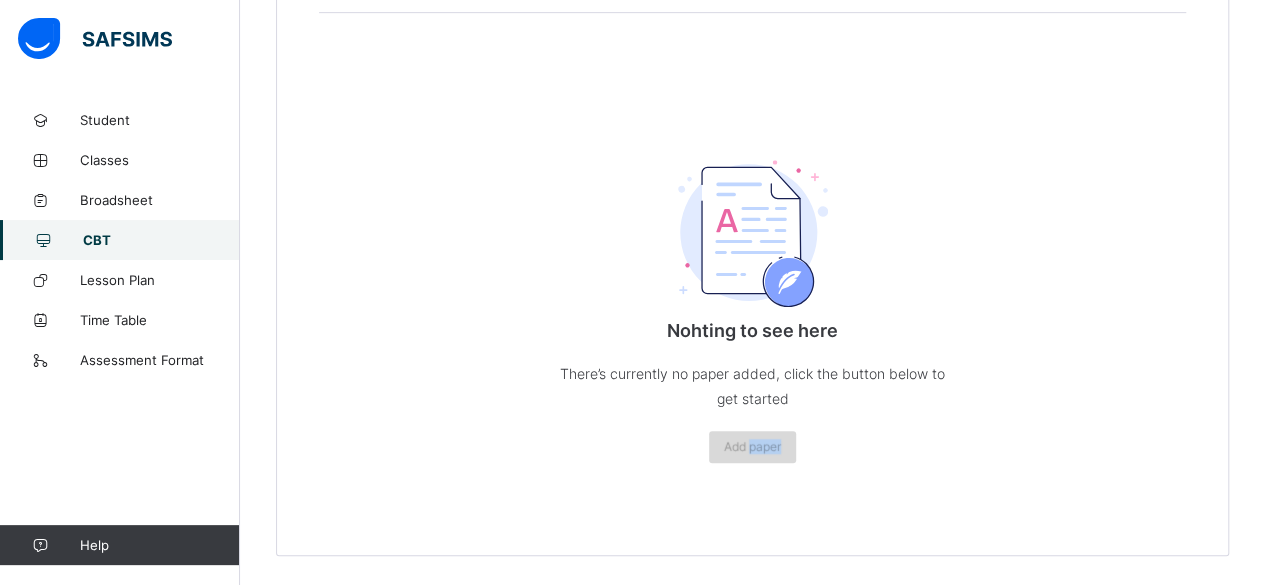 click on "Add paper" at bounding box center (752, 446) 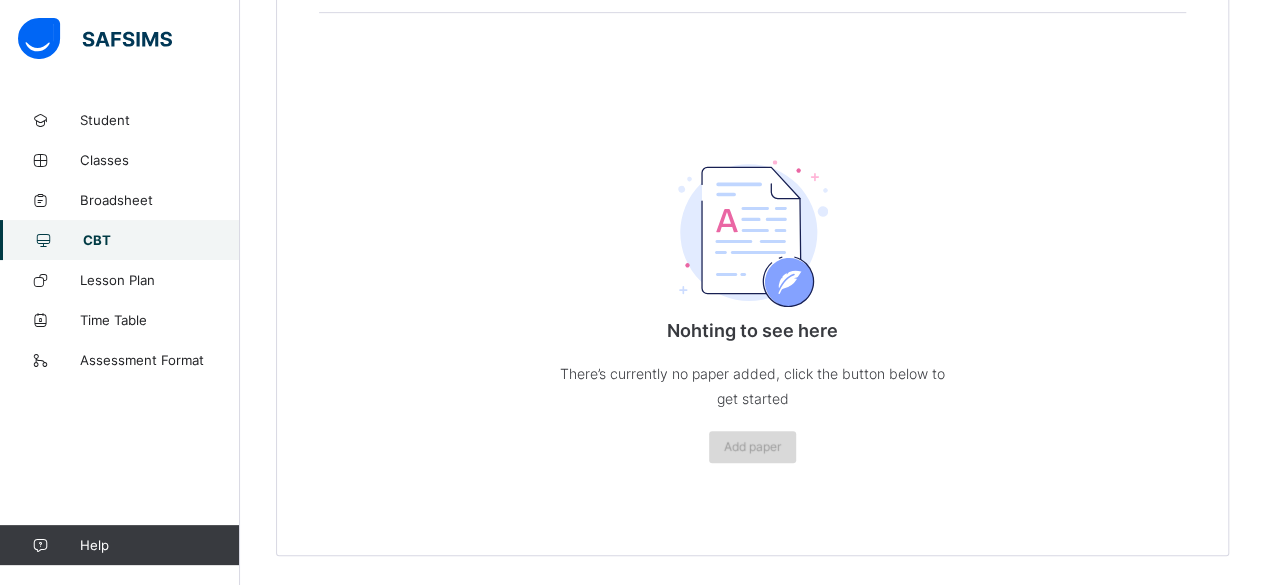 click on "Add paper" at bounding box center [752, 446] 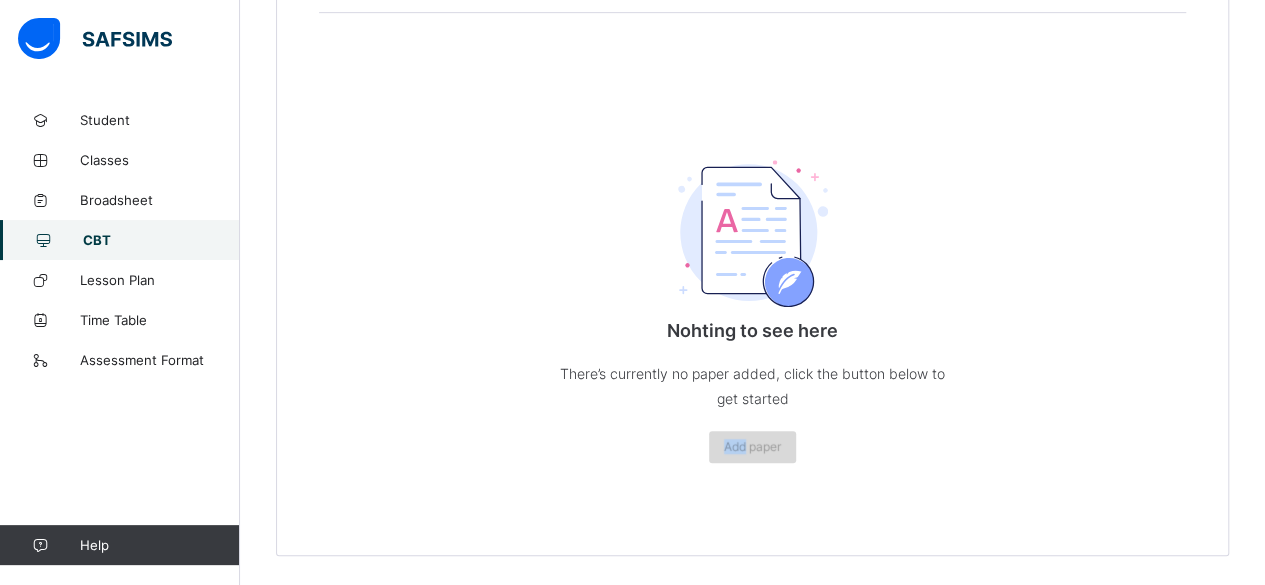 click on "Add paper" at bounding box center (752, 446) 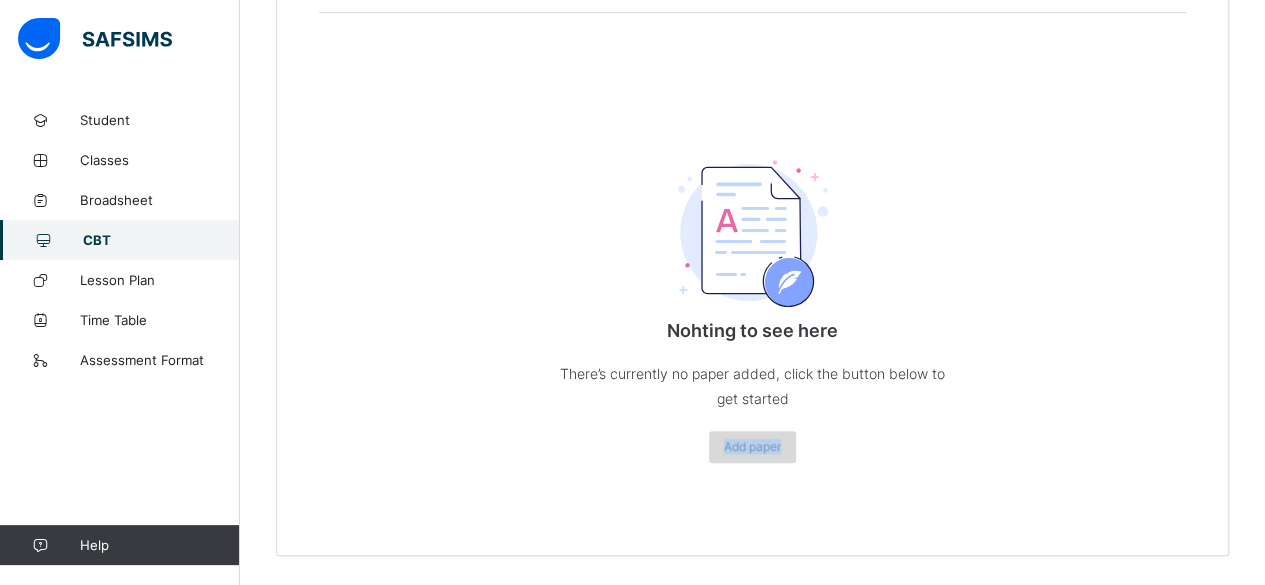 click on "Add paper" at bounding box center (752, 446) 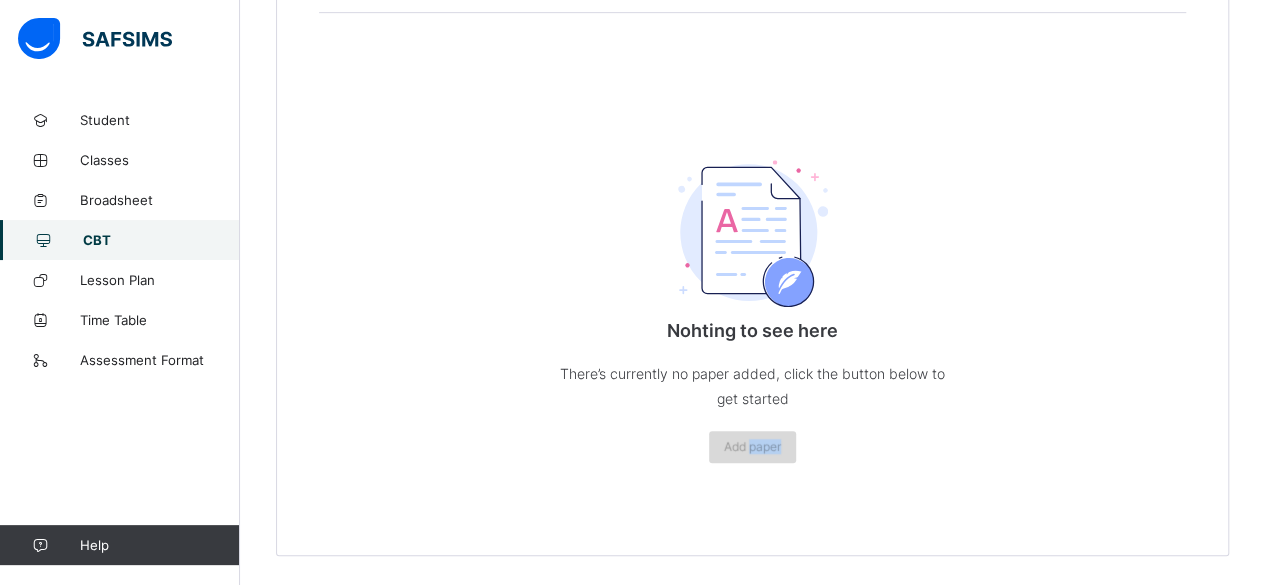 click on "Add paper" at bounding box center (752, 446) 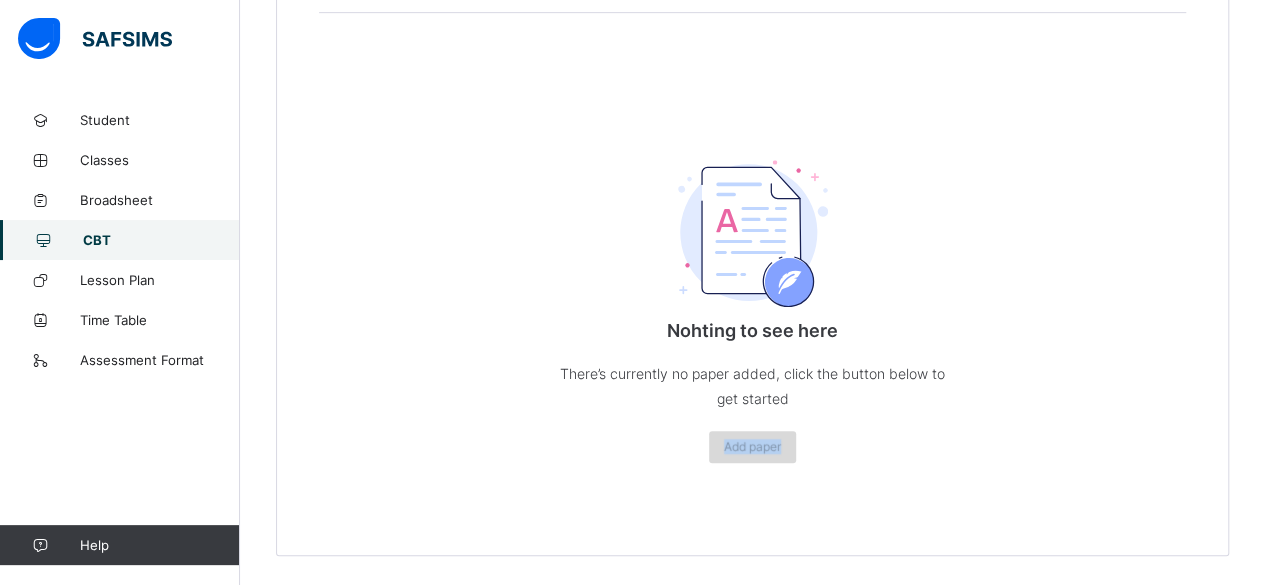 click on "Add paper" at bounding box center [752, 446] 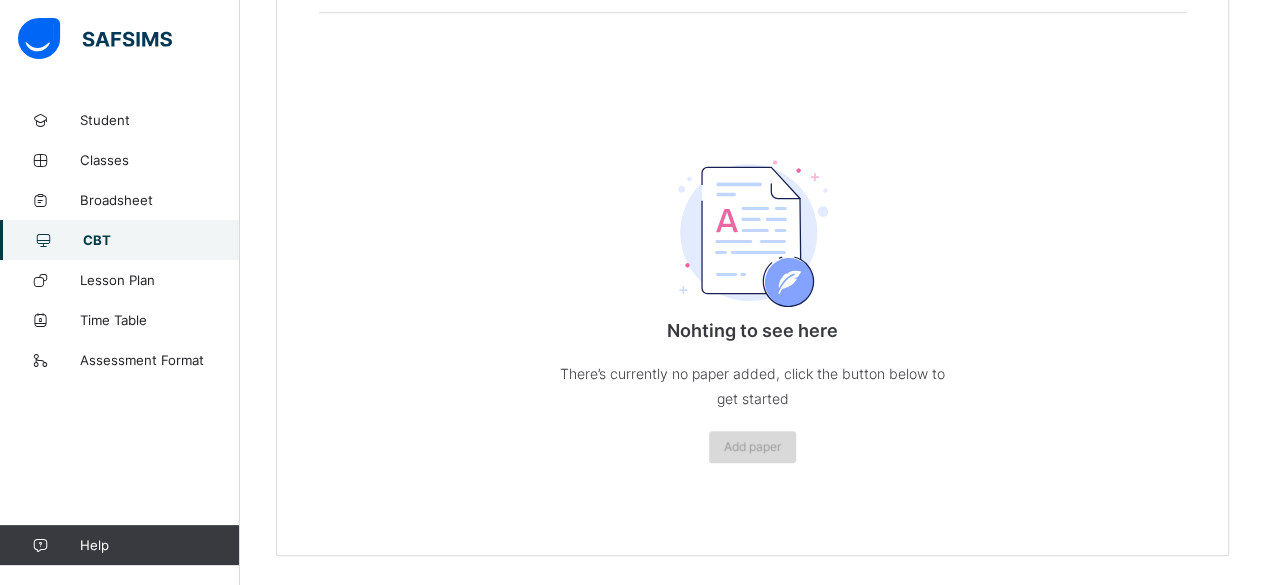 click on "Add paper" at bounding box center (752, 447) 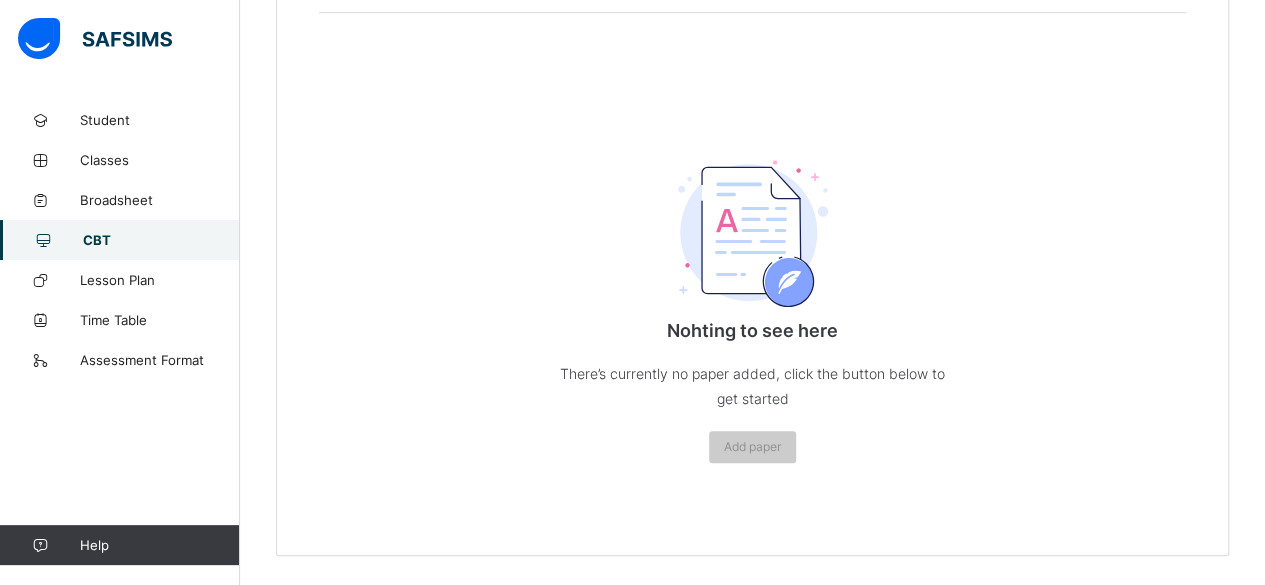 click at bounding box center [753, 233] 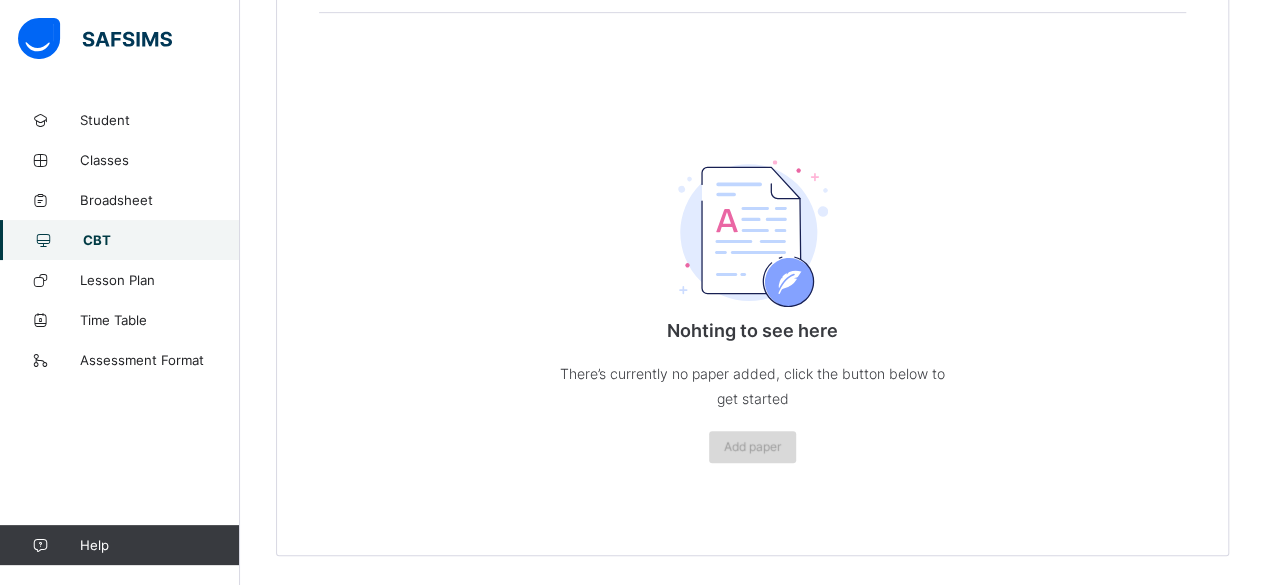 click on "Add paper" at bounding box center [752, 446] 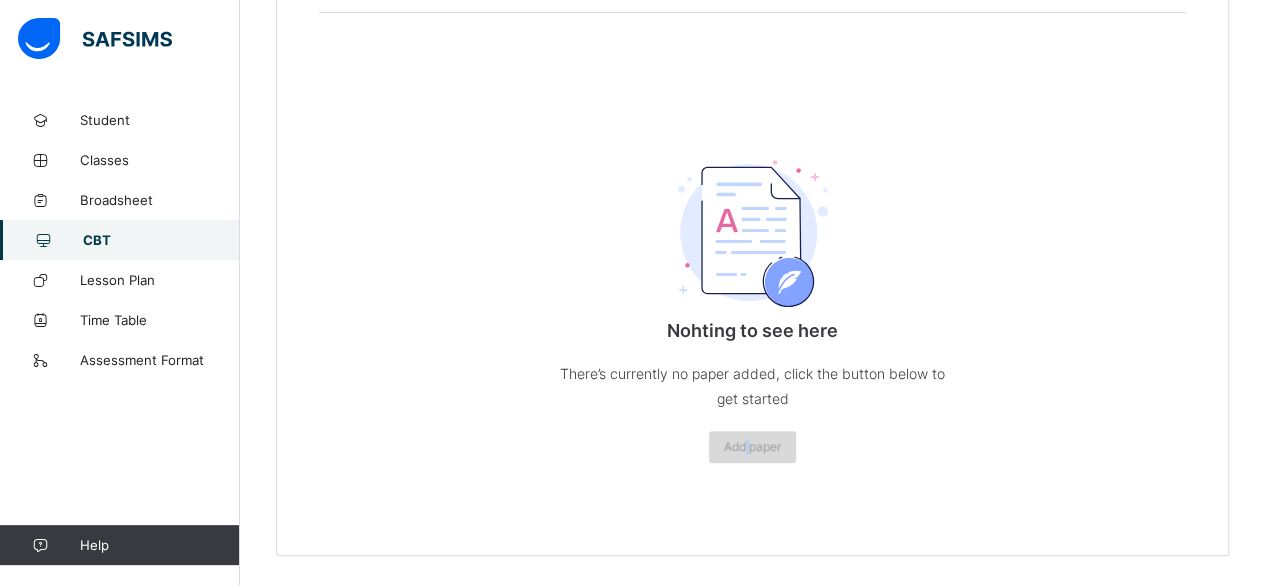 click on "Add paper" at bounding box center (752, 446) 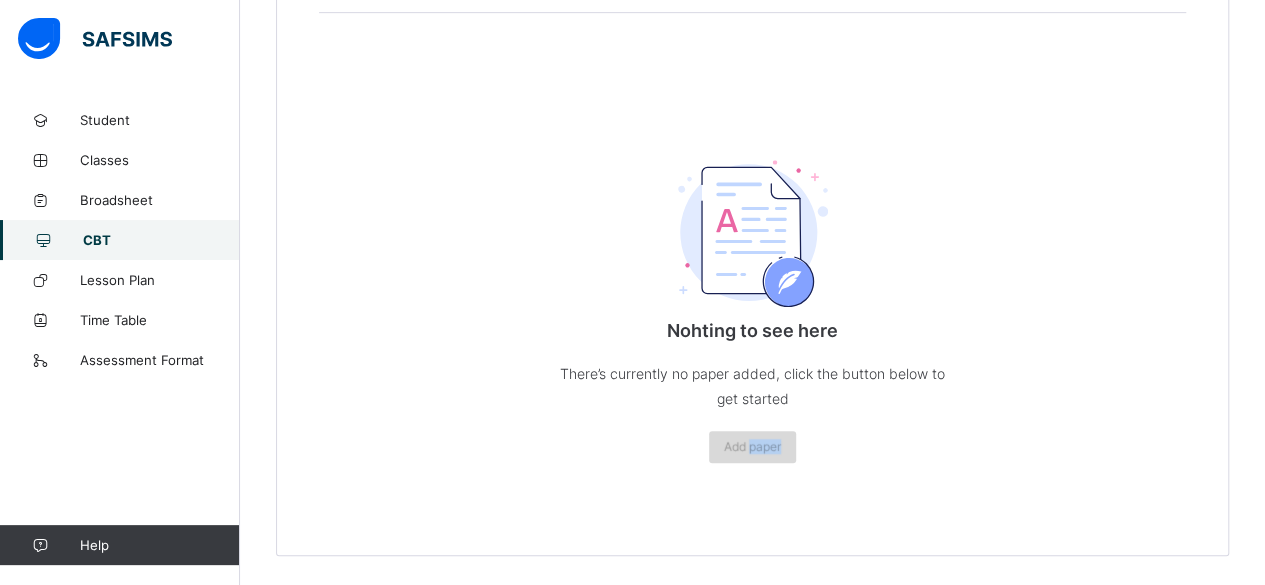 click on "Add paper" at bounding box center [752, 446] 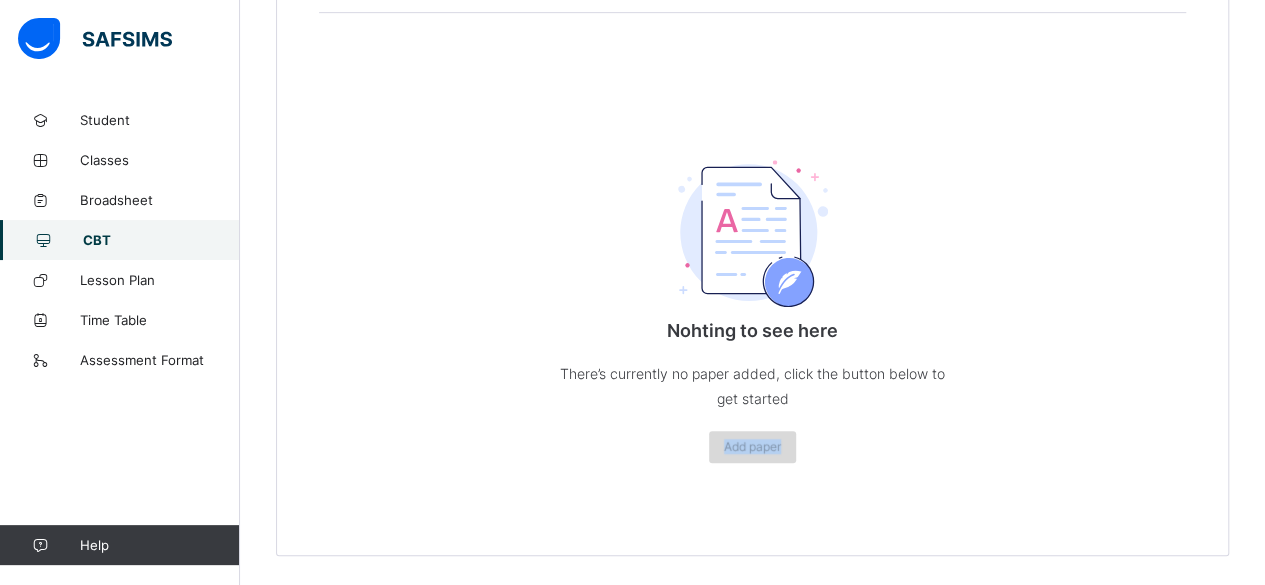 click on "Add paper" at bounding box center [752, 446] 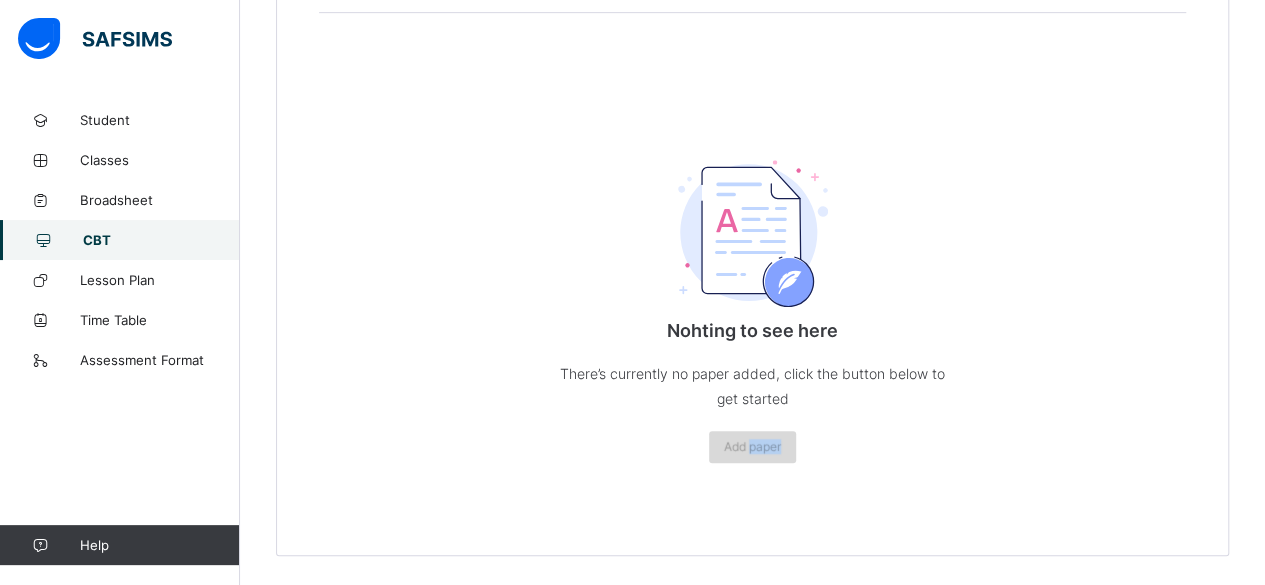 click on "Add paper" at bounding box center [752, 446] 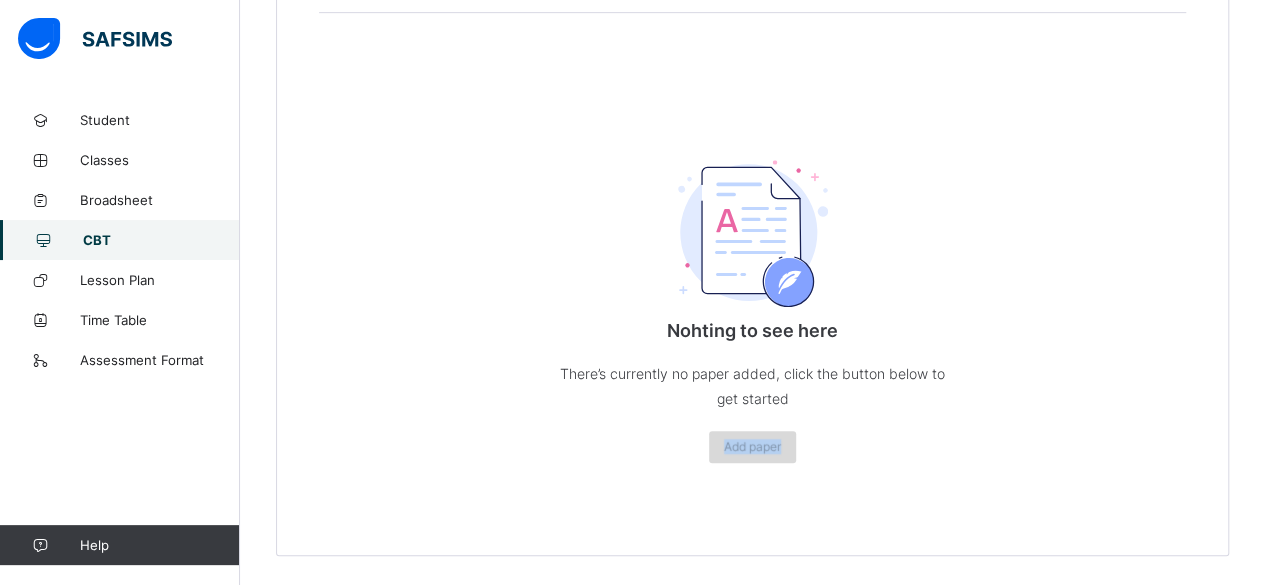 click on "Add paper" at bounding box center [752, 446] 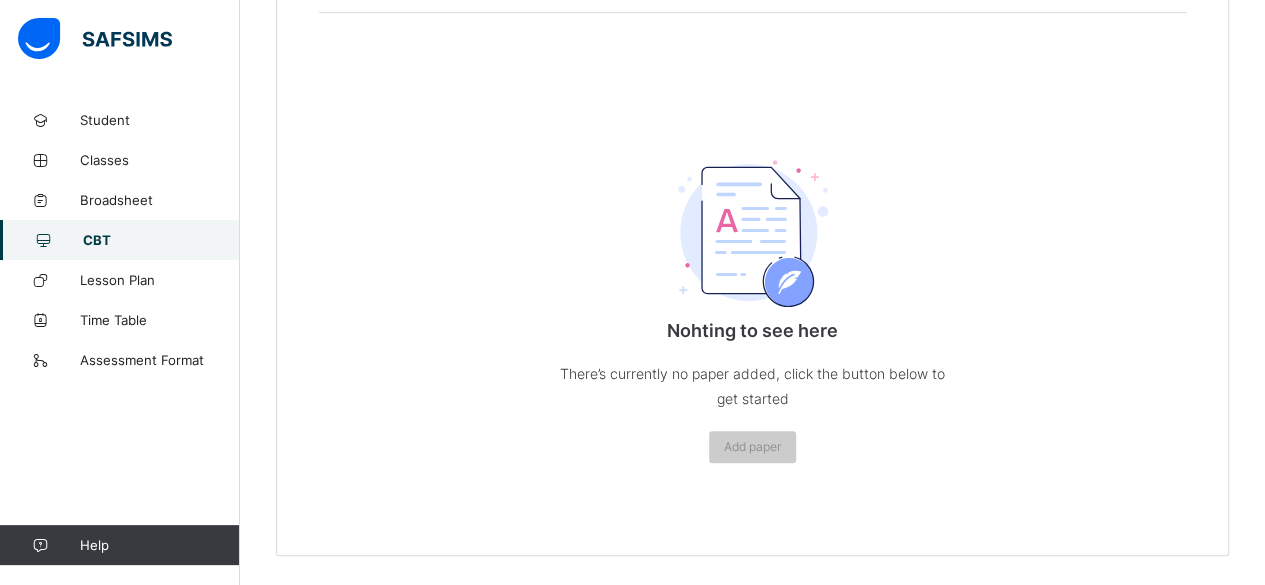 drag, startPoint x: 758, startPoint y: 447, endPoint x: 593, endPoint y: 410, distance: 169.09761 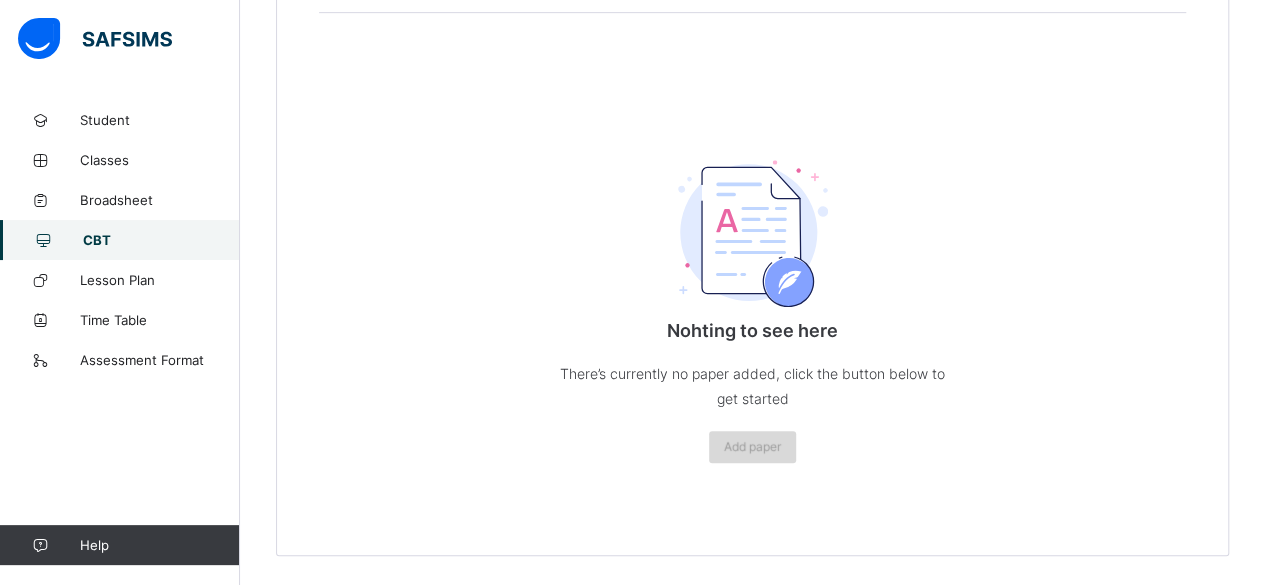 click on "Add paper" at bounding box center (752, 447) 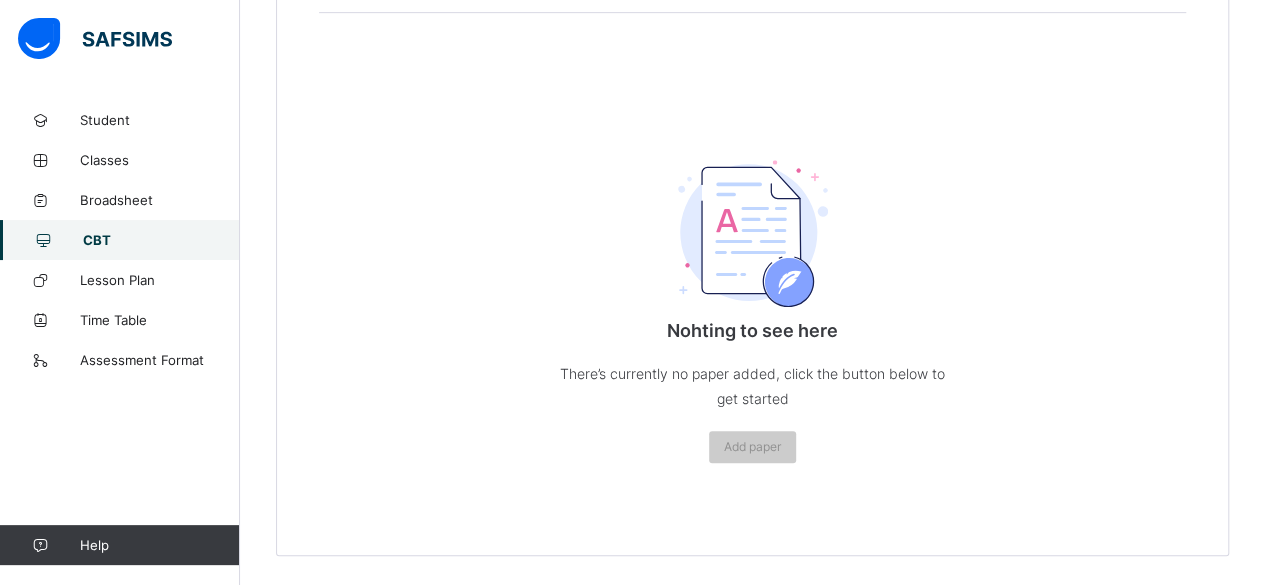 click on "Nohting to see here There’s currently no paper added, click the button below to get started Add paper" at bounding box center (752, 252) 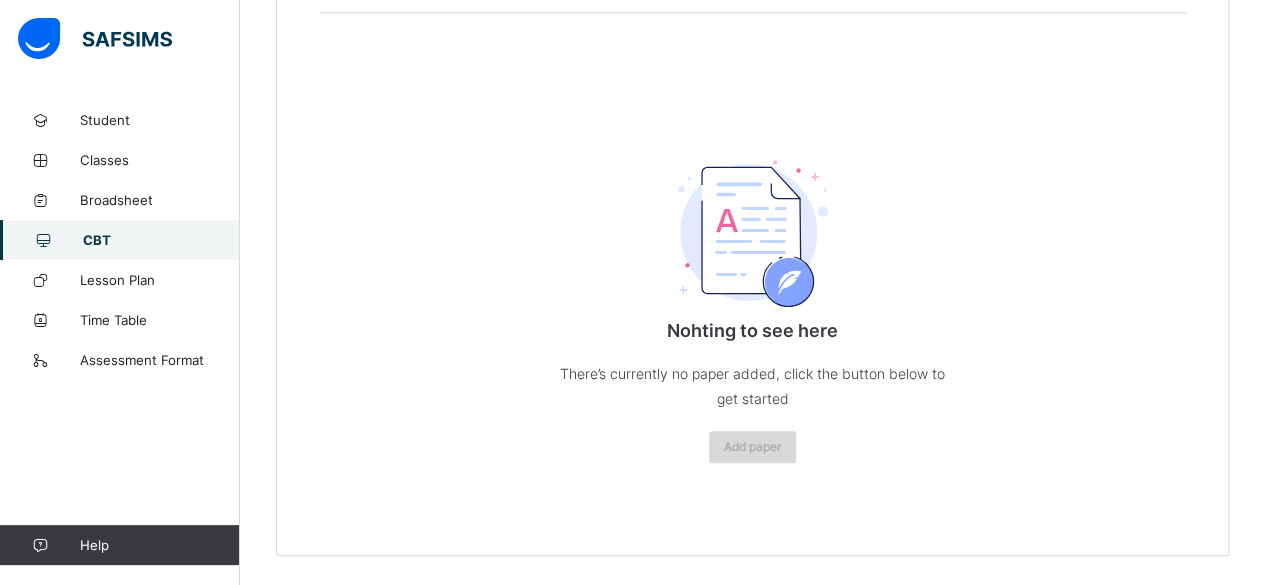 click on "Add paper" at bounding box center [752, 446] 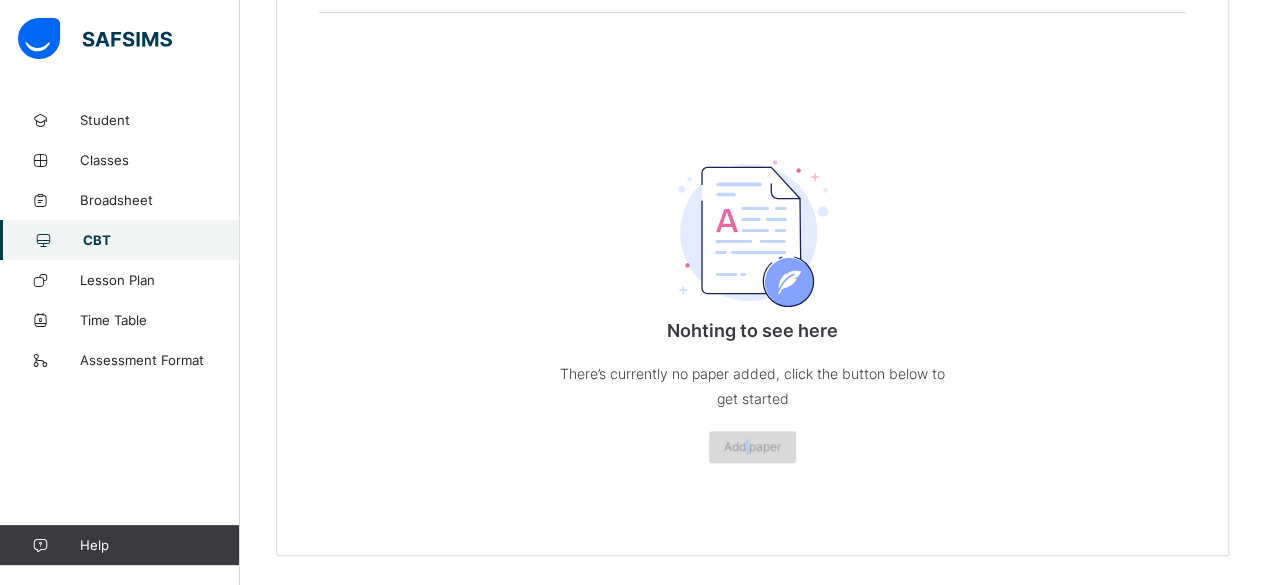 click on "Add paper" at bounding box center (752, 446) 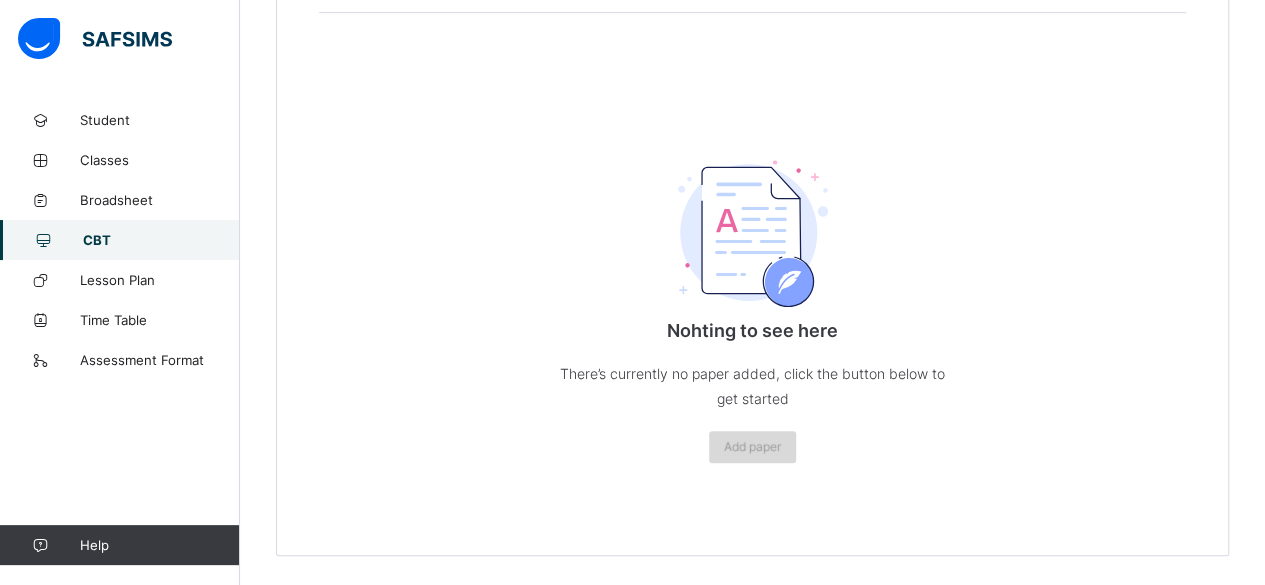 click on "Add paper" at bounding box center [752, 446] 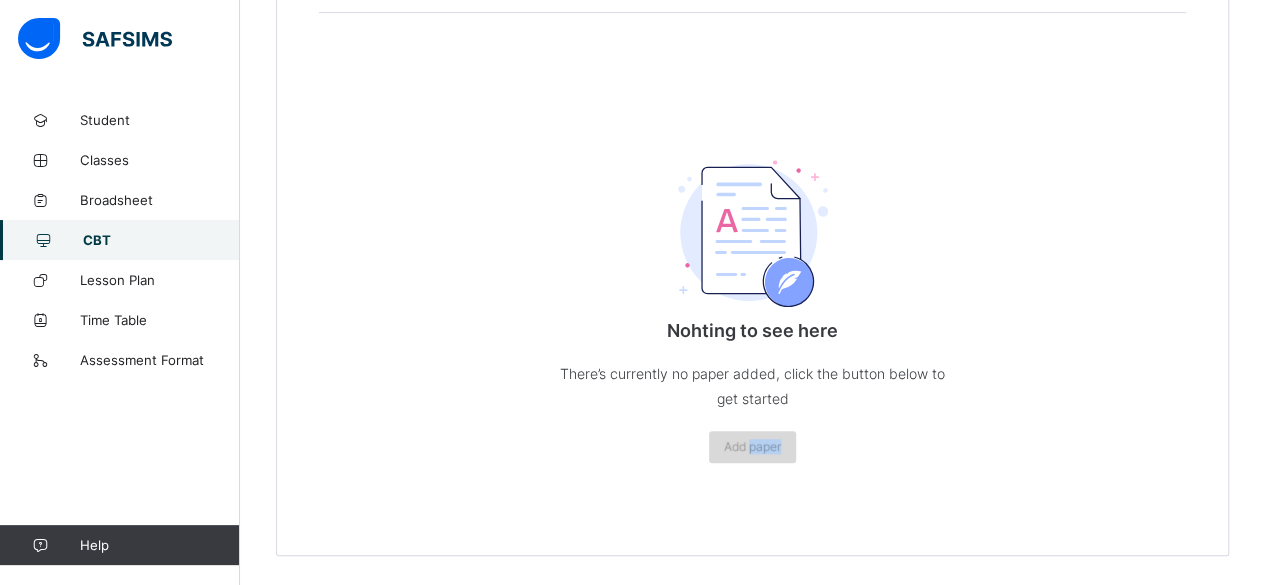 click on "Add paper" at bounding box center (752, 446) 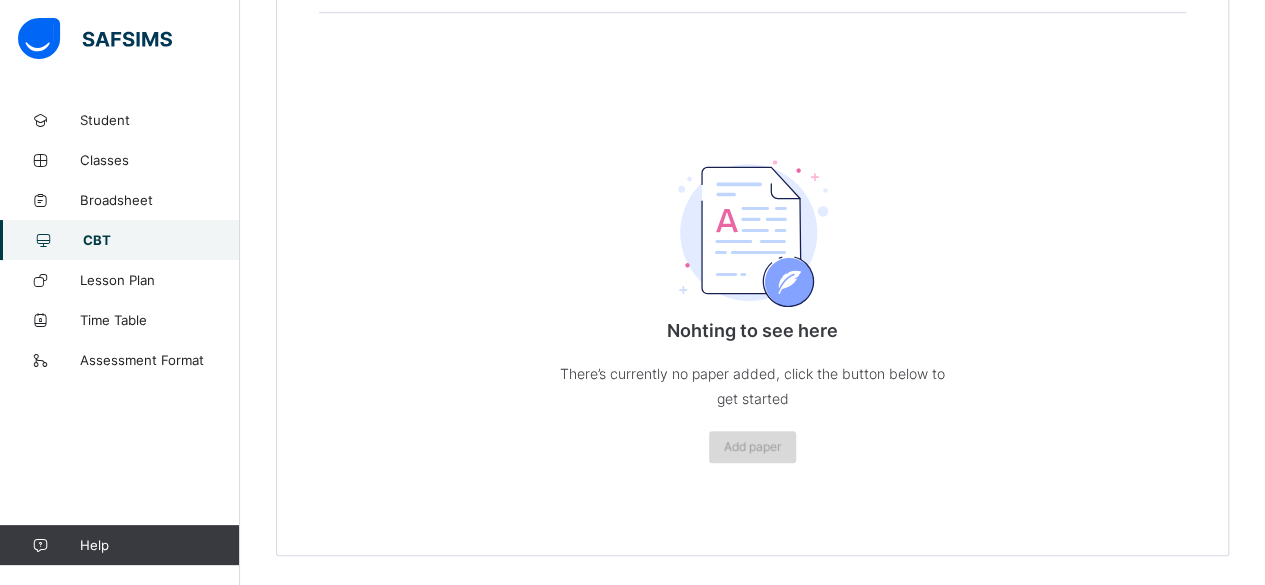 click on "Add paper" at bounding box center (752, 446) 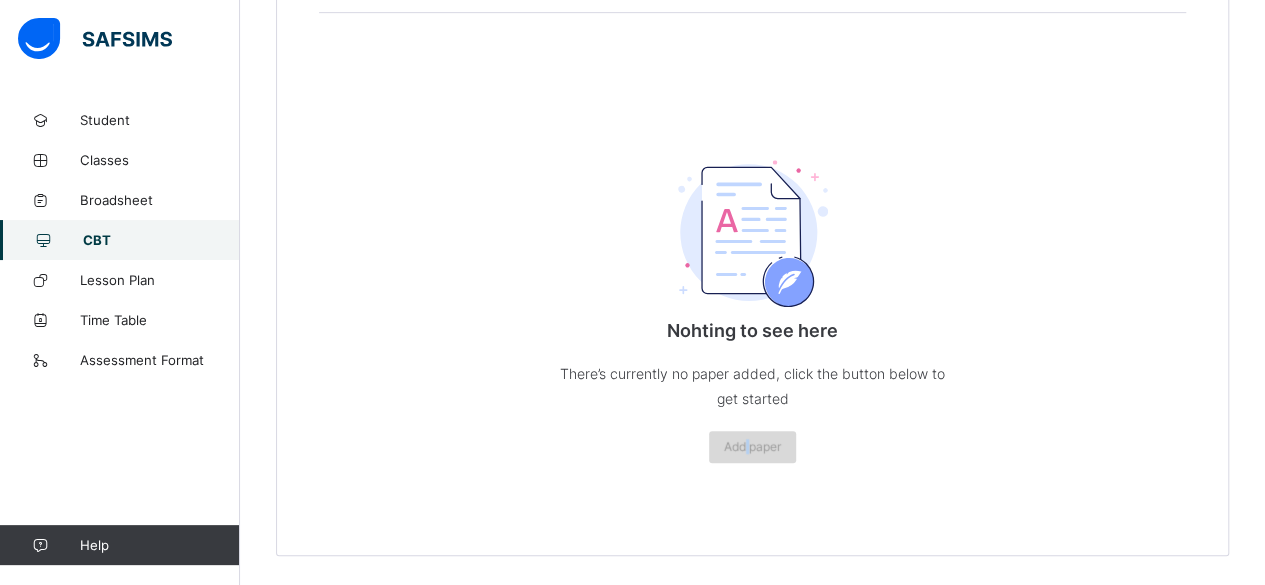 click on "Add paper" at bounding box center (752, 446) 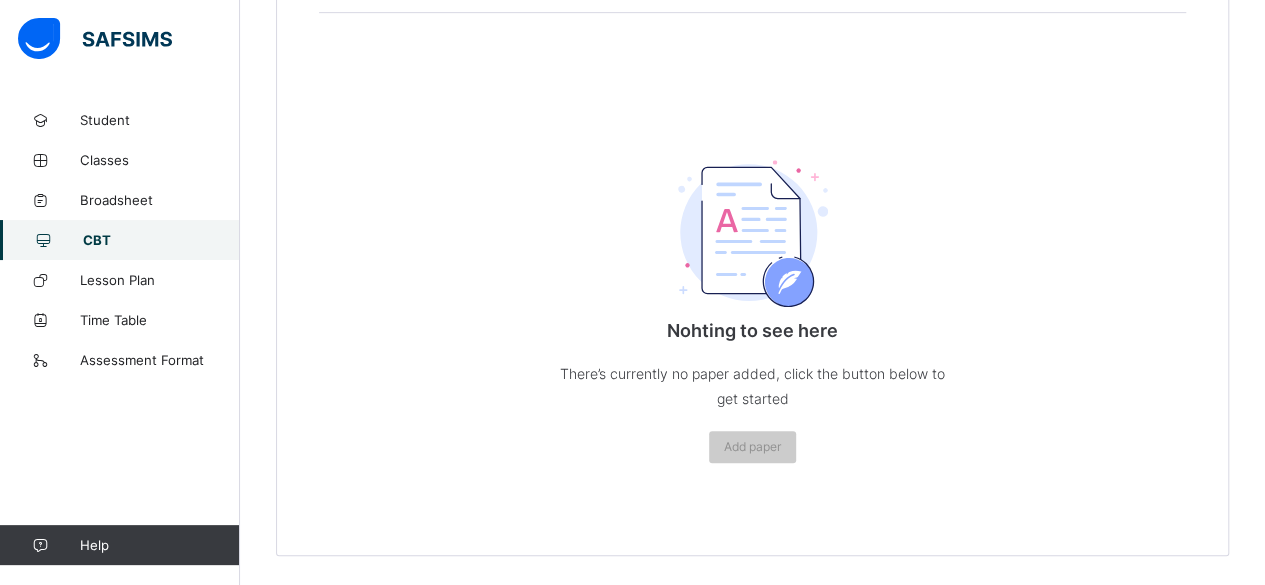 click on "There’s currently no paper added, click the button below to get started" at bounding box center [753, 386] 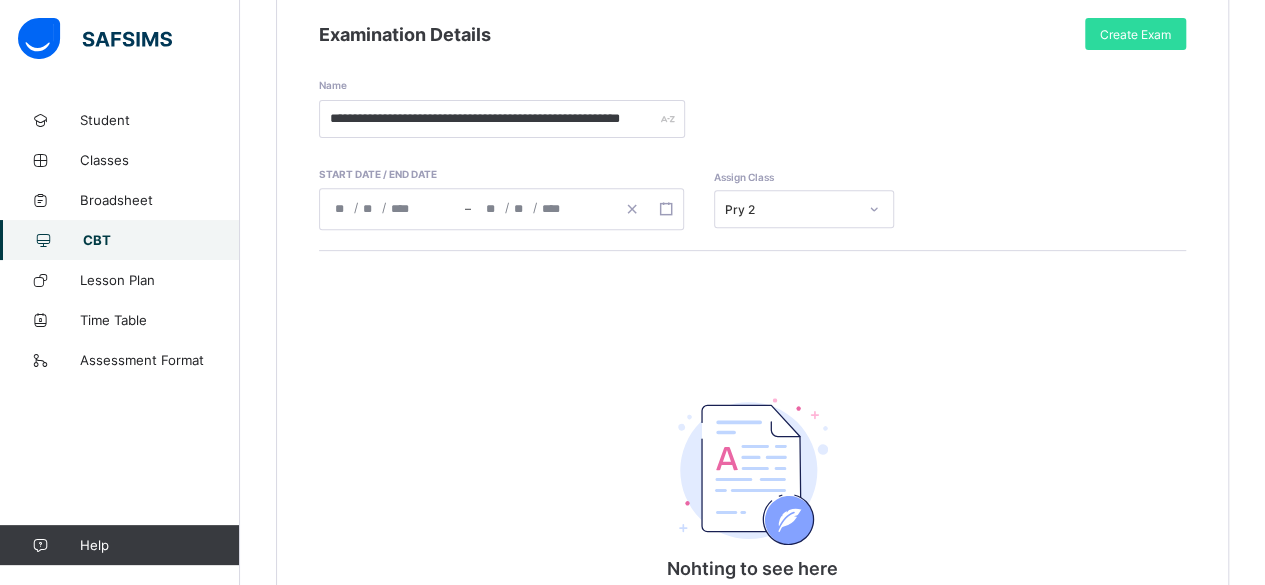 scroll, scrollTop: 294, scrollLeft: 0, axis: vertical 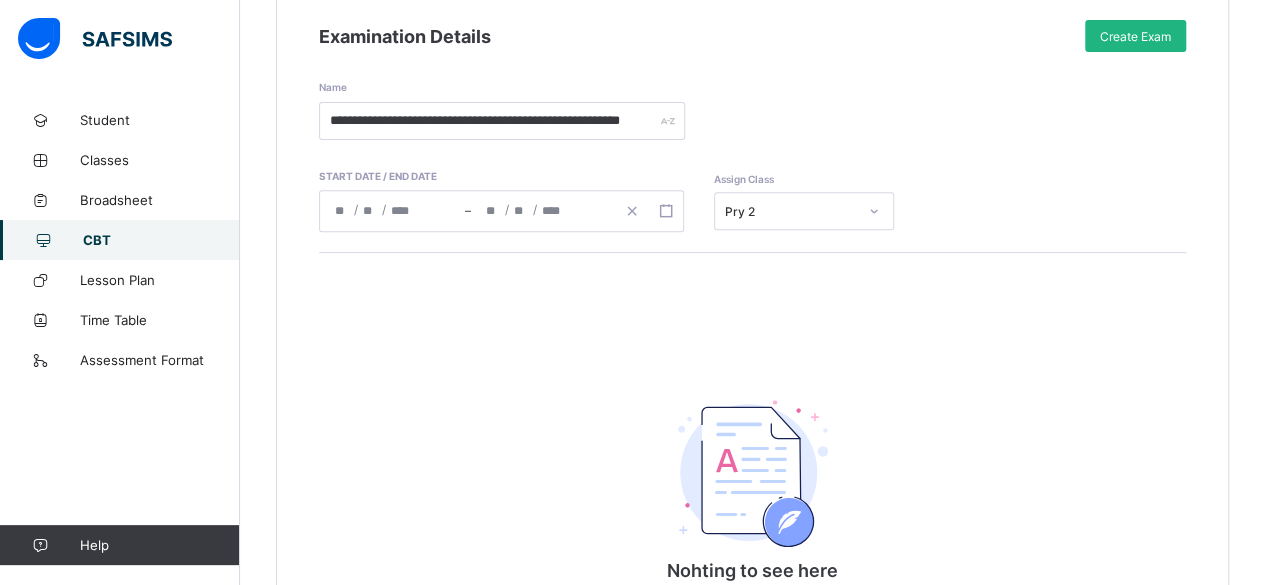 click on "Create Exam" at bounding box center (1135, 36) 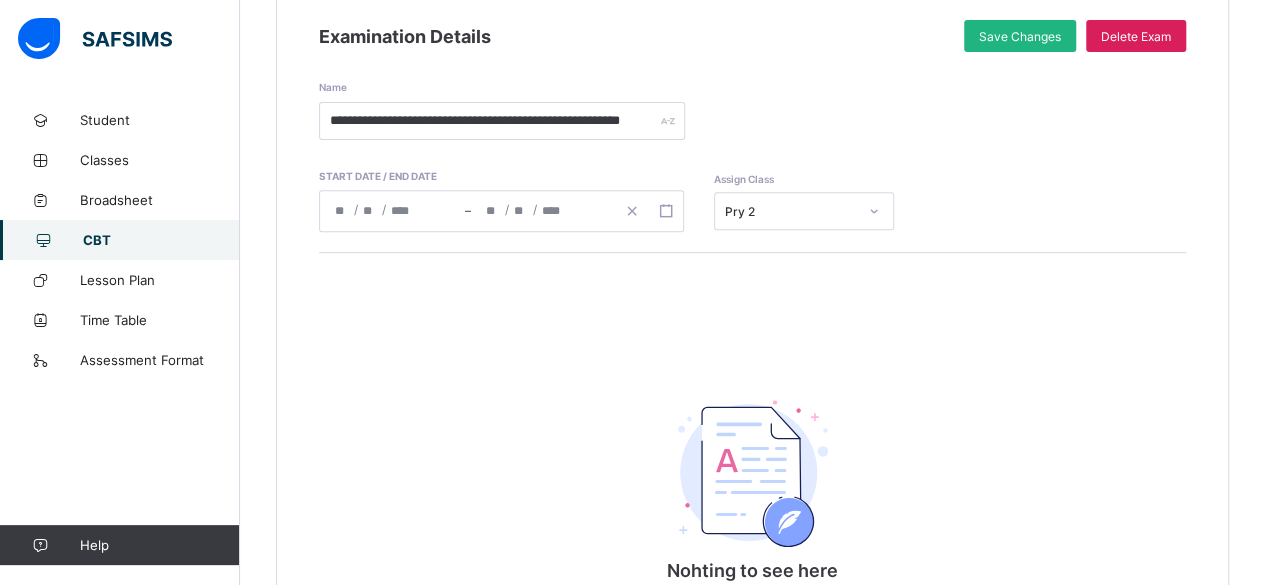 click on "Save Changes" at bounding box center (1020, 36) 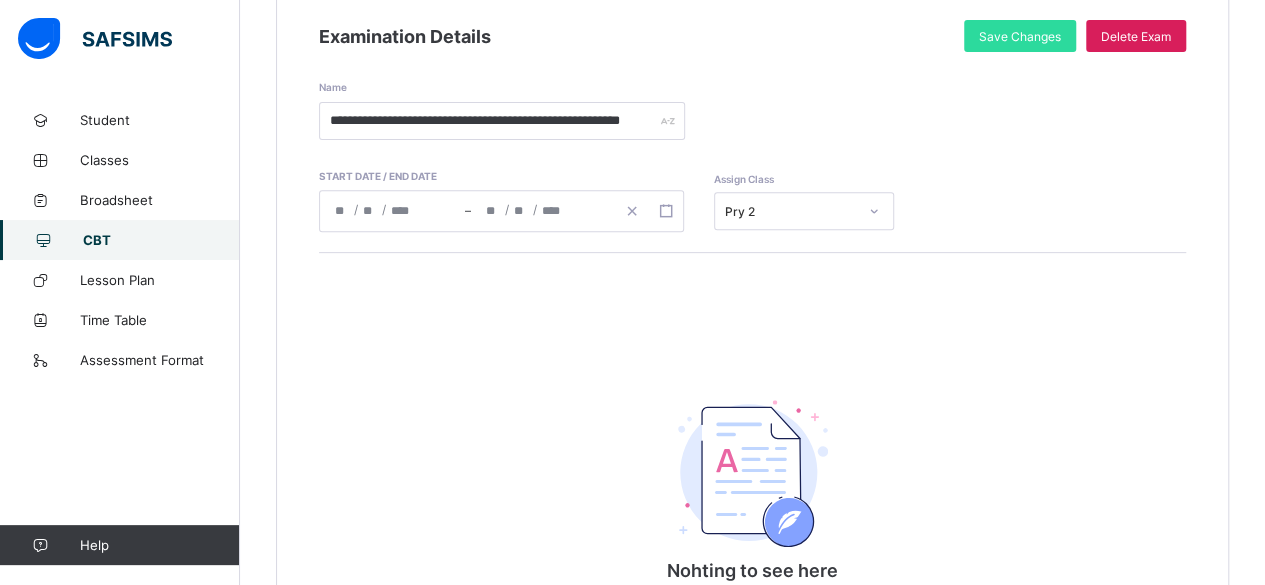 click on "CBT" at bounding box center (161, 240) 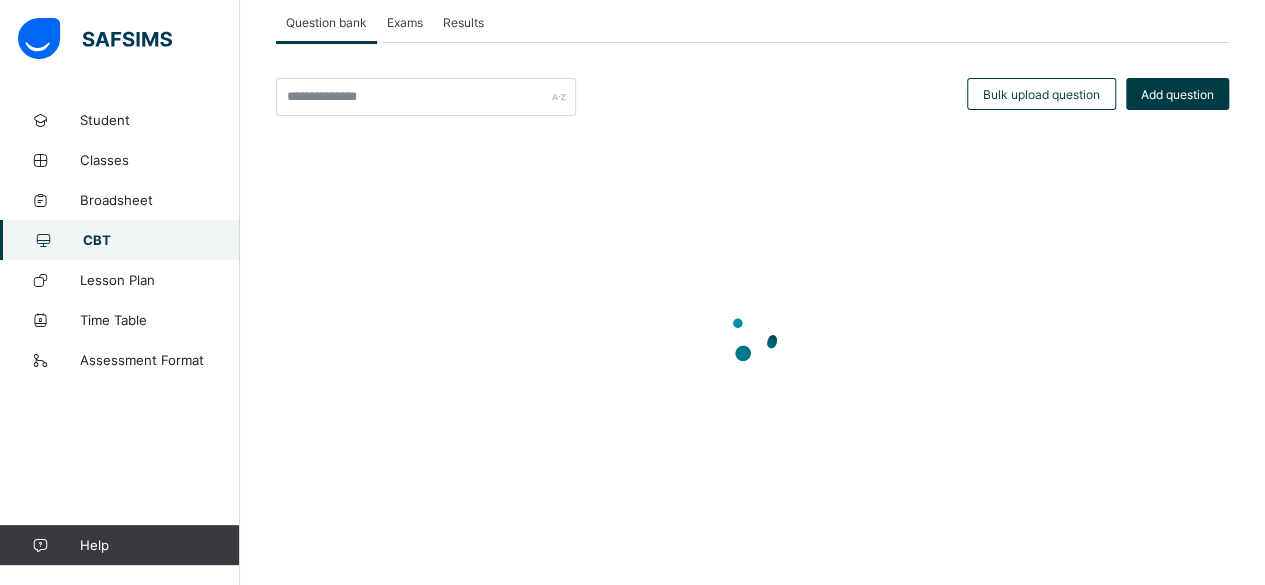 scroll, scrollTop: 109, scrollLeft: 0, axis: vertical 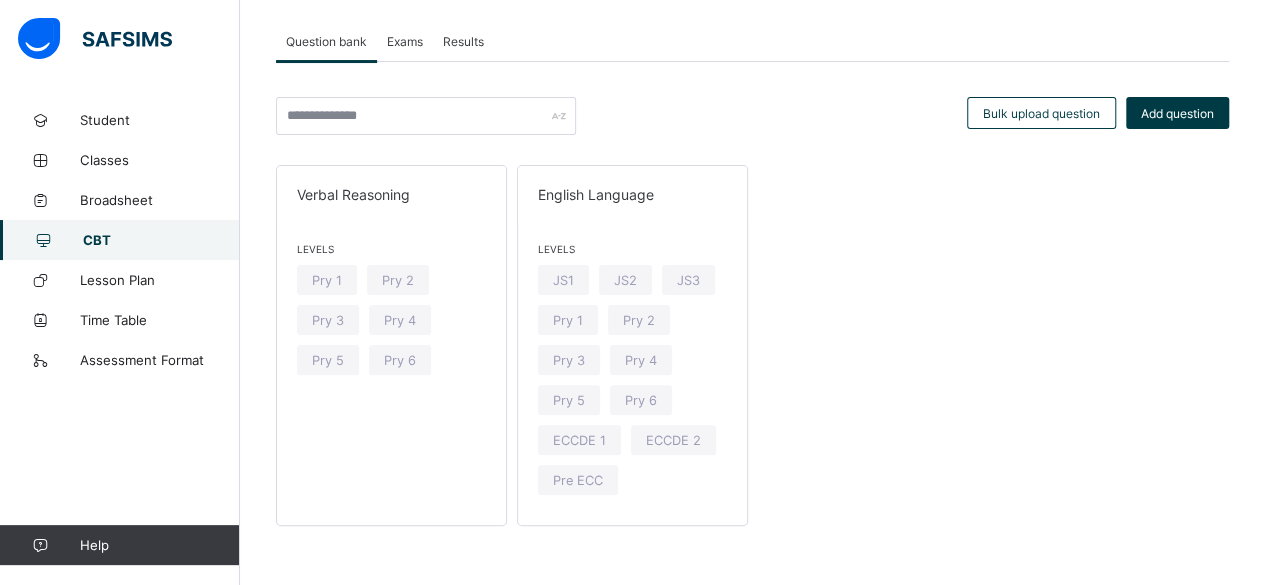 click on "Exams" at bounding box center (405, 41) 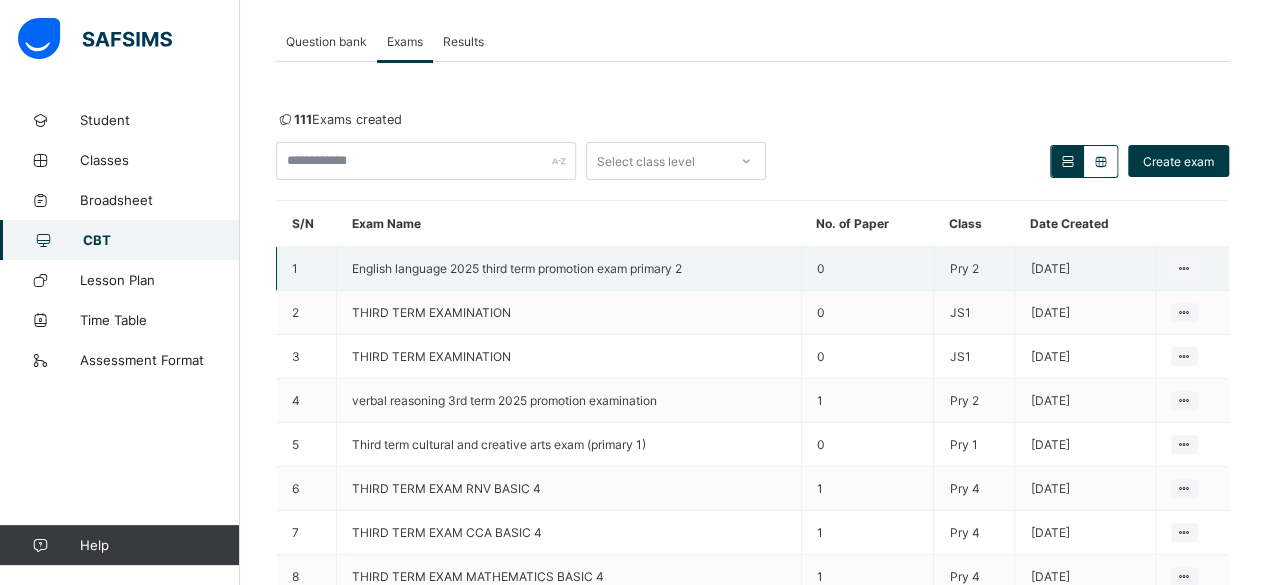 click on "0" at bounding box center [867, 269] 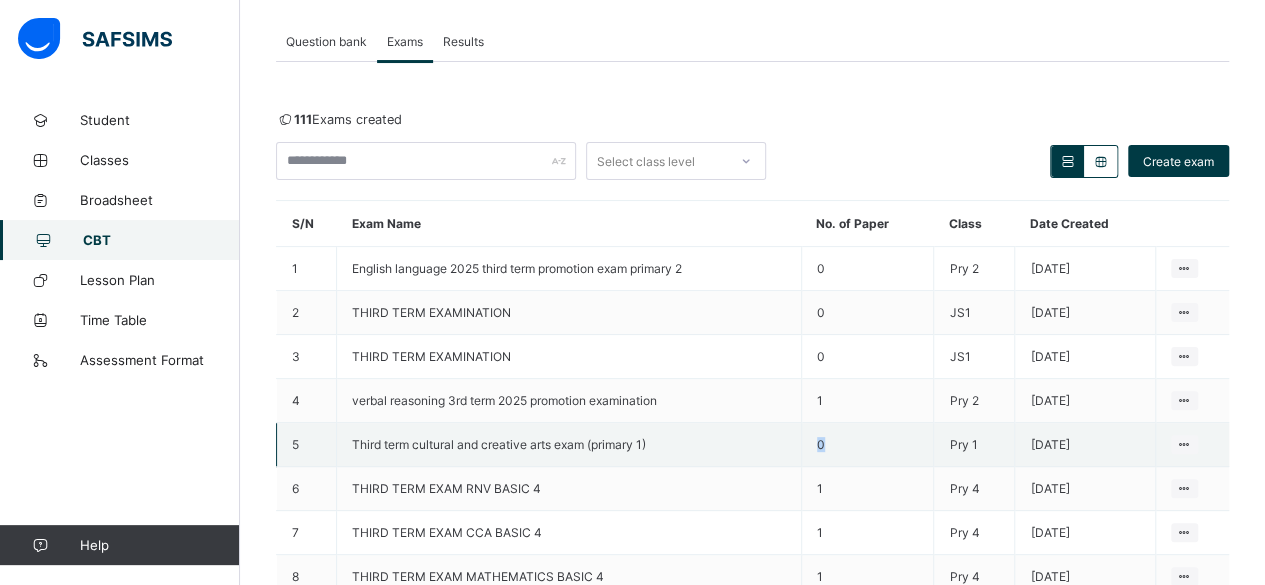 drag, startPoint x: 933, startPoint y: 272, endPoint x: 836, endPoint y: 427, distance: 182.84967 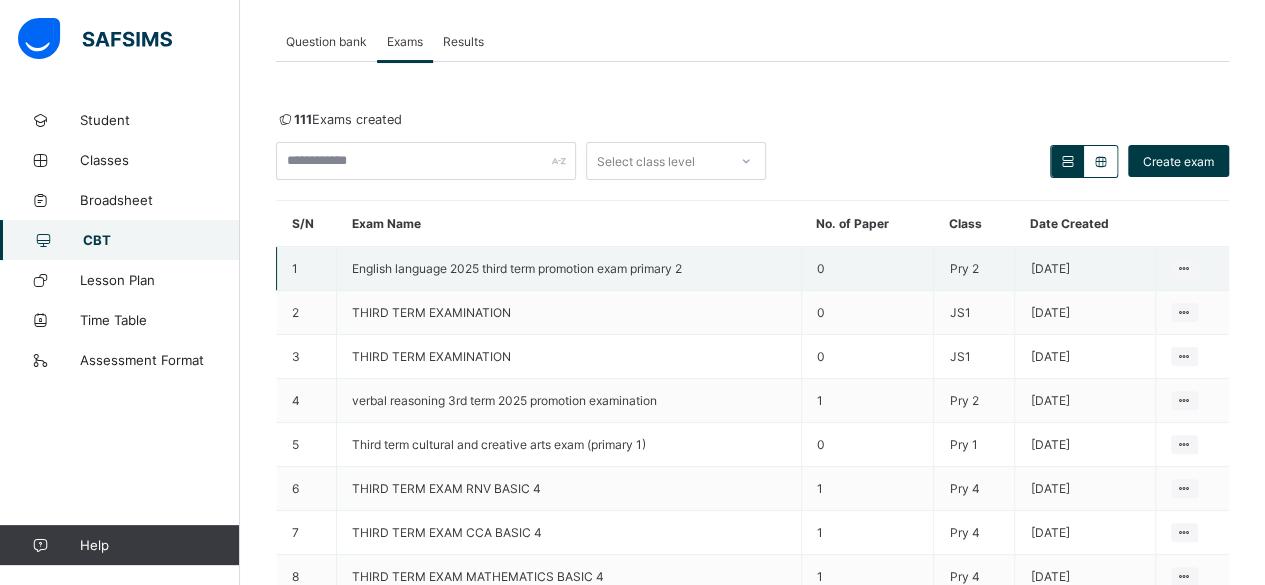 click on "[DATE]" at bounding box center (1085, 269) 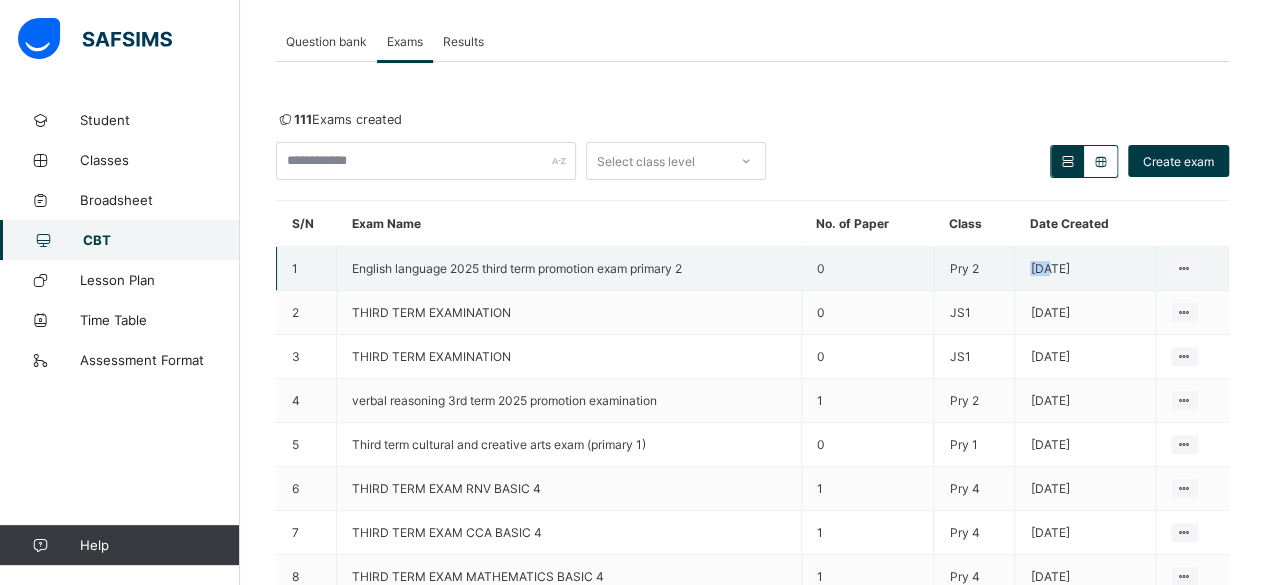 click on "[DATE]" at bounding box center (1085, 269) 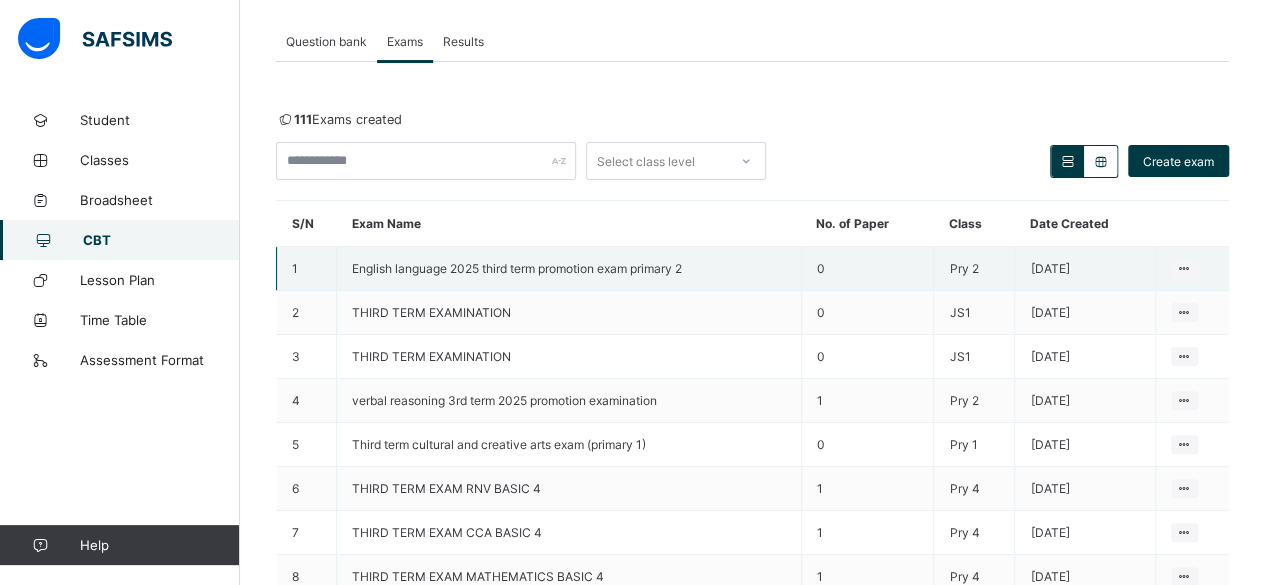 click on "English language 2025  third term promotion exam primary 2" at bounding box center [569, 269] 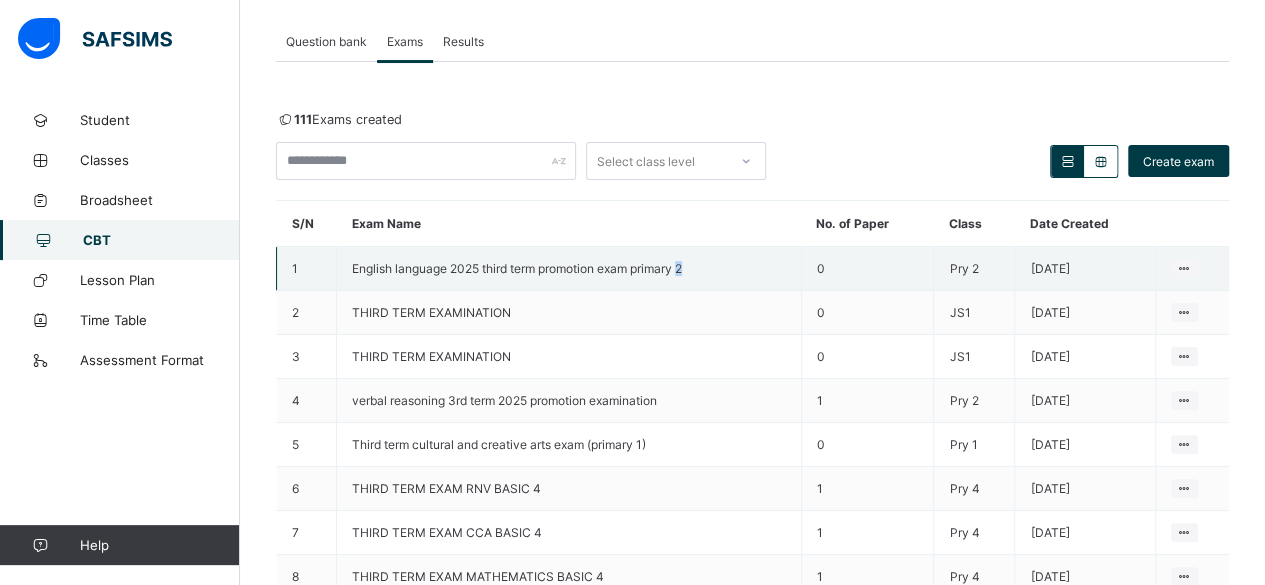 click on "English language 2025  third term promotion exam primary 2" at bounding box center (569, 269) 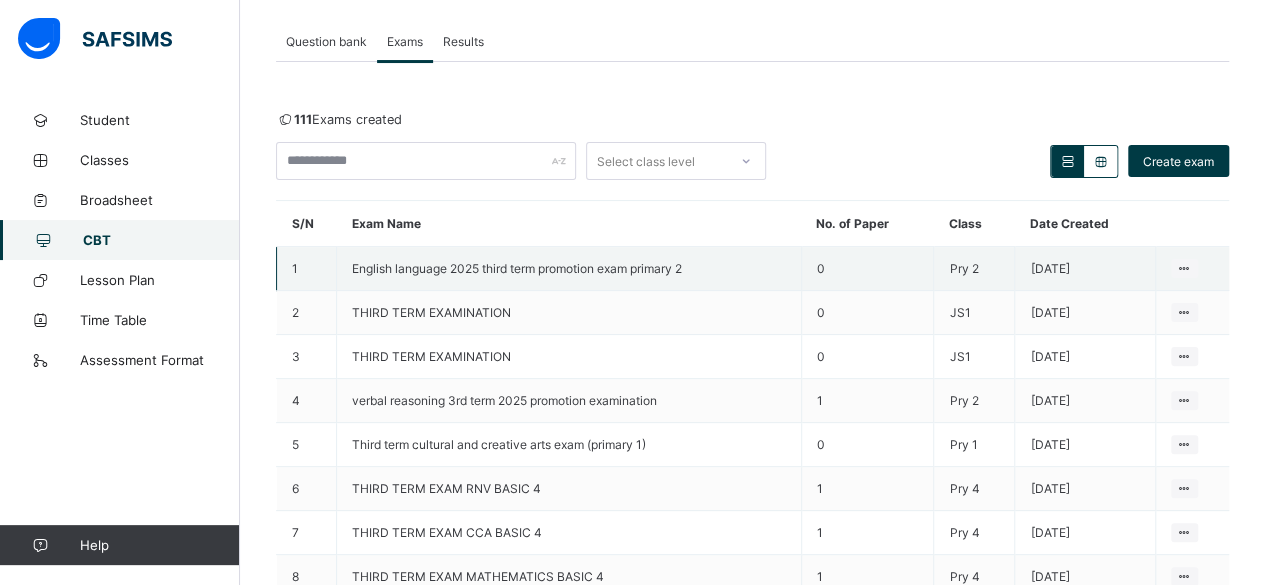 click on "English language 2025  third term promotion exam primary 2" at bounding box center (517, 268) 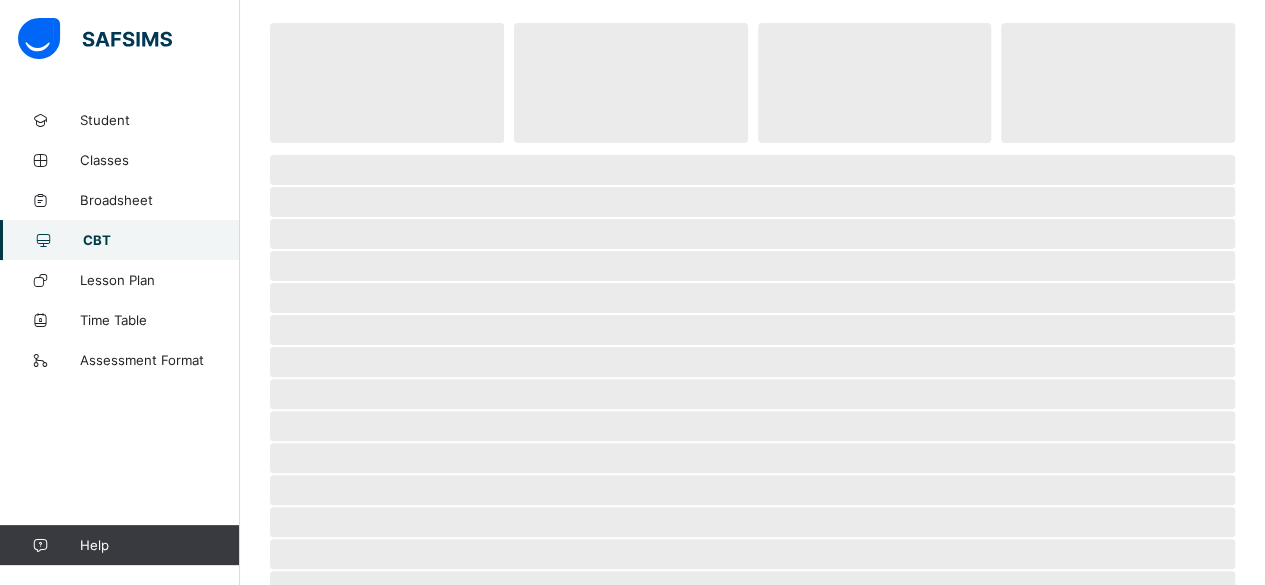 scroll, scrollTop: 0, scrollLeft: 0, axis: both 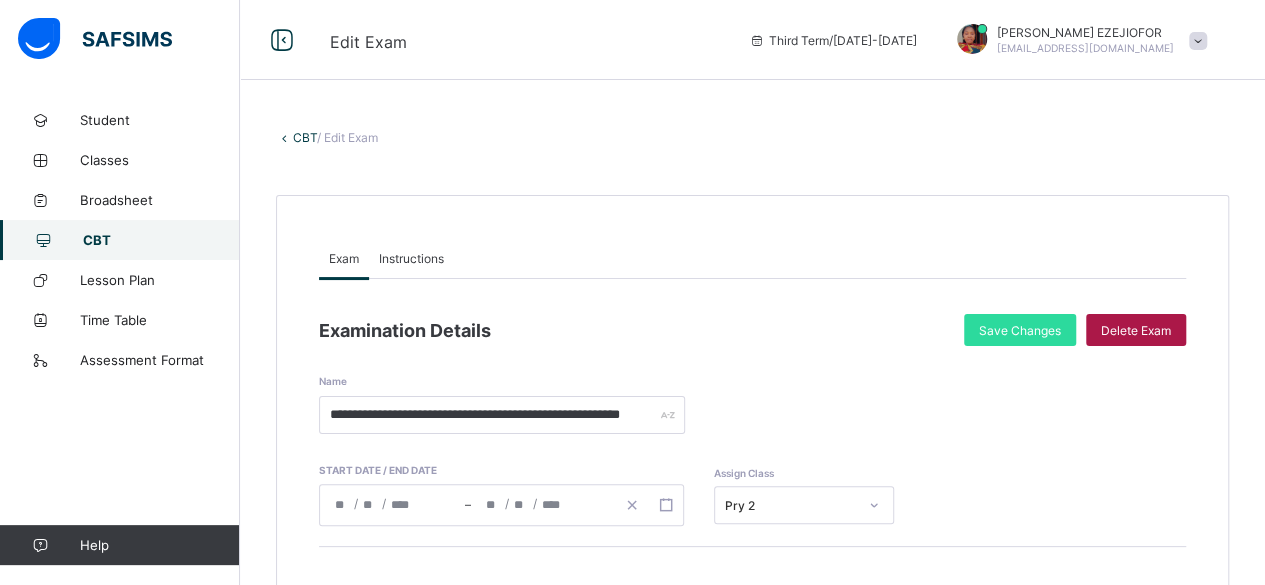 click on "Delete Exam" at bounding box center [1136, 330] 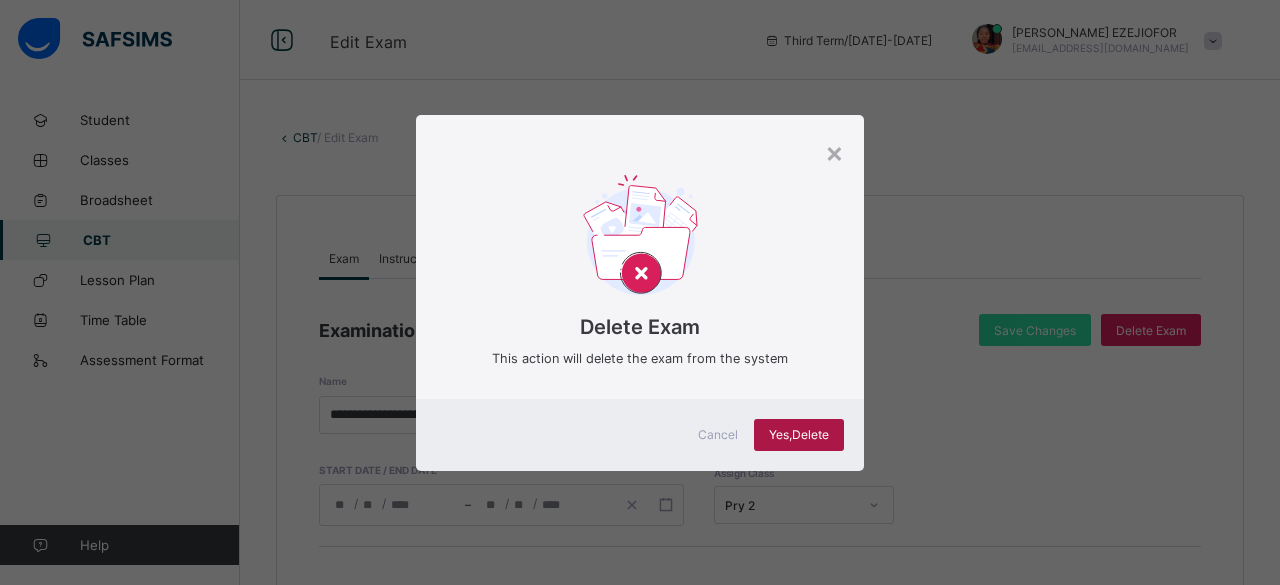 click on "Yes,  Delete" at bounding box center [799, 435] 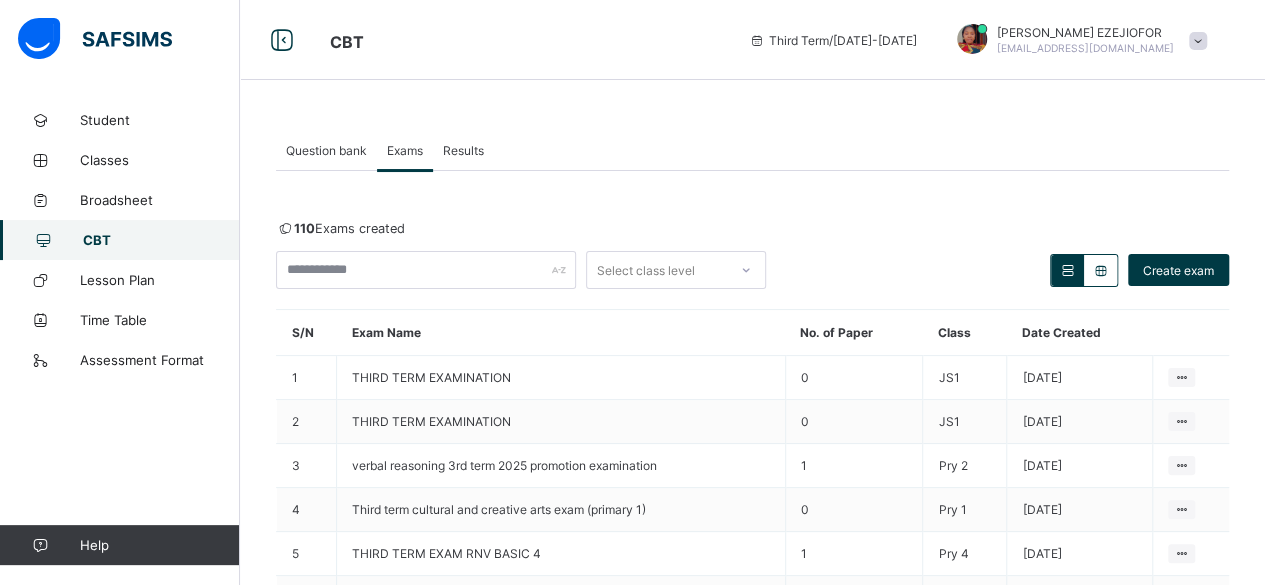 click on "Question bank" at bounding box center (326, 150) 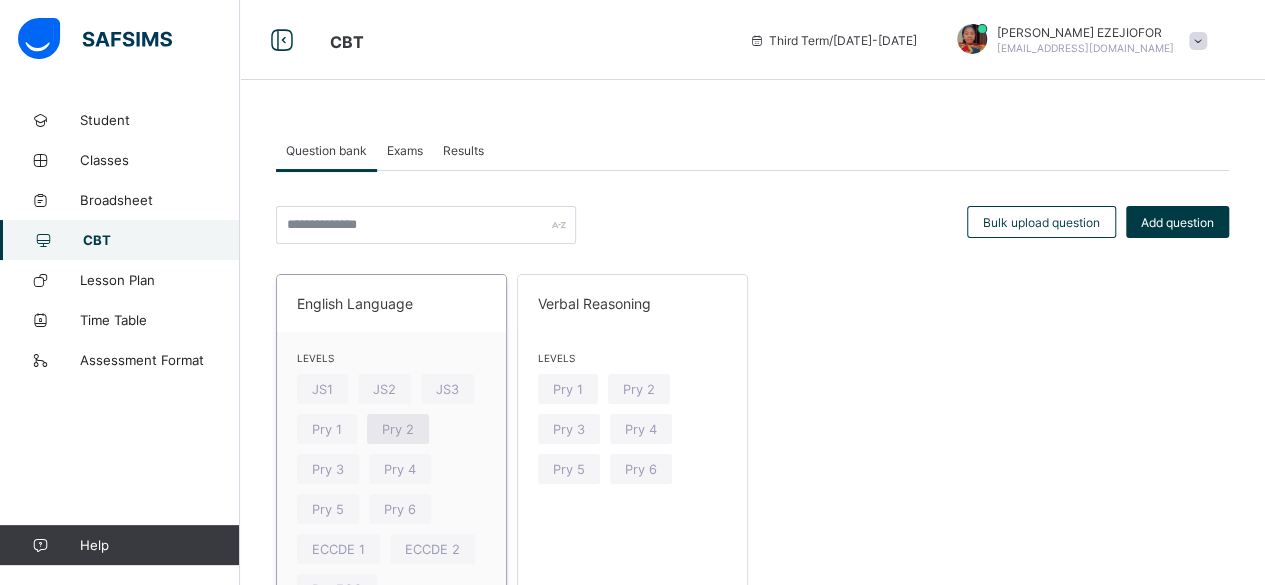 click on "Pry 2" at bounding box center (398, 429) 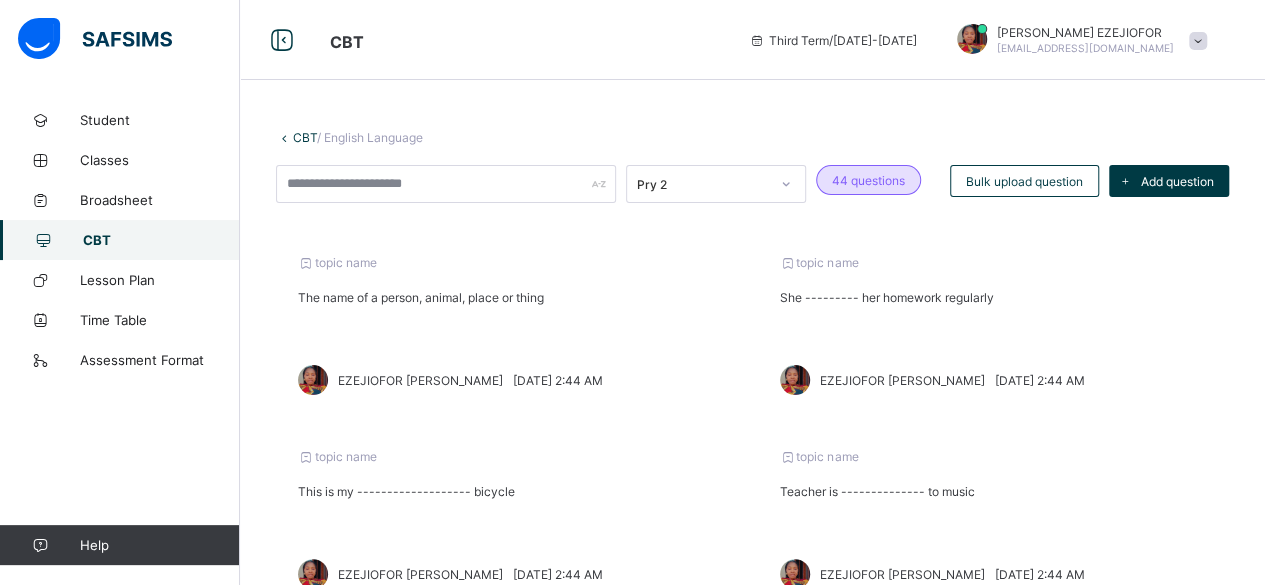 click at bounding box center (306, 262) 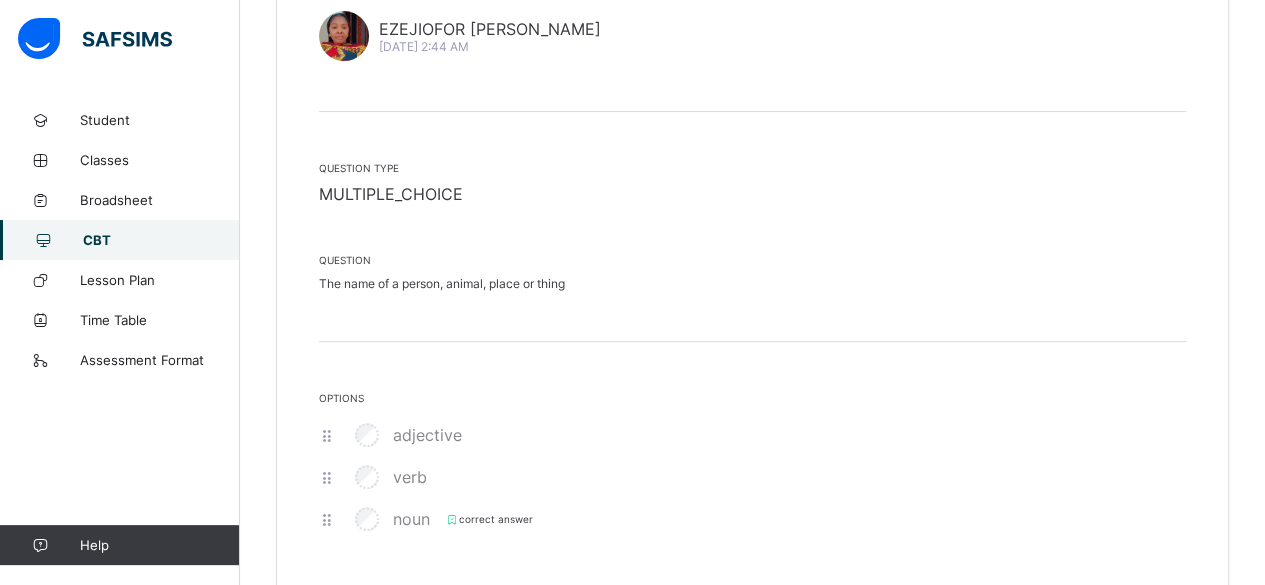 scroll, scrollTop: 392, scrollLeft: 0, axis: vertical 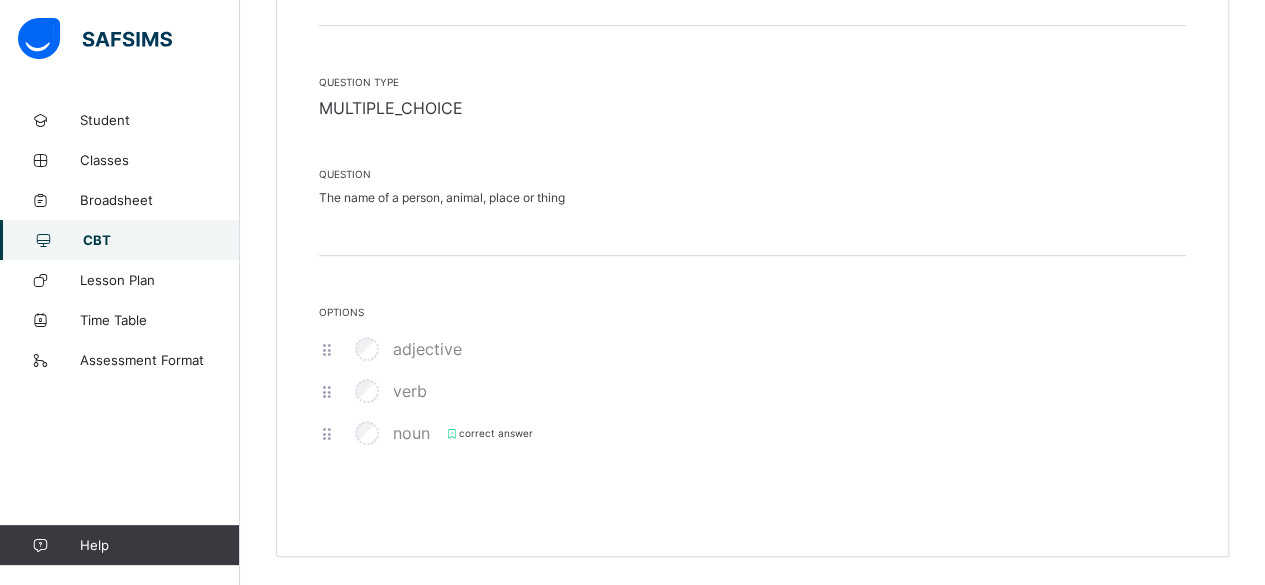 click on "CBT" at bounding box center [161, 240] 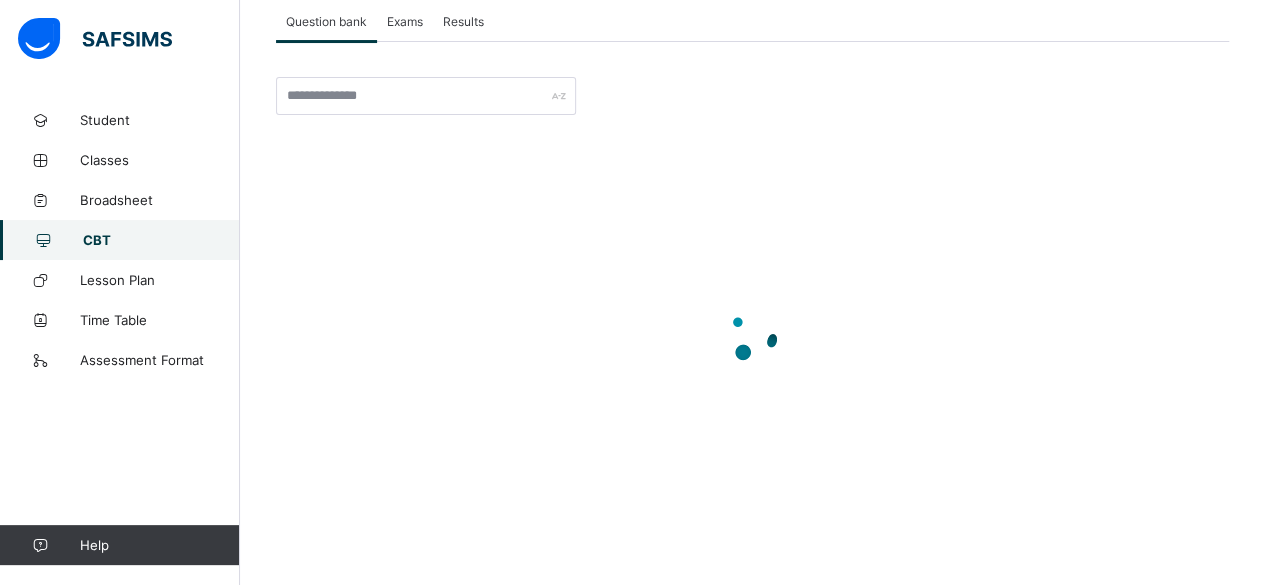 scroll, scrollTop: 128, scrollLeft: 0, axis: vertical 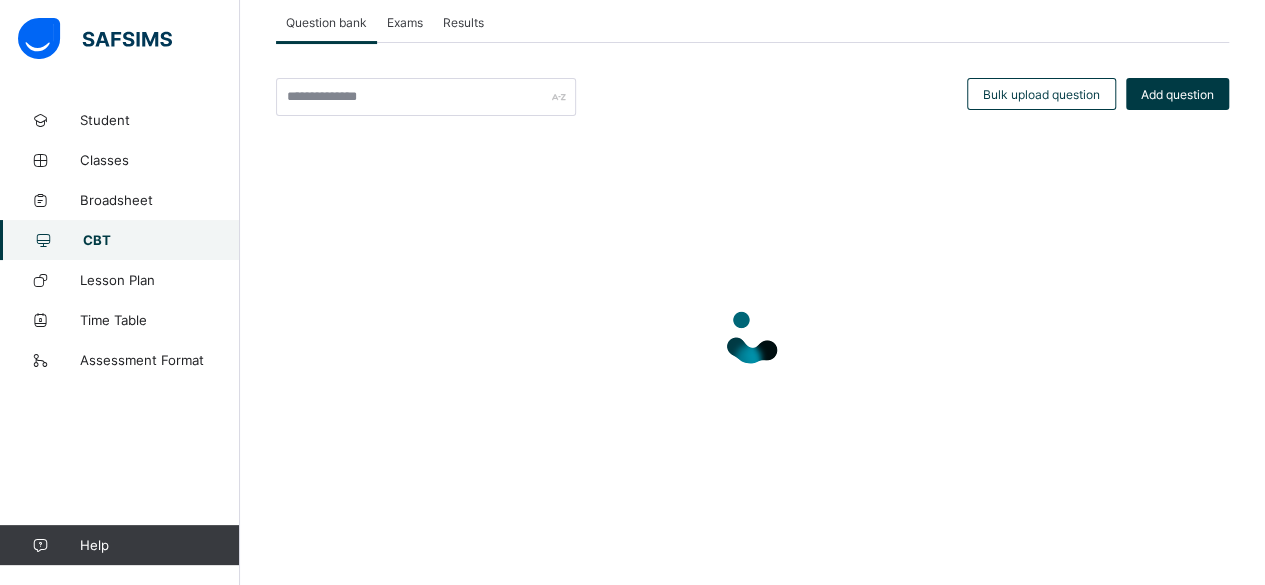 click on "CBT" at bounding box center (161, 240) 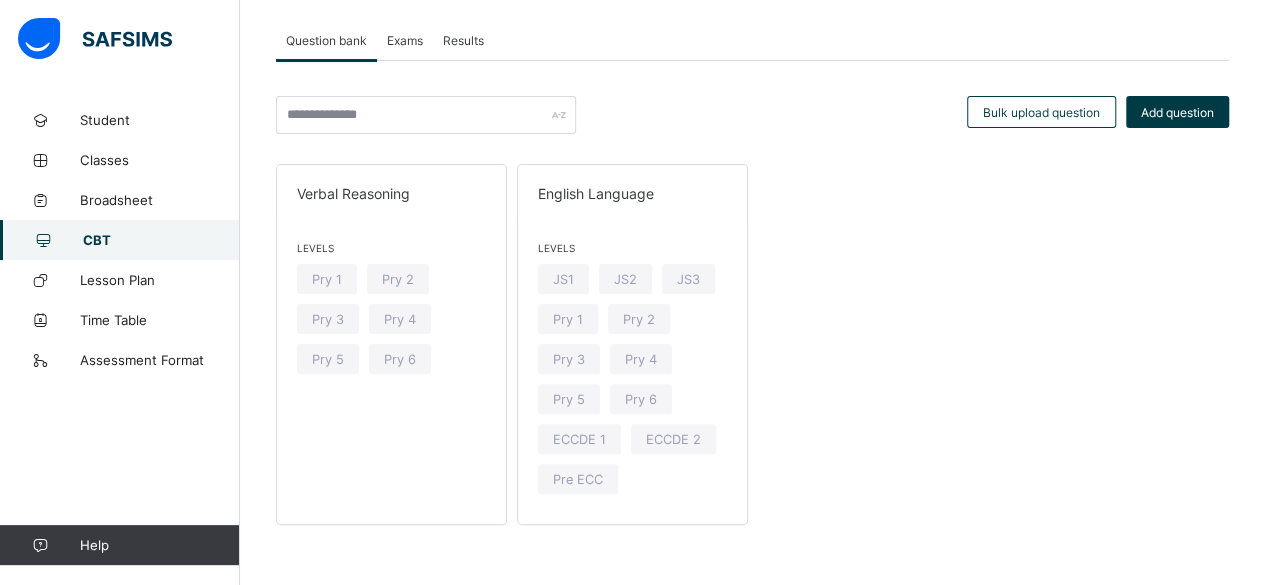 scroll, scrollTop: 109, scrollLeft: 0, axis: vertical 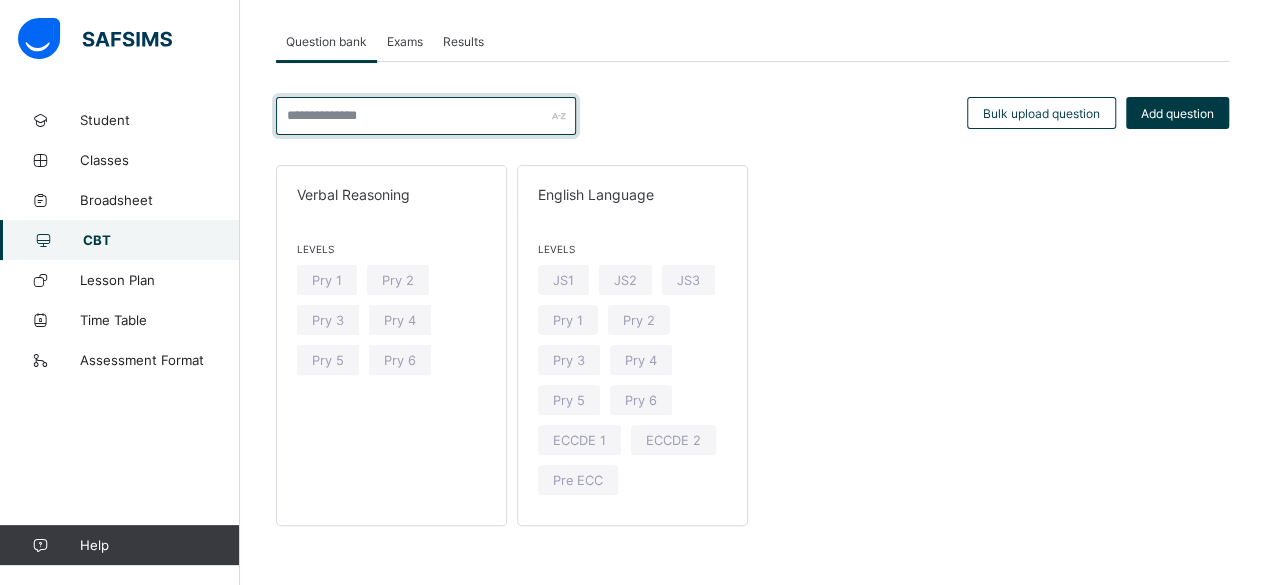click at bounding box center [426, 116] 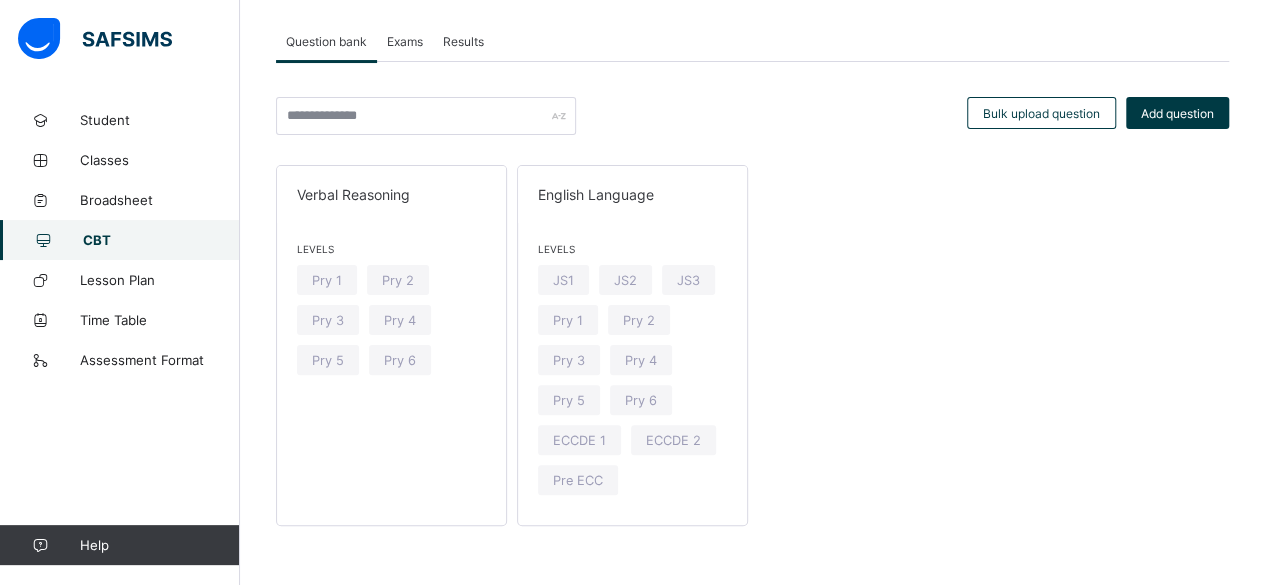 click at bounding box center (426, 116) 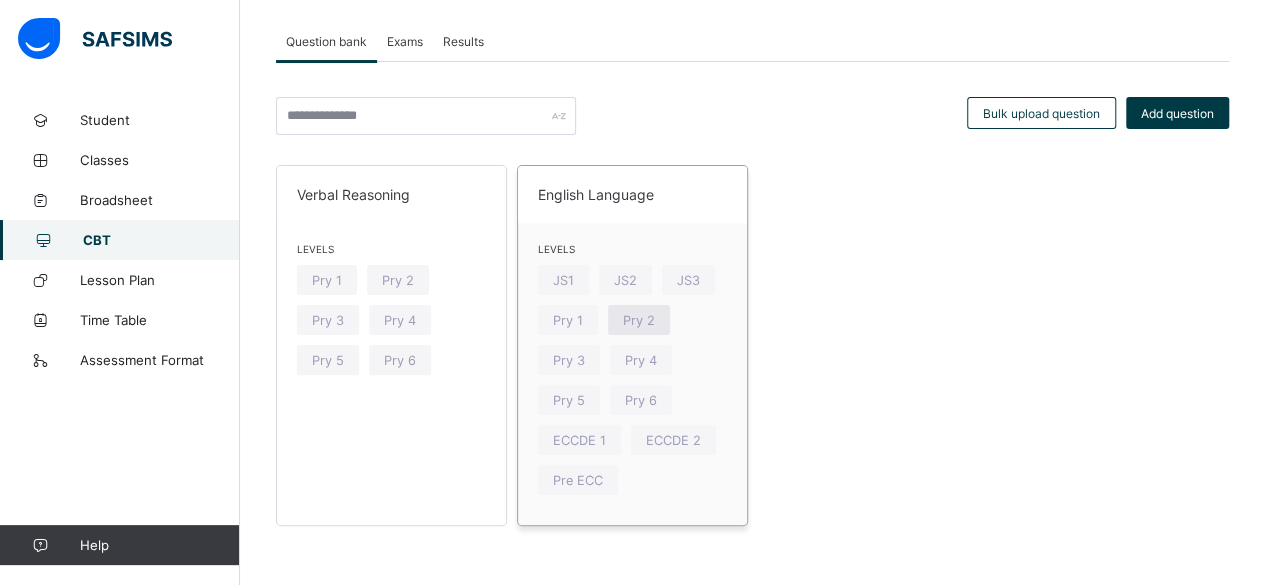 click on "Pry 2" at bounding box center (639, 320) 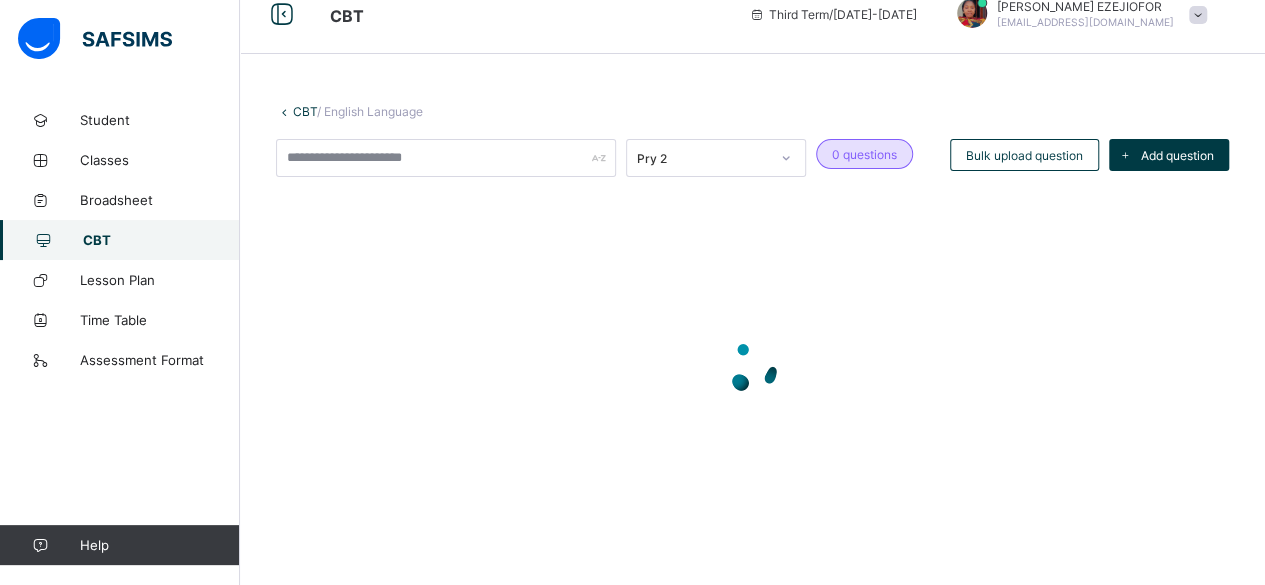 scroll, scrollTop: 109, scrollLeft: 0, axis: vertical 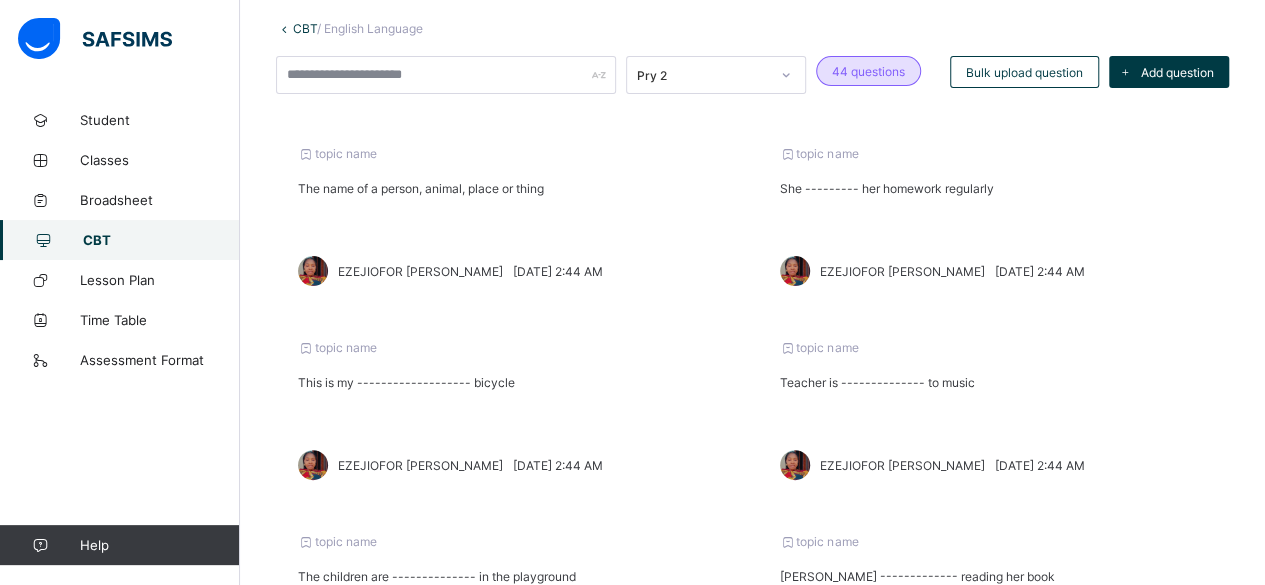 click on "CBT" at bounding box center (161, 240) 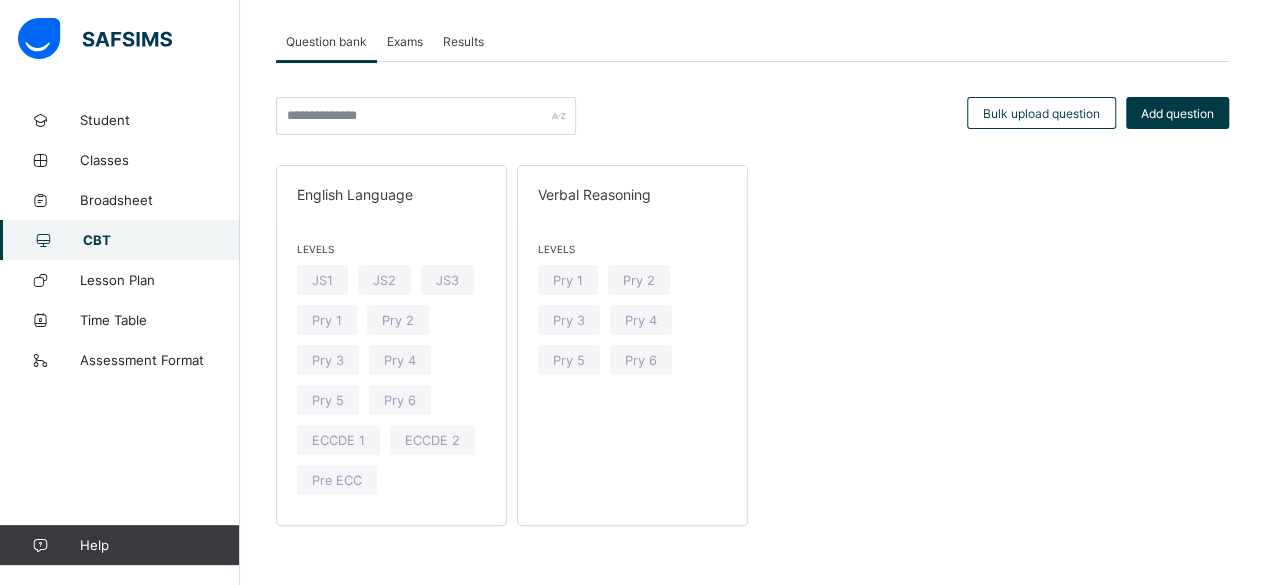 click on "Exams" at bounding box center (405, 41) 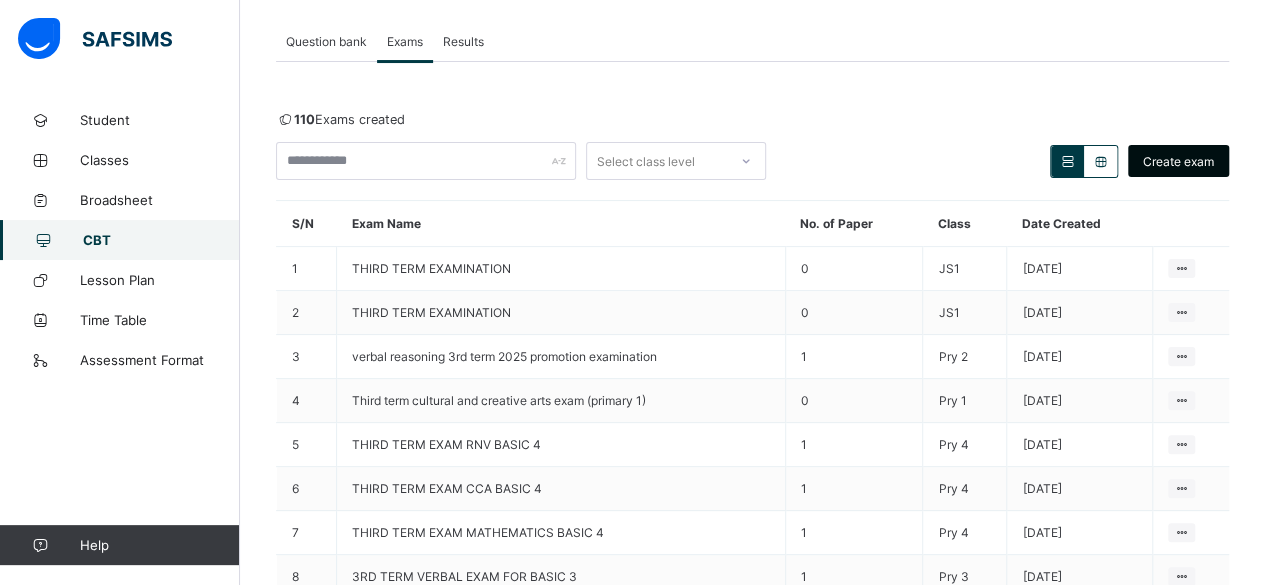 click on "Create exam" at bounding box center (1178, 161) 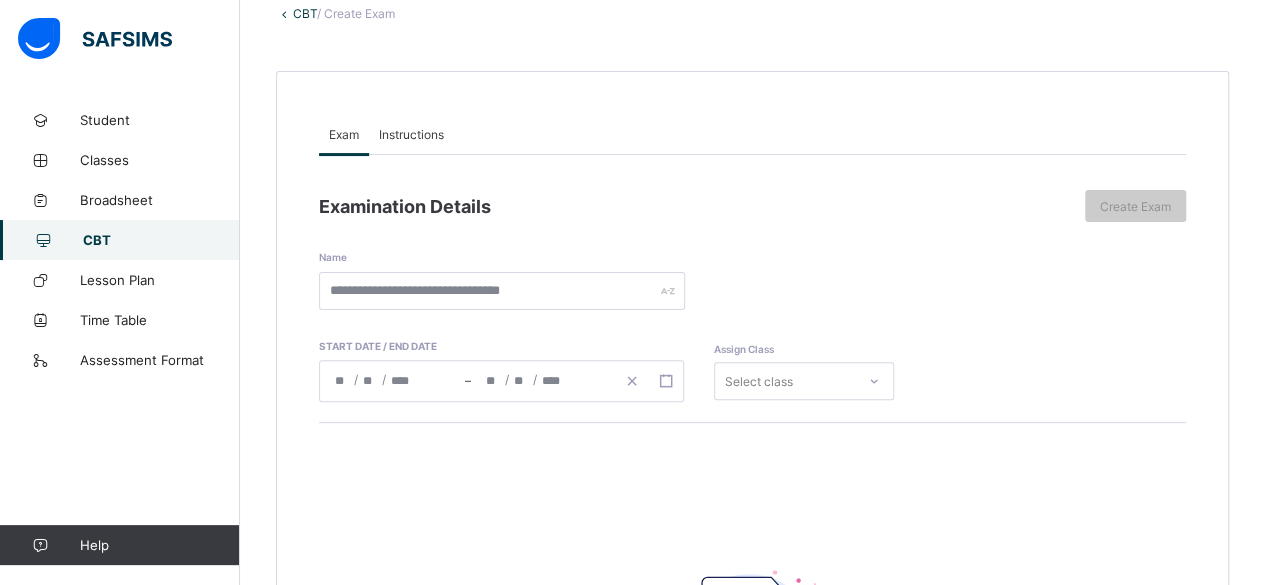scroll, scrollTop: 128, scrollLeft: 0, axis: vertical 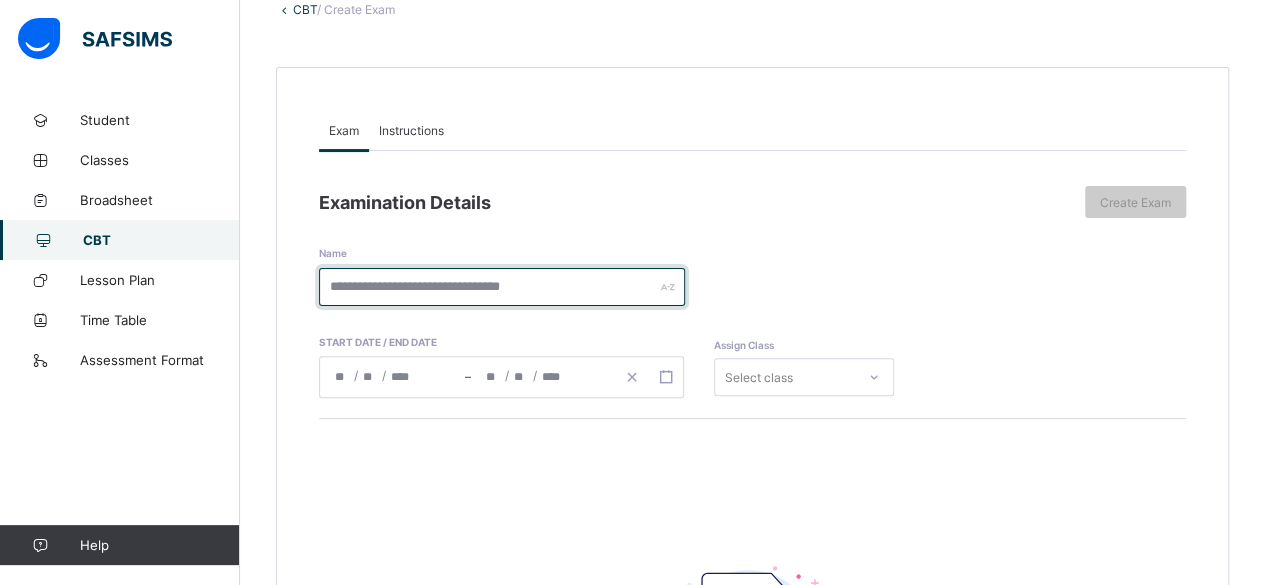 click at bounding box center [502, 287] 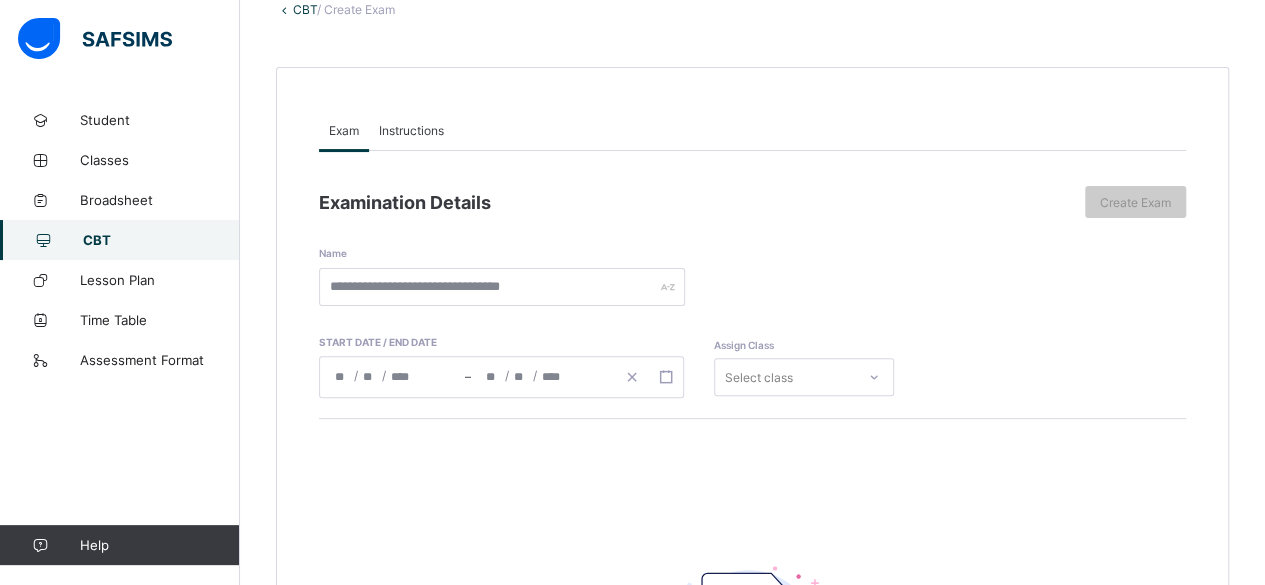 click on "Start date / End date / / – / /" at bounding box center [506, 352] 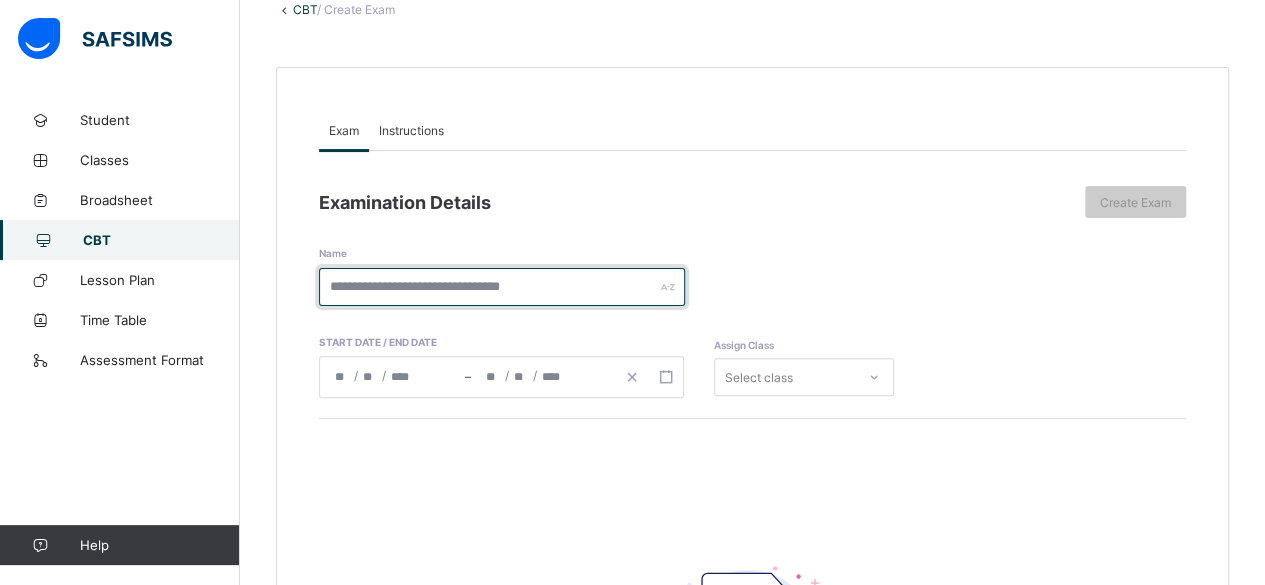 click at bounding box center [502, 287] 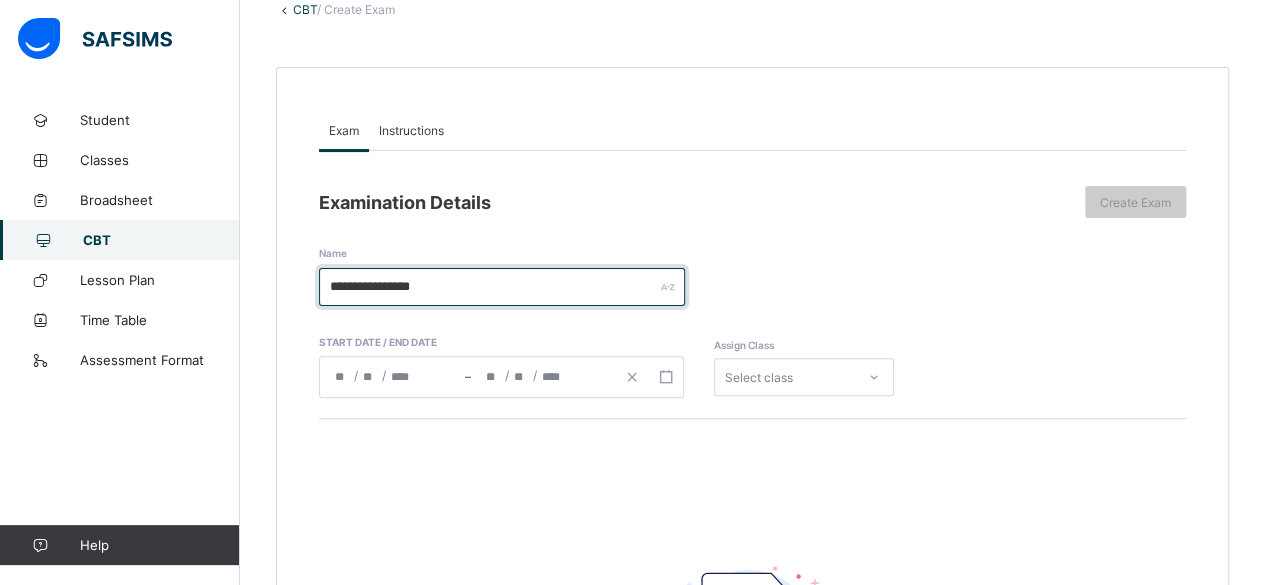 click on "**********" at bounding box center (502, 287) 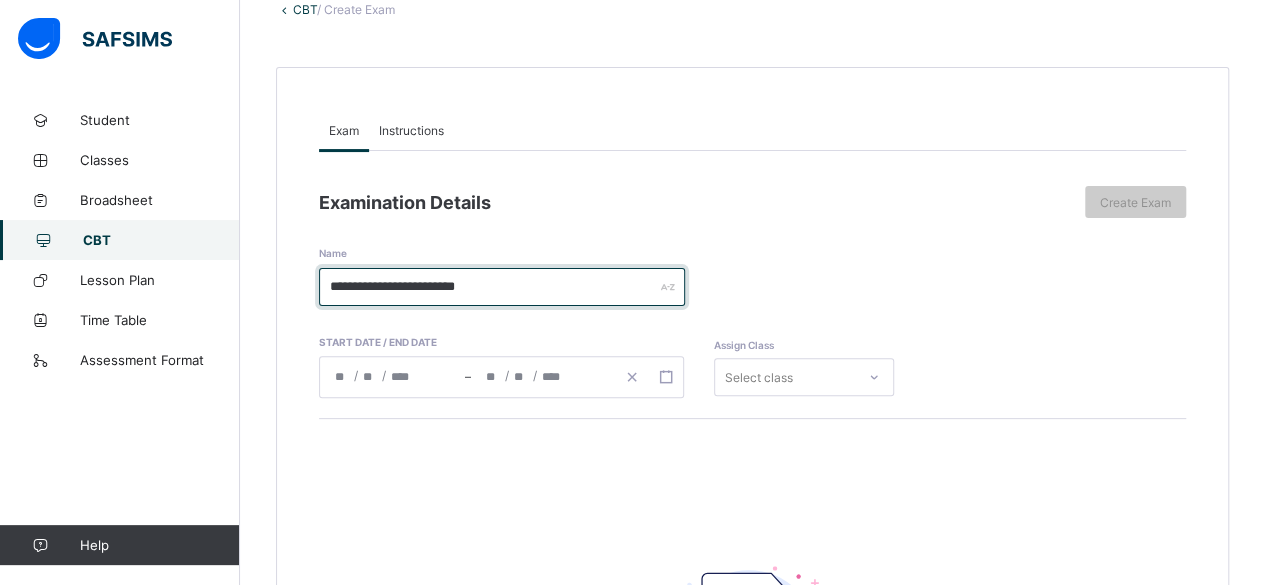 click on "**********" at bounding box center [502, 287] 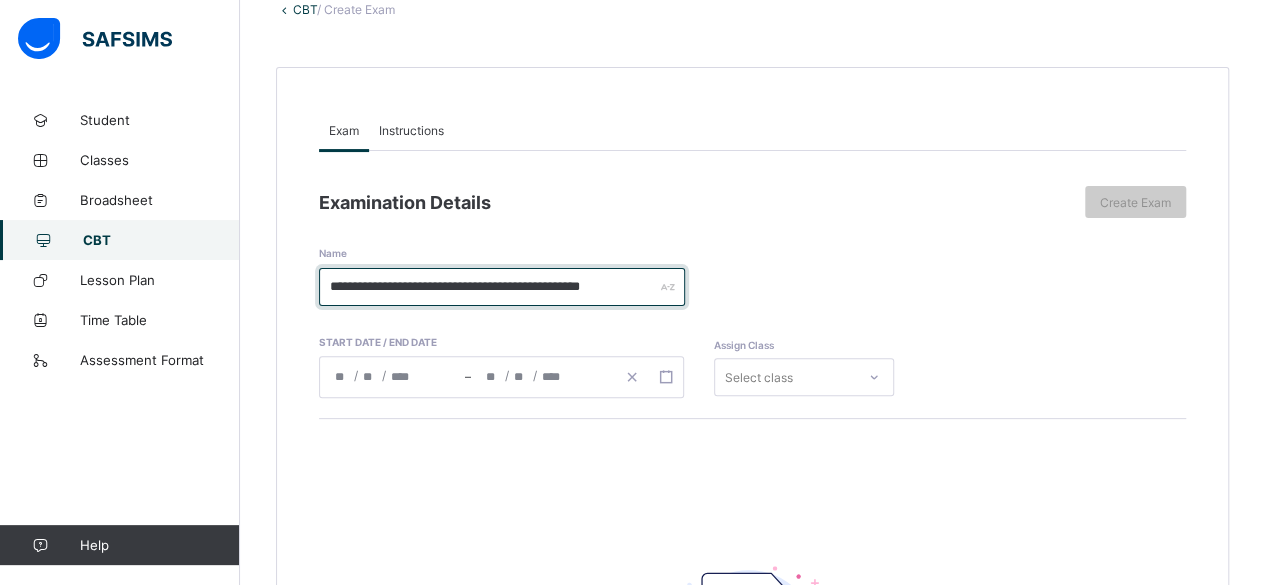 type on "**********" 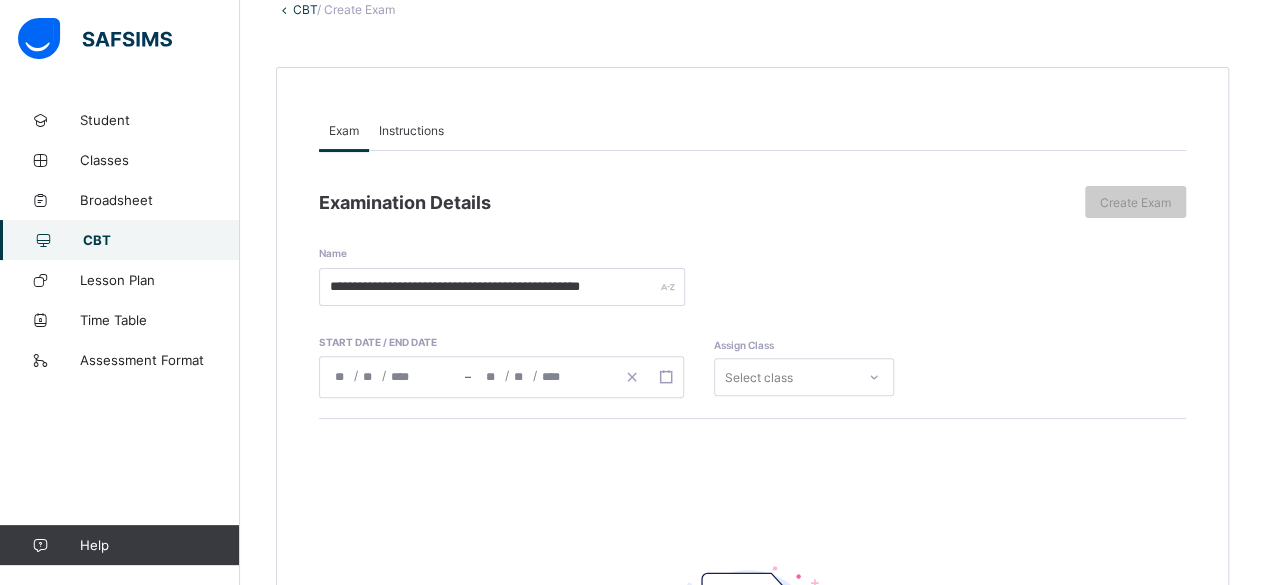 click on "/ /" at bounding box center (392, 377) 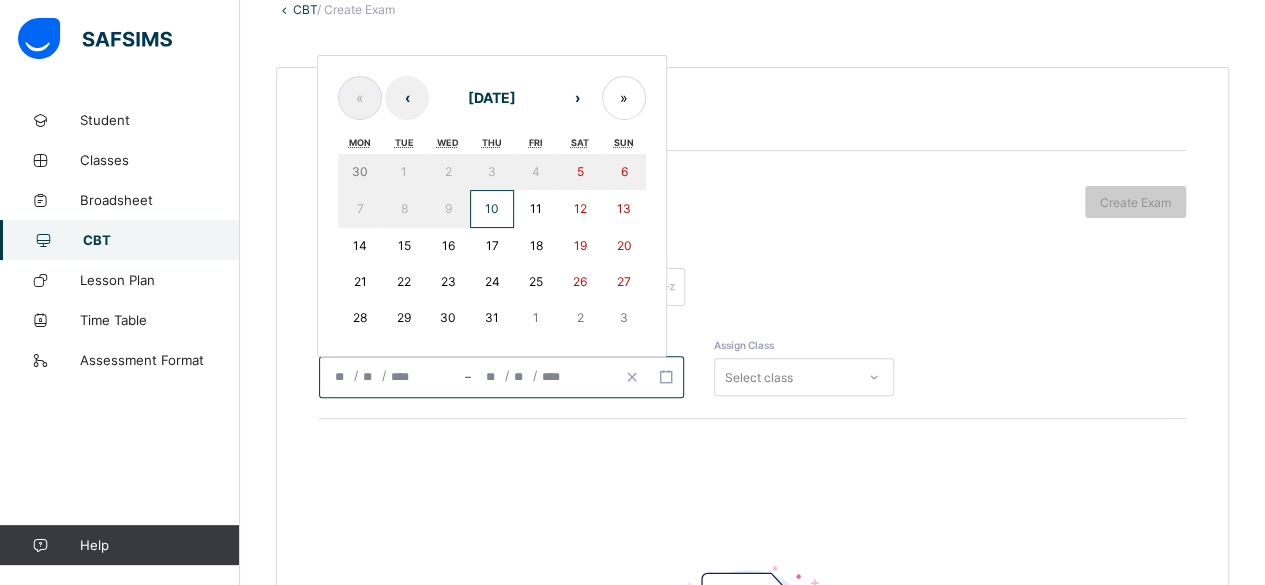 click on "11" at bounding box center (536, 208) 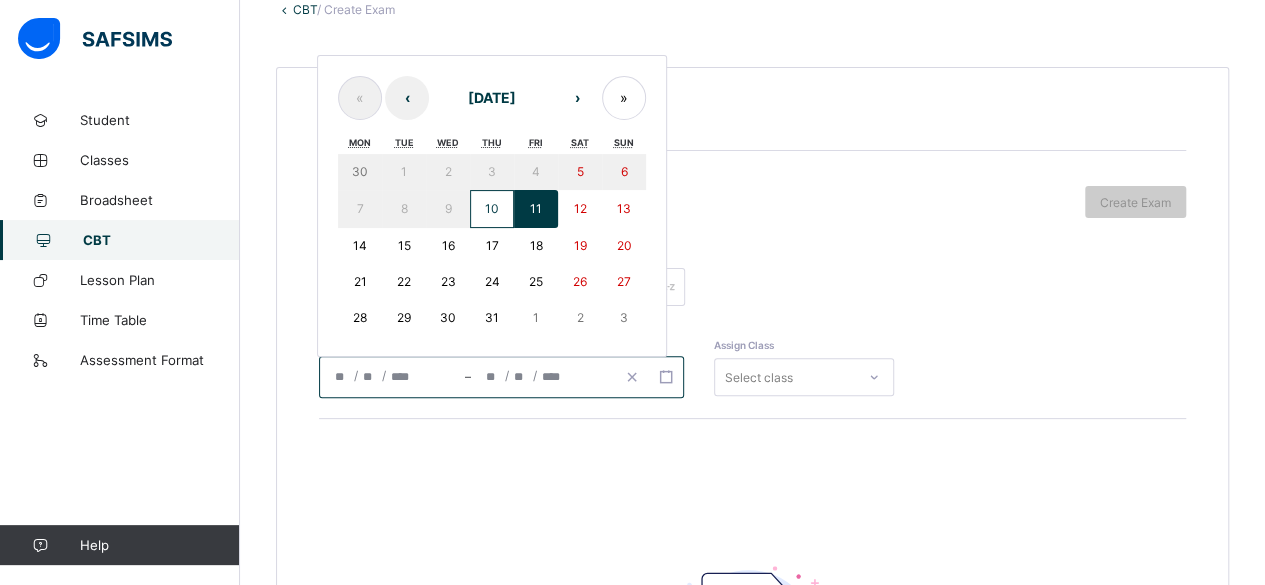click on "11" at bounding box center (536, 208) 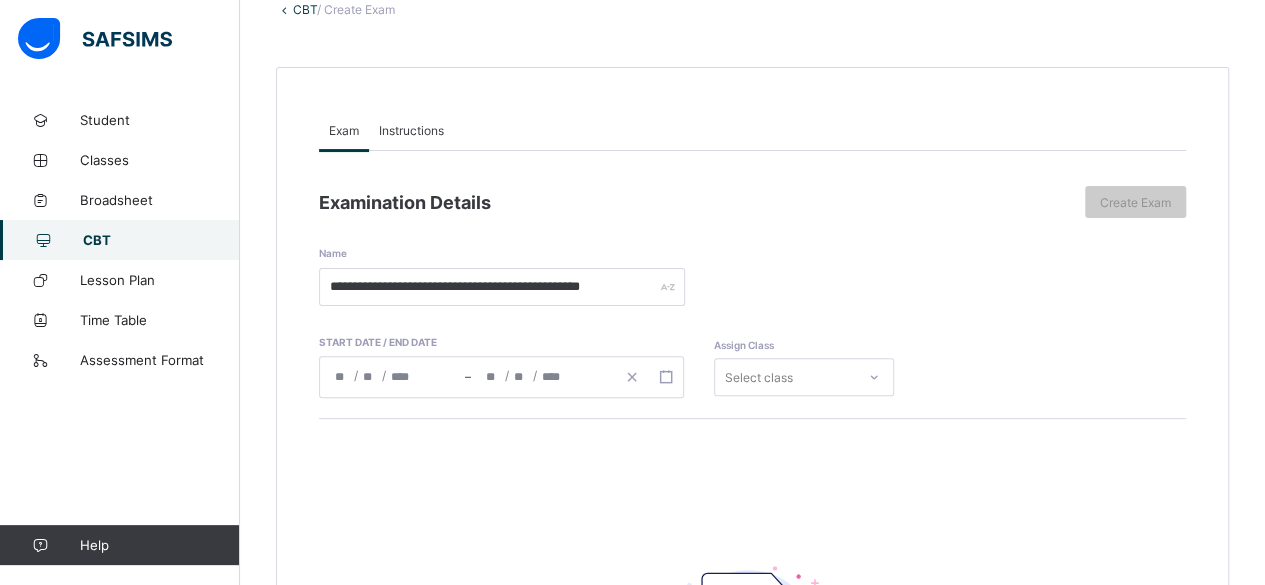 click on "Examination Details" at bounding box center [697, 202] 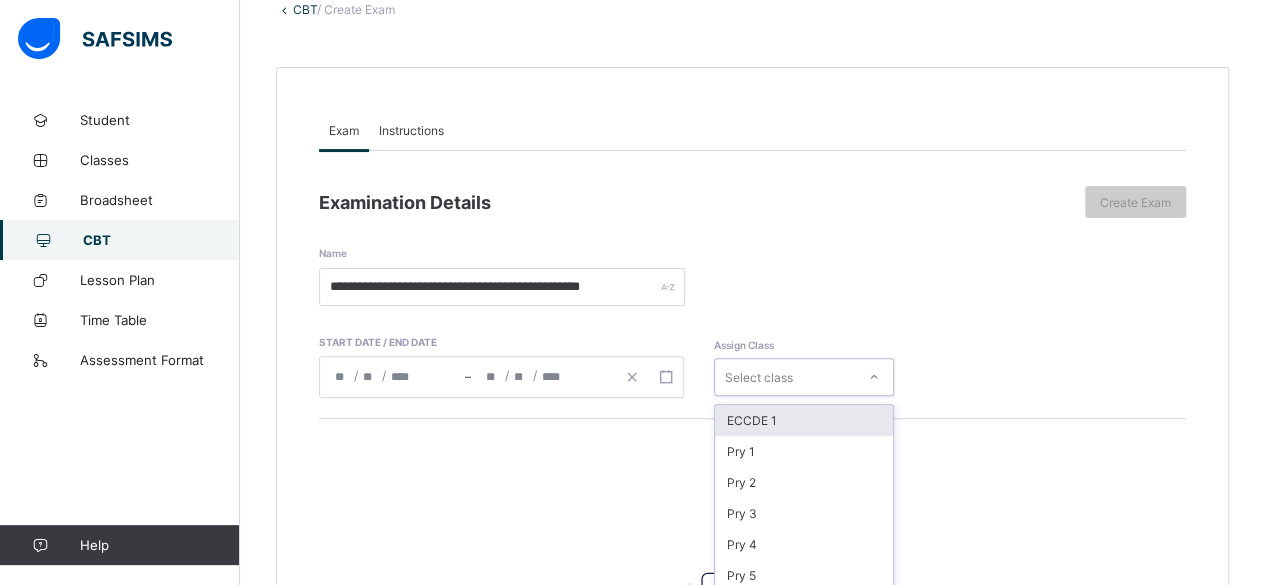 scroll, scrollTop: 254, scrollLeft: 0, axis: vertical 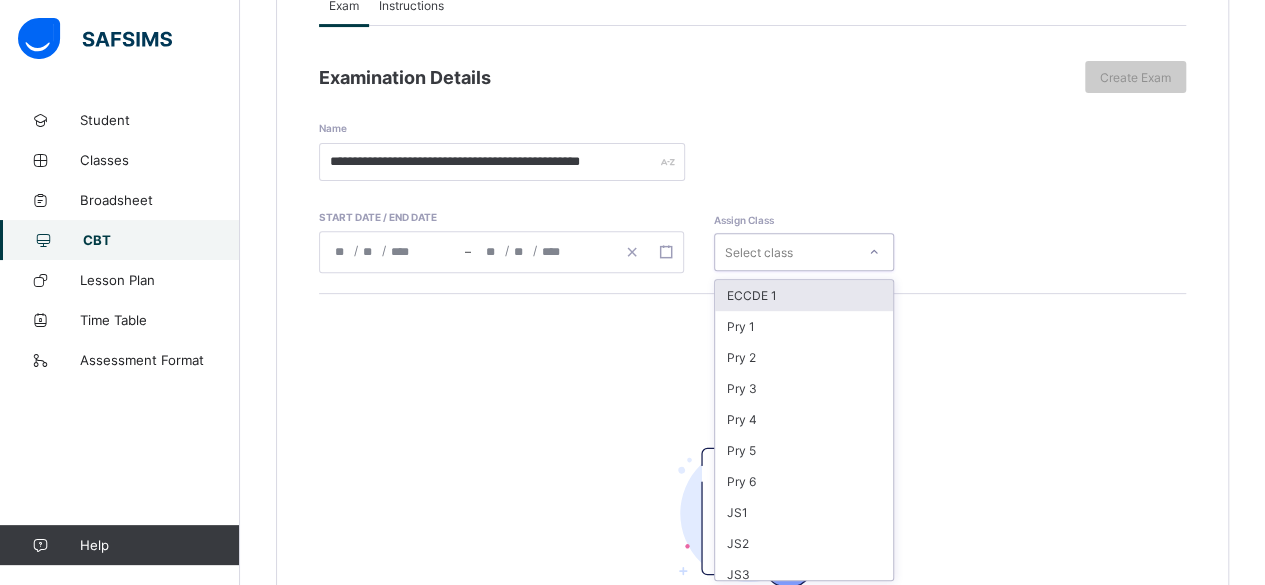 click on "option ECCDE 1 focused, 1 of 16. 16 results available. Use Up and Down to choose options, press Enter to select the currently focused option, press Escape to exit the menu, press Tab to select the option and exit the menu. Select class ECCDE 1 Pry 1 Pry 2 Pry 3 Pry 4 Pry 5 Pry 6 JS1 JS2 JS3 ECCDE 2 ECCDE II Pre ECC Nur 1 Nur 2 Pre ECC" at bounding box center (804, 252) 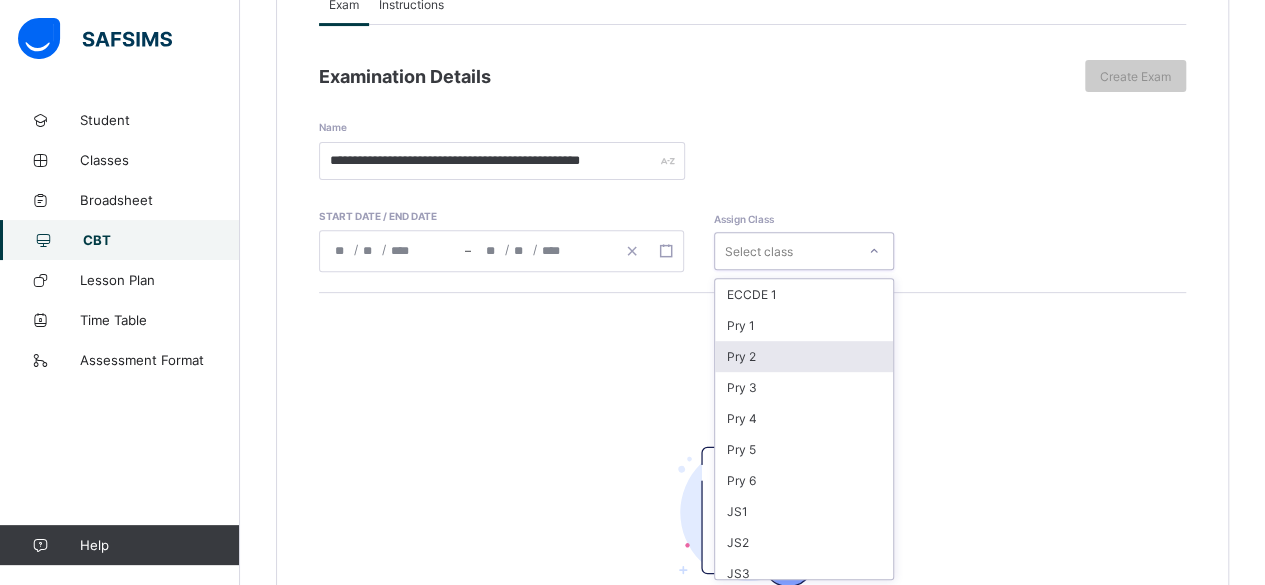 click on "Pry 2" at bounding box center (804, 356) 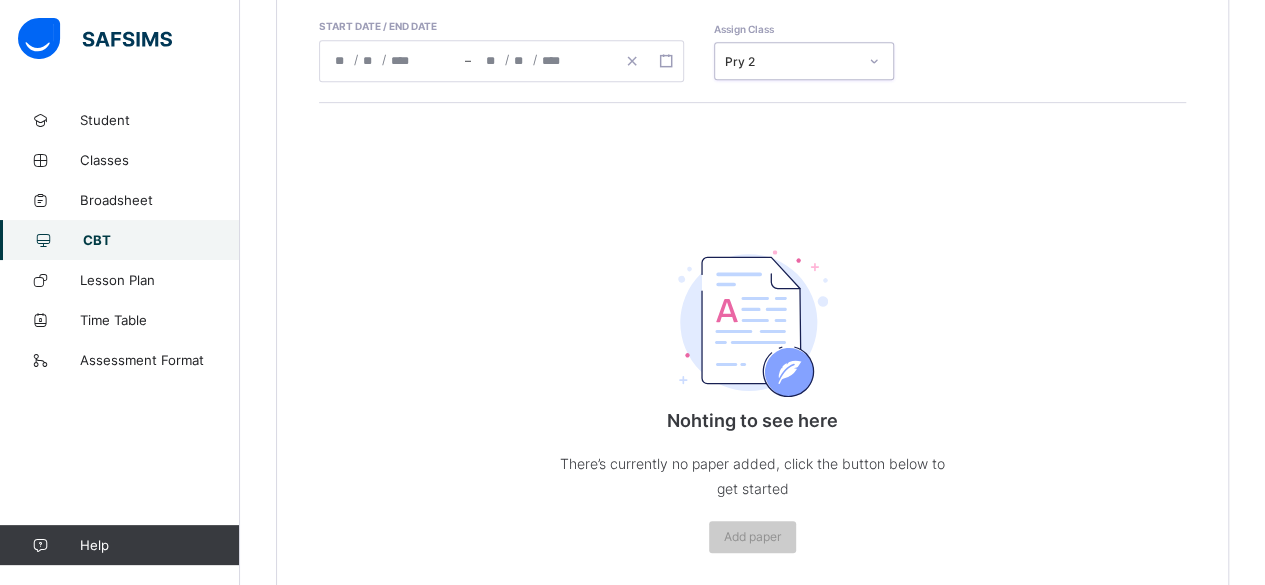 scroll, scrollTop: 446, scrollLeft: 0, axis: vertical 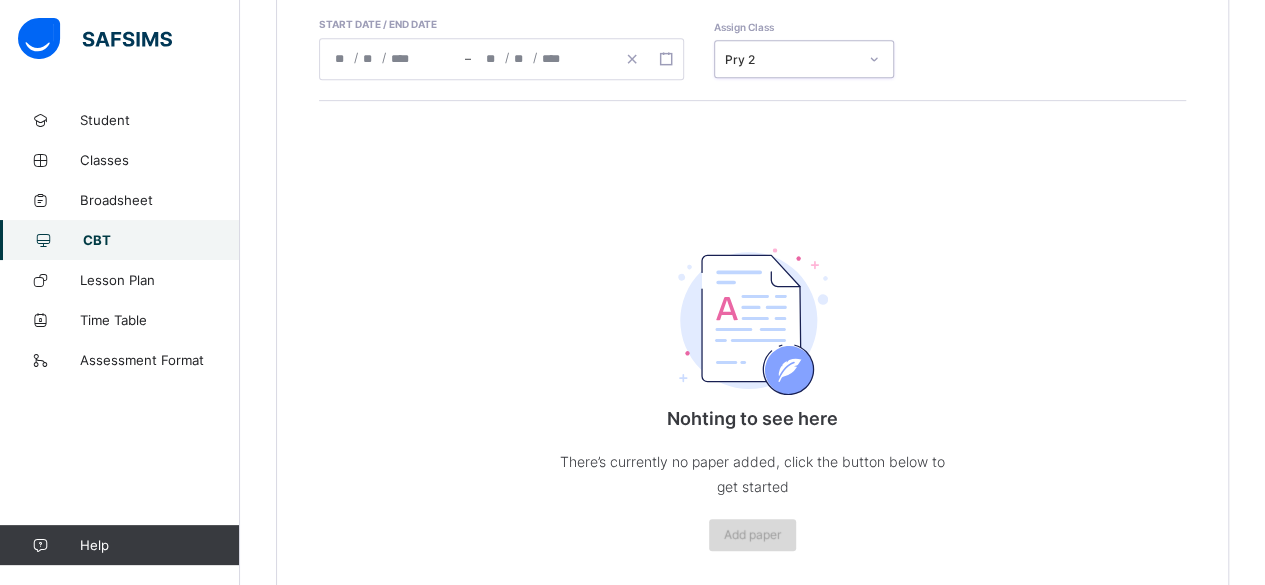 click on "Add paper" at bounding box center [752, 534] 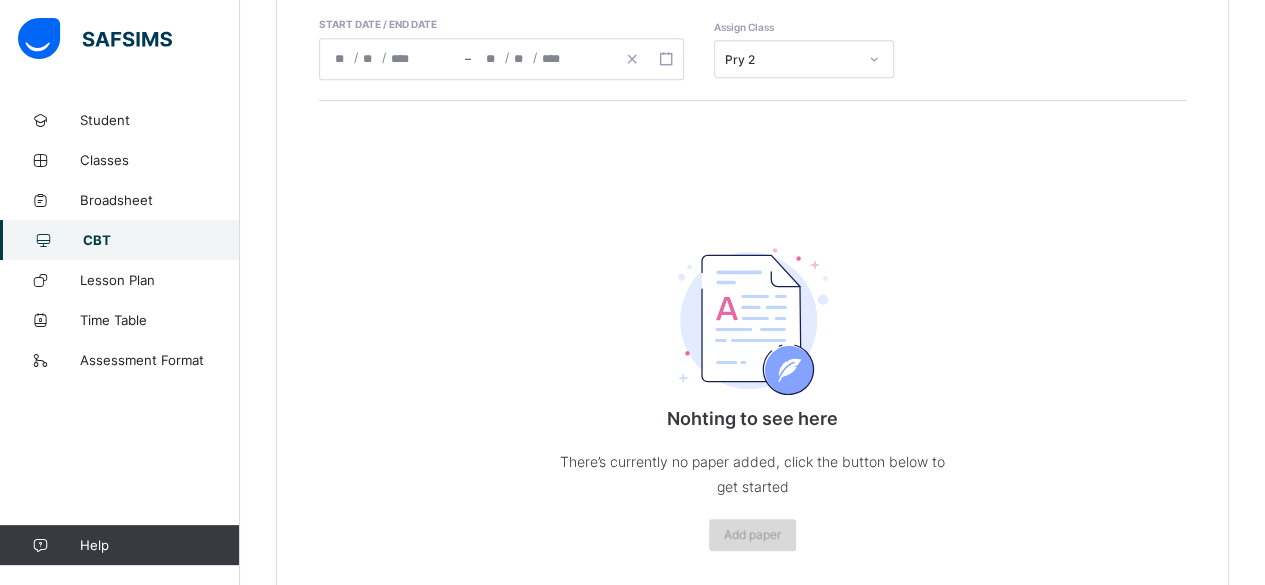 click on "Add paper" at bounding box center [752, 534] 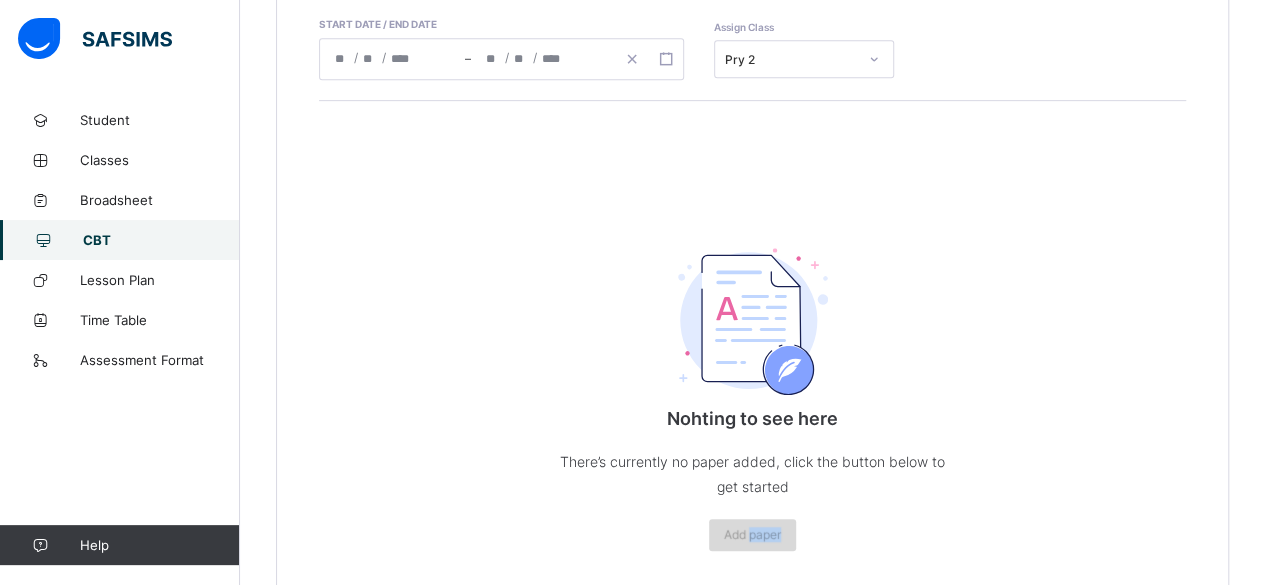 click on "Add paper" at bounding box center (752, 535) 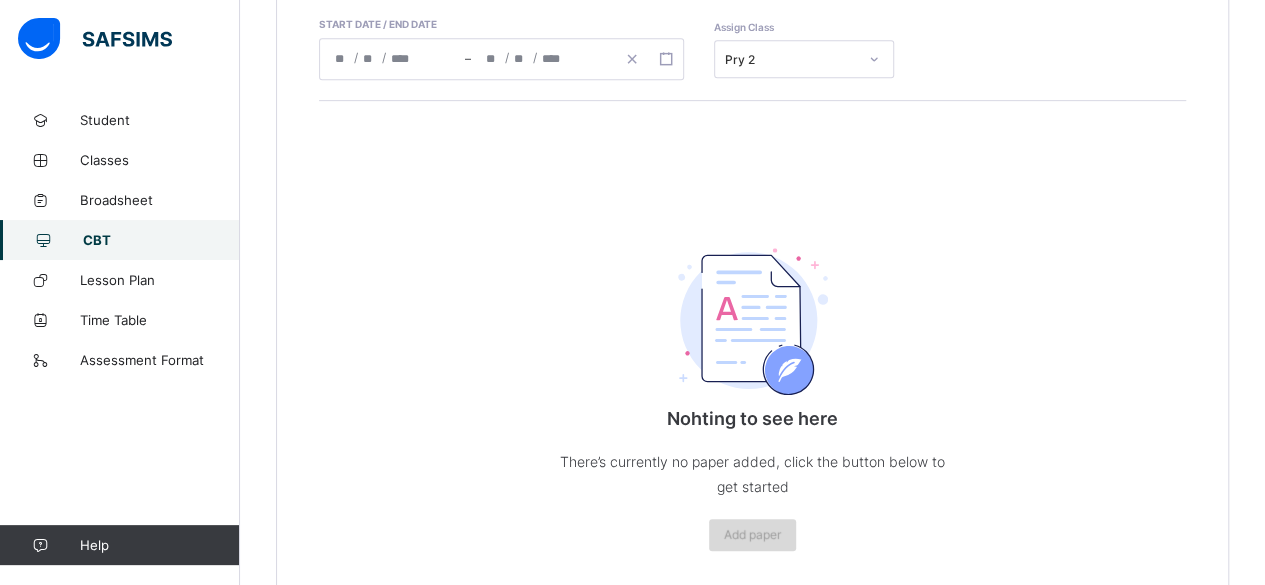 click on "Add paper" at bounding box center (752, 535) 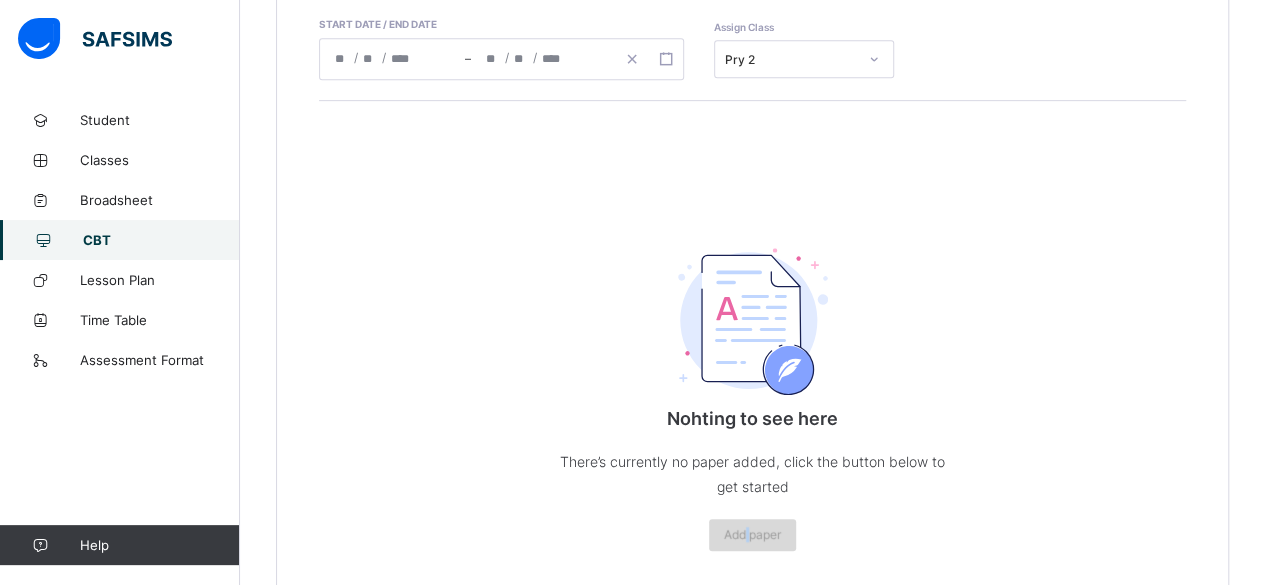 click on "Add paper" at bounding box center (752, 535) 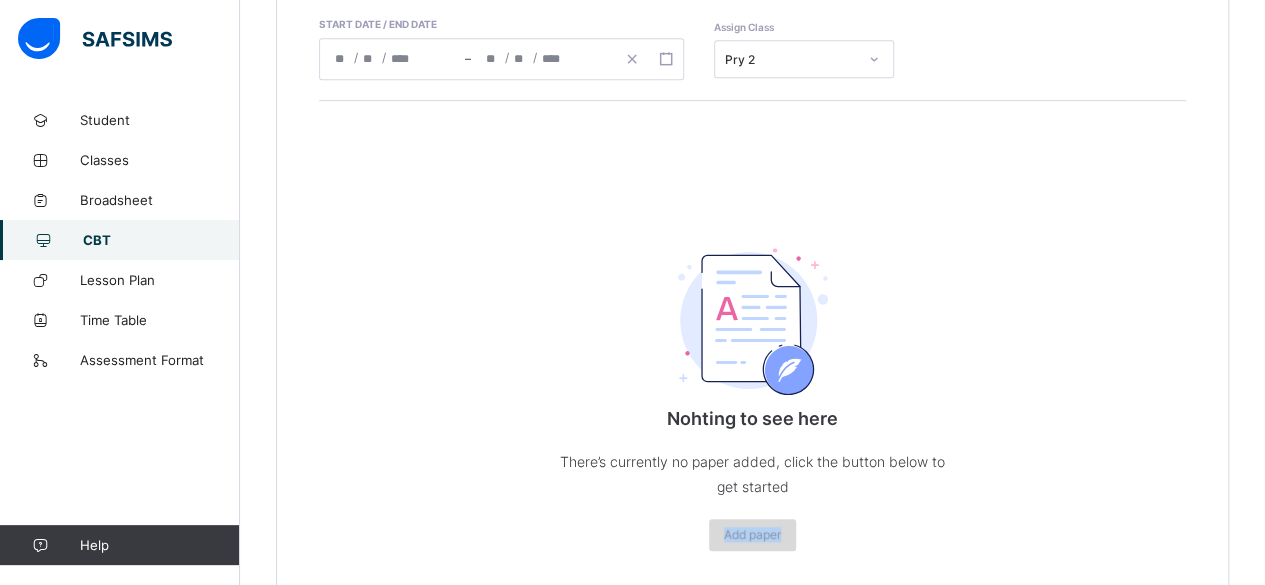 click on "Add paper" at bounding box center [752, 535] 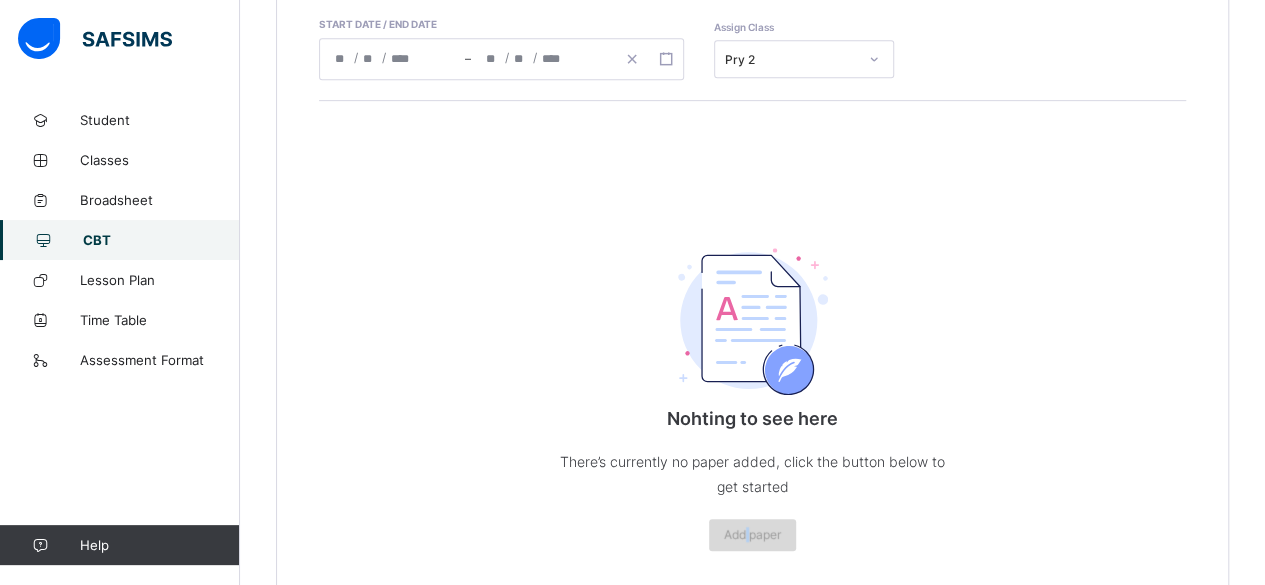 click on "Add paper" at bounding box center (752, 535) 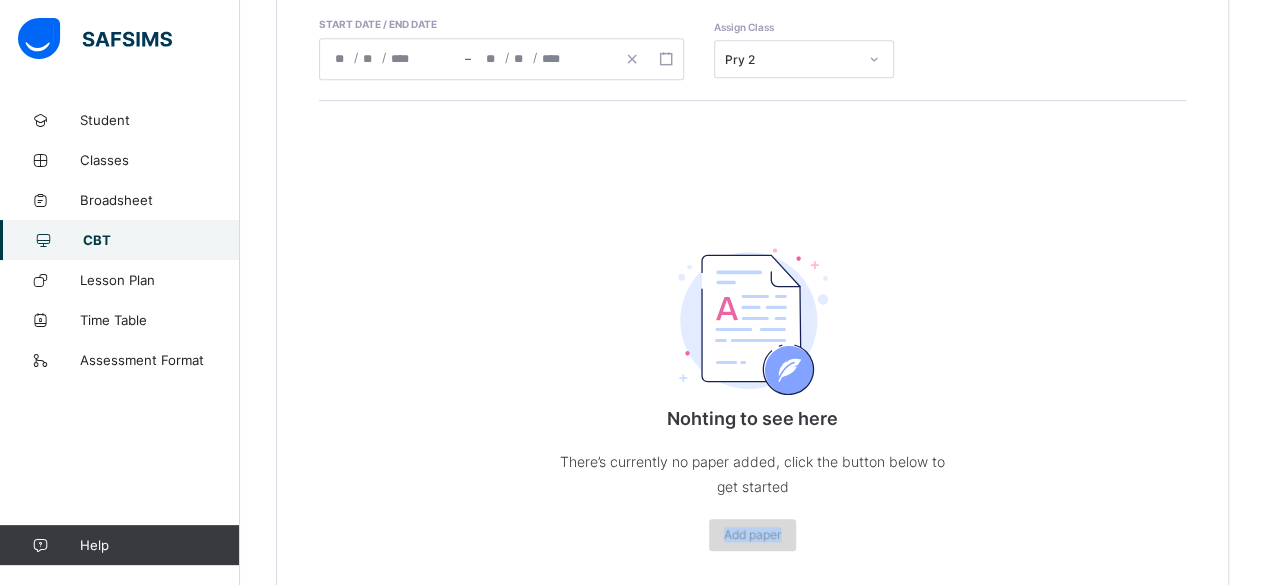click on "Add paper" at bounding box center [752, 535] 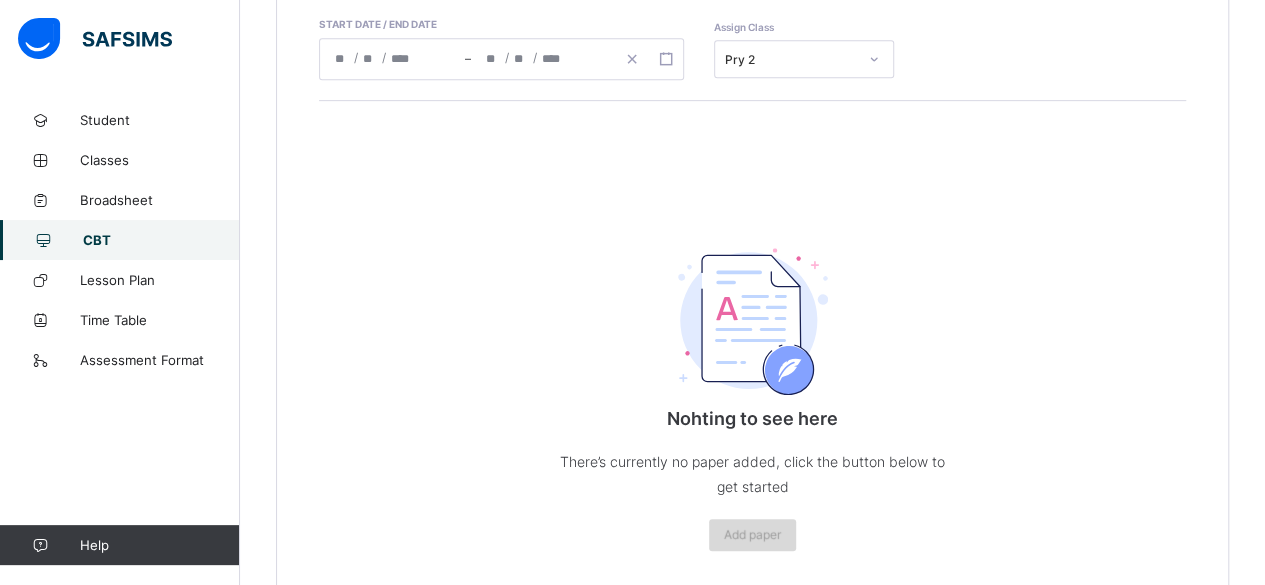 click on "Add paper" at bounding box center [752, 535] 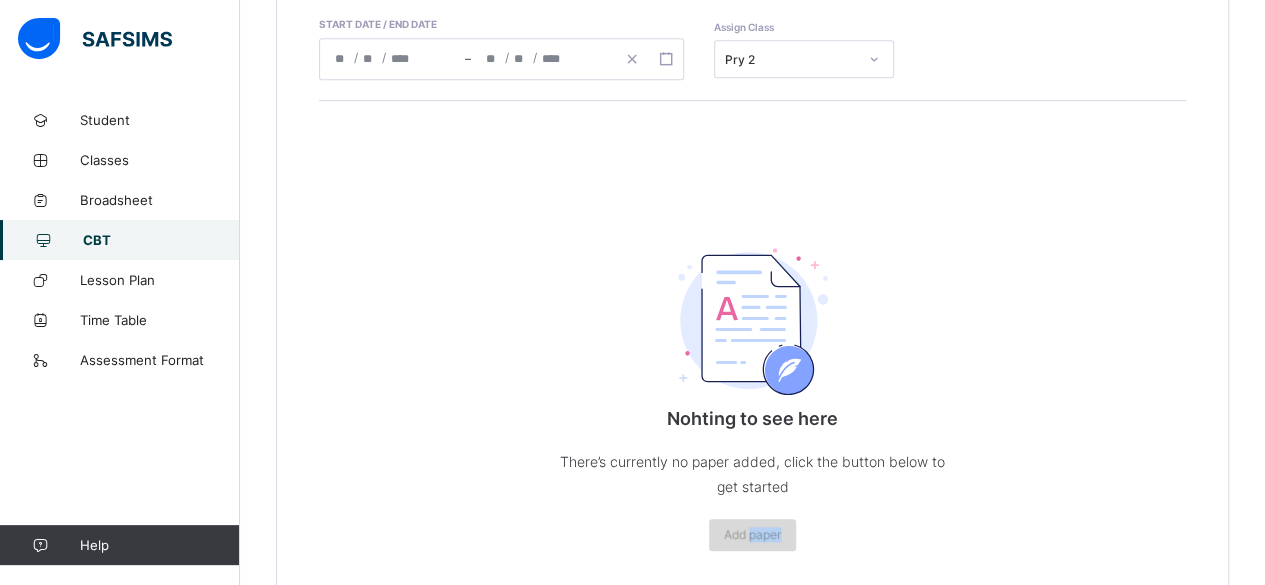 click on "Add paper" at bounding box center [752, 535] 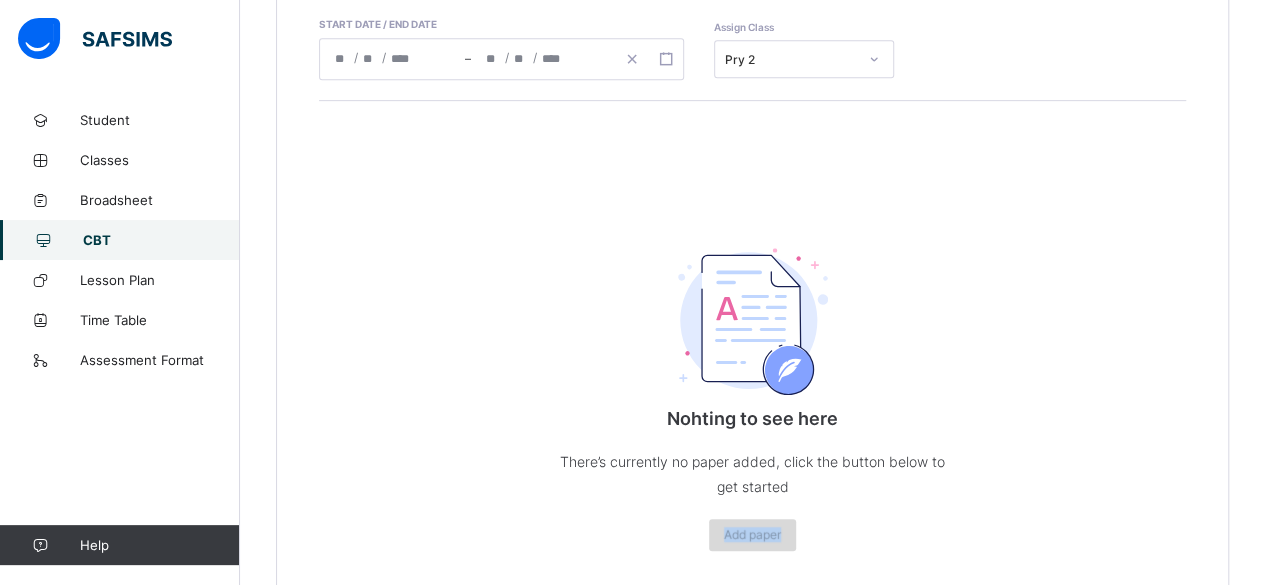 click on "Add paper" at bounding box center (752, 535) 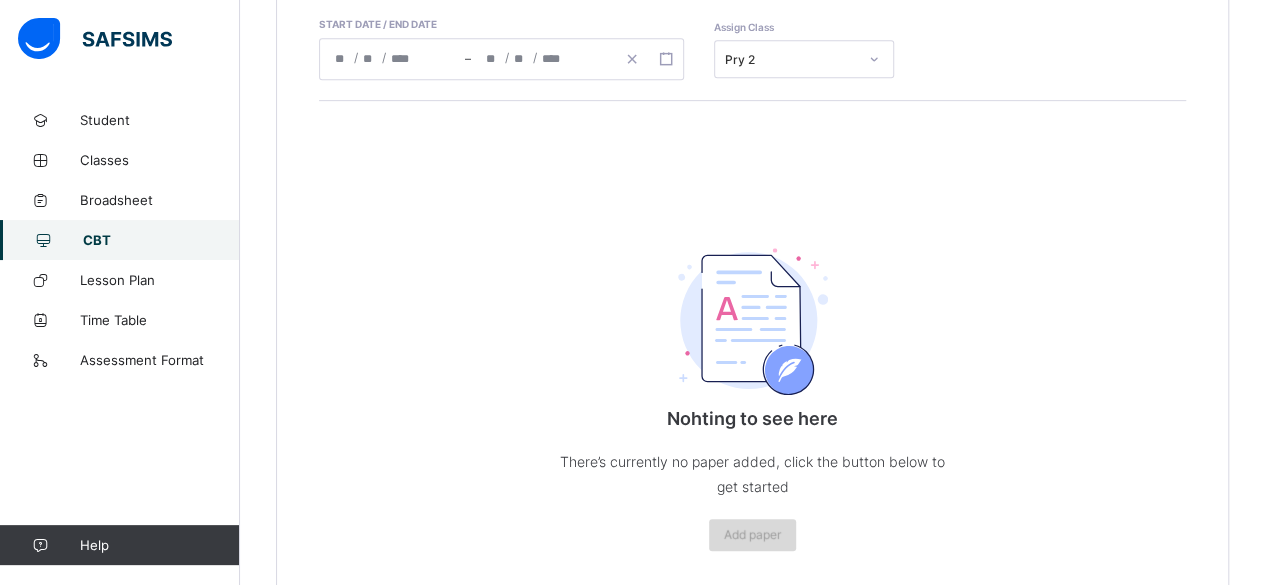 click on "Add paper" at bounding box center (752, 534) 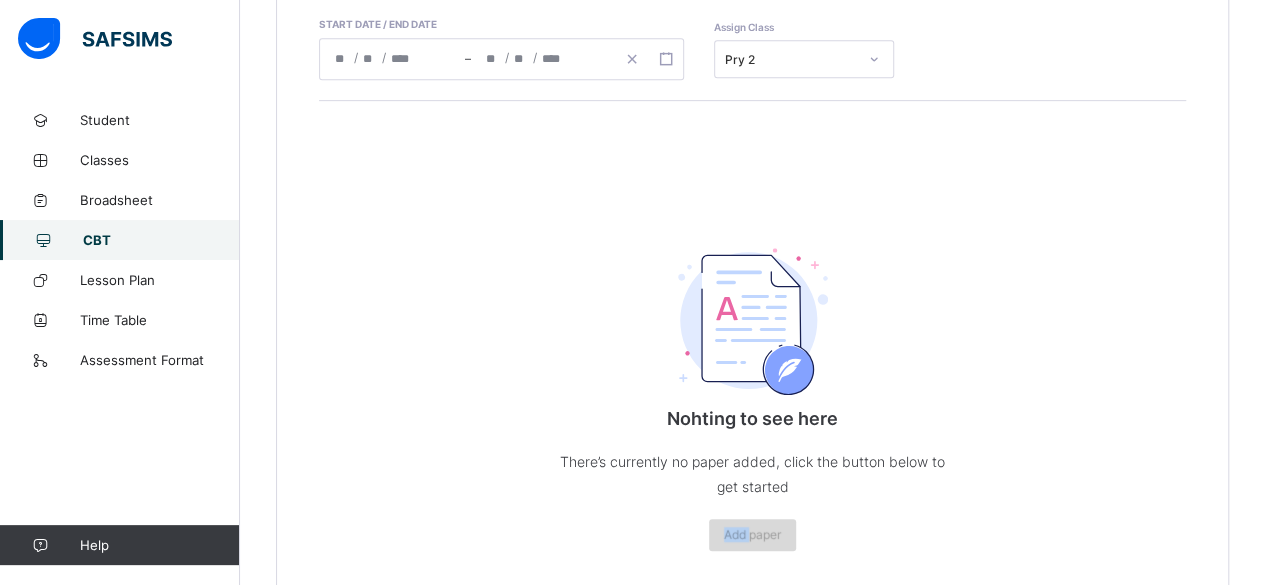 click on "Add paper" at bounding box center [752, 534] 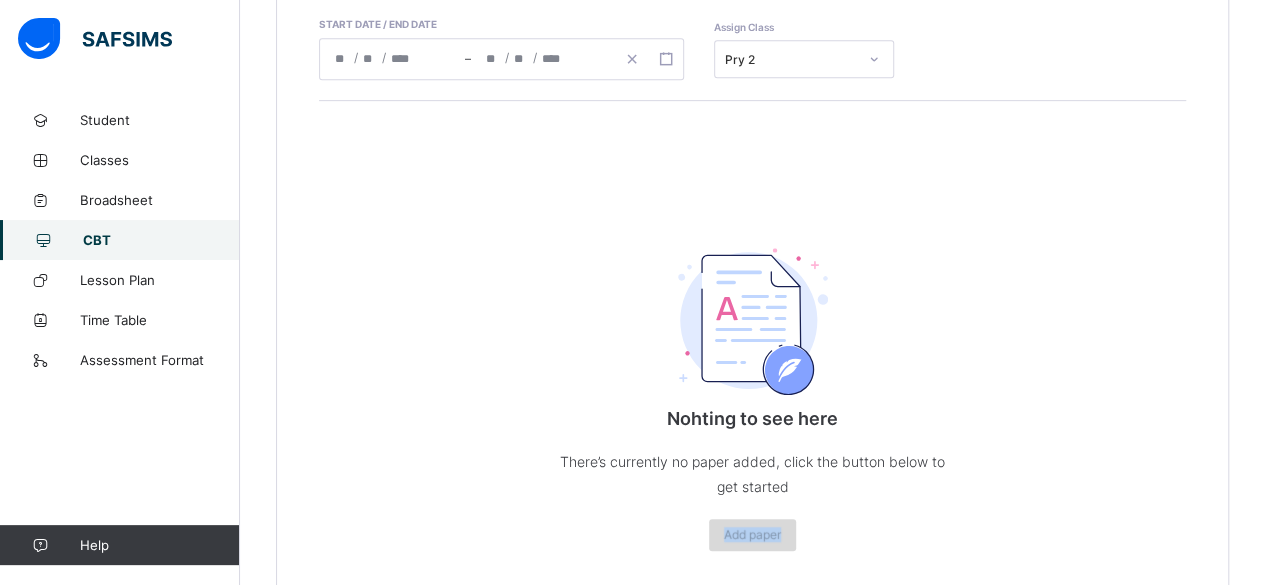 click on "Add paper" at bounding box center (752, 534) 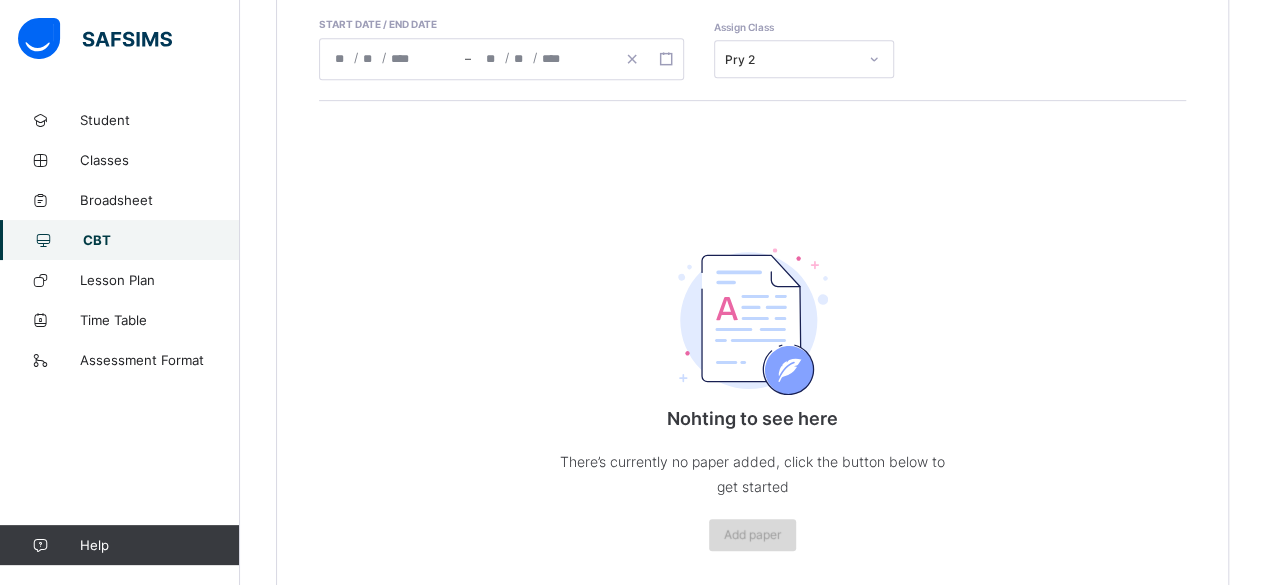 click on "Add paper" at bounding box center (752, 534) 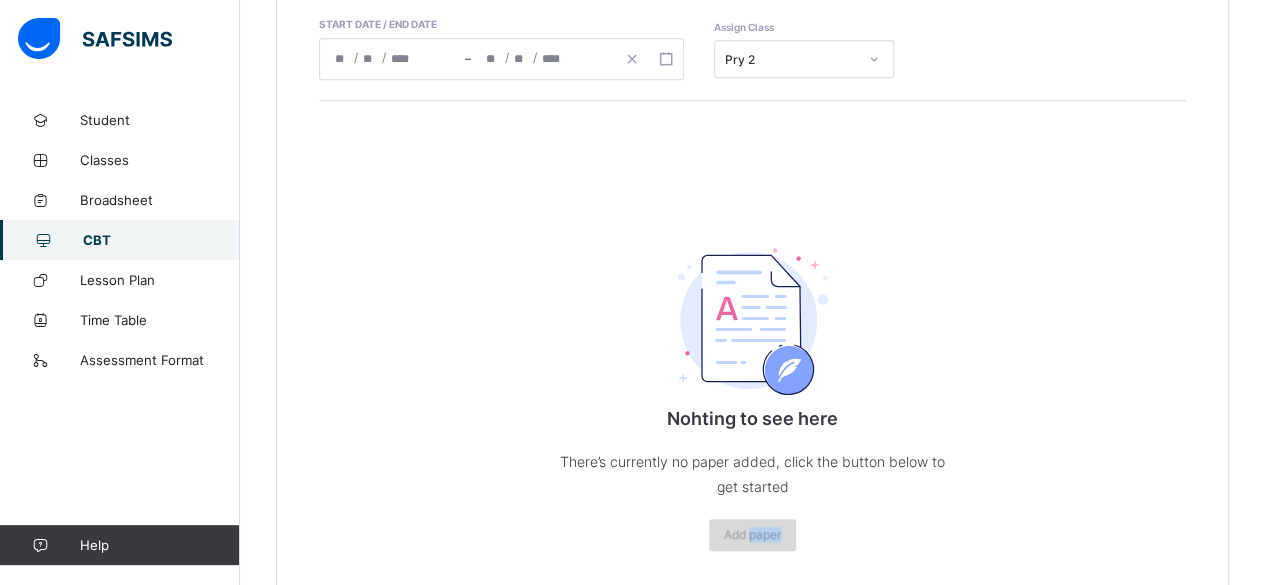 click on "Add paper" at bounding box center (752, 534) 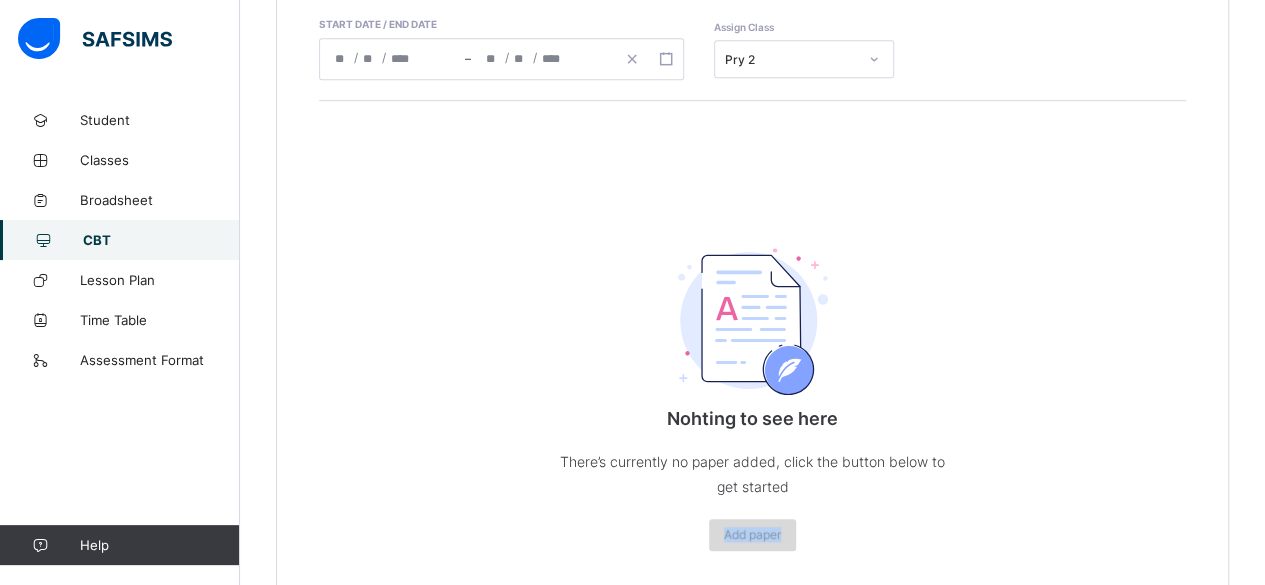 click on "Add paper" at bounding box center (752, 534) 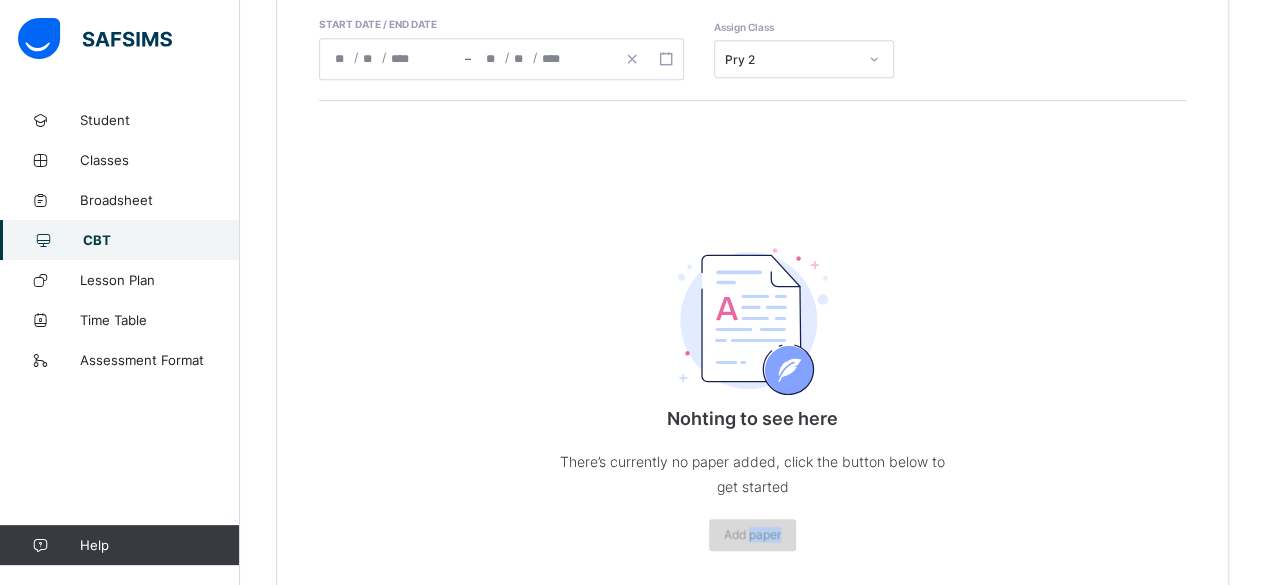 click on "Add paper" at bounding box center [752, 535] 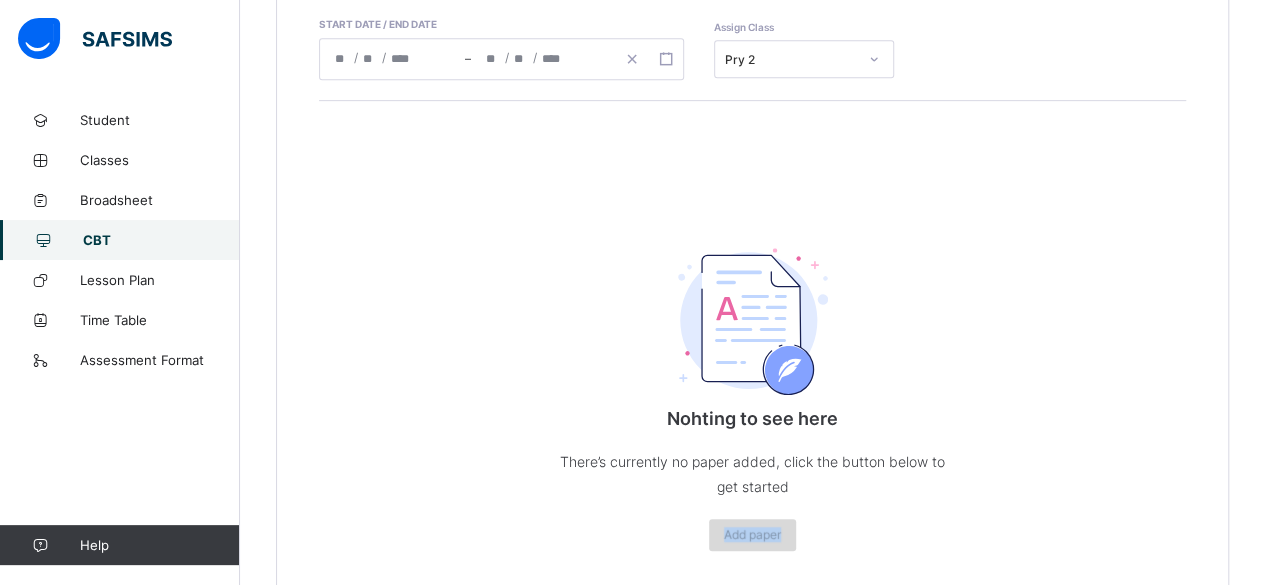 click on "Add paper" at bounding box center (752, 535) 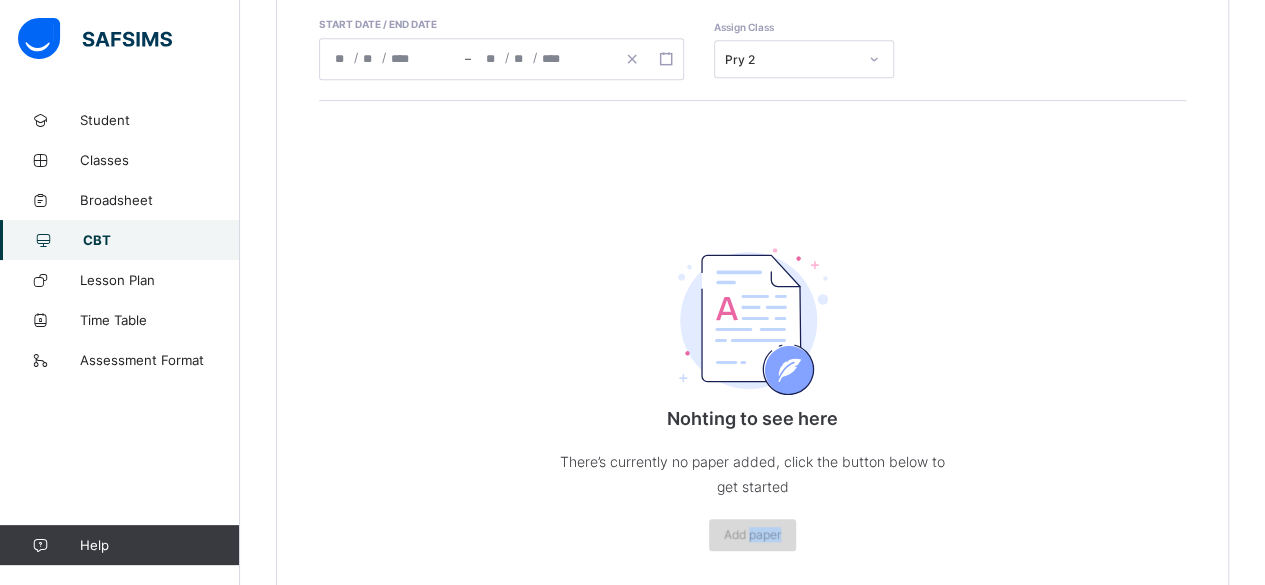 click on "Add paper" at bounding box center (752, 534) 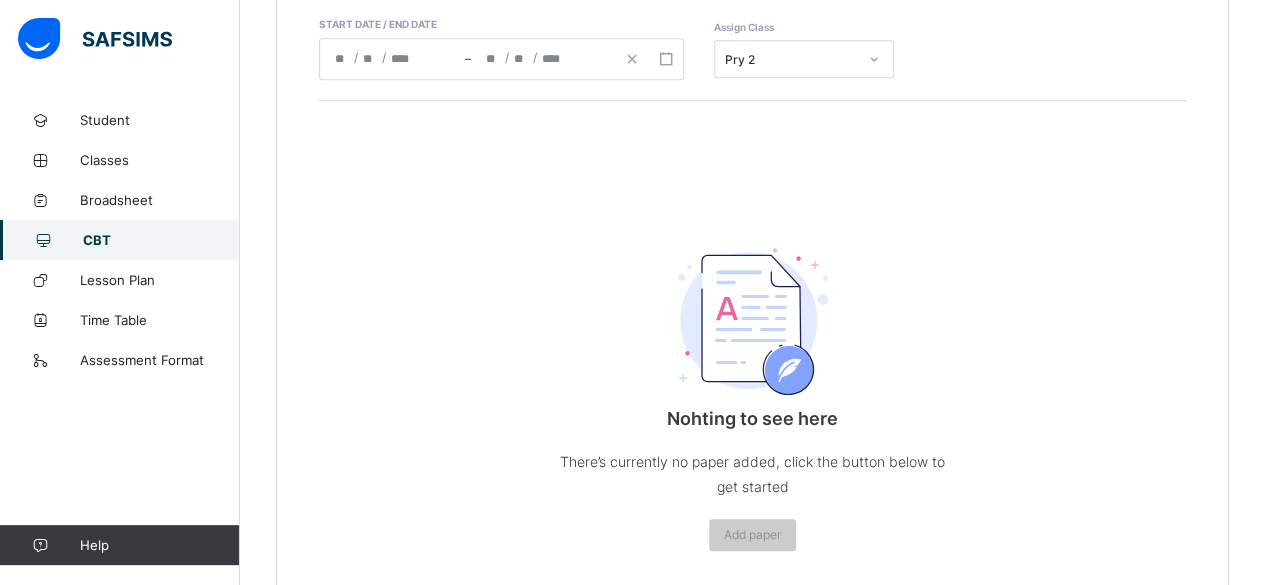 click on "Nohting to see here There’s currently no paper added, click the button below to get started Add paper" at bounding box center [752, 340] 